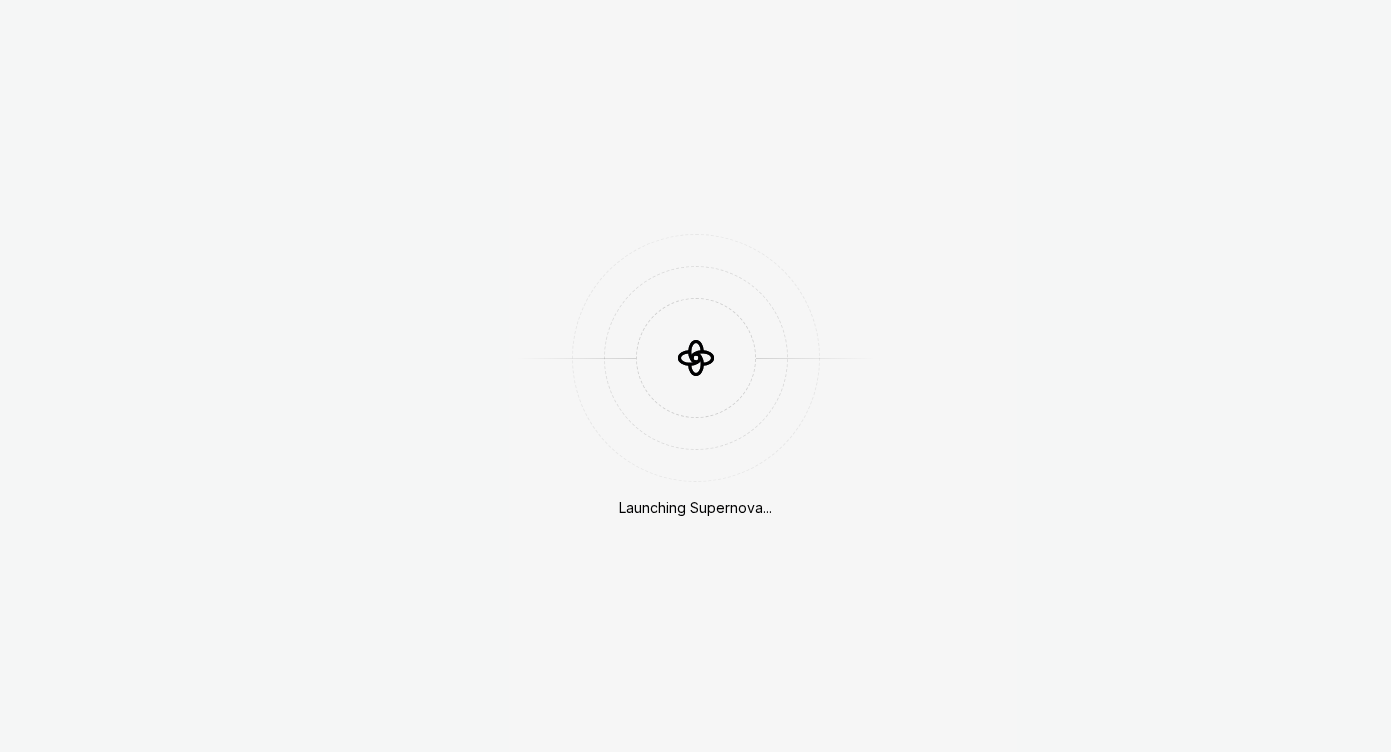 scroll, scrollTop: 0, scrollLeft: 0, axis: both 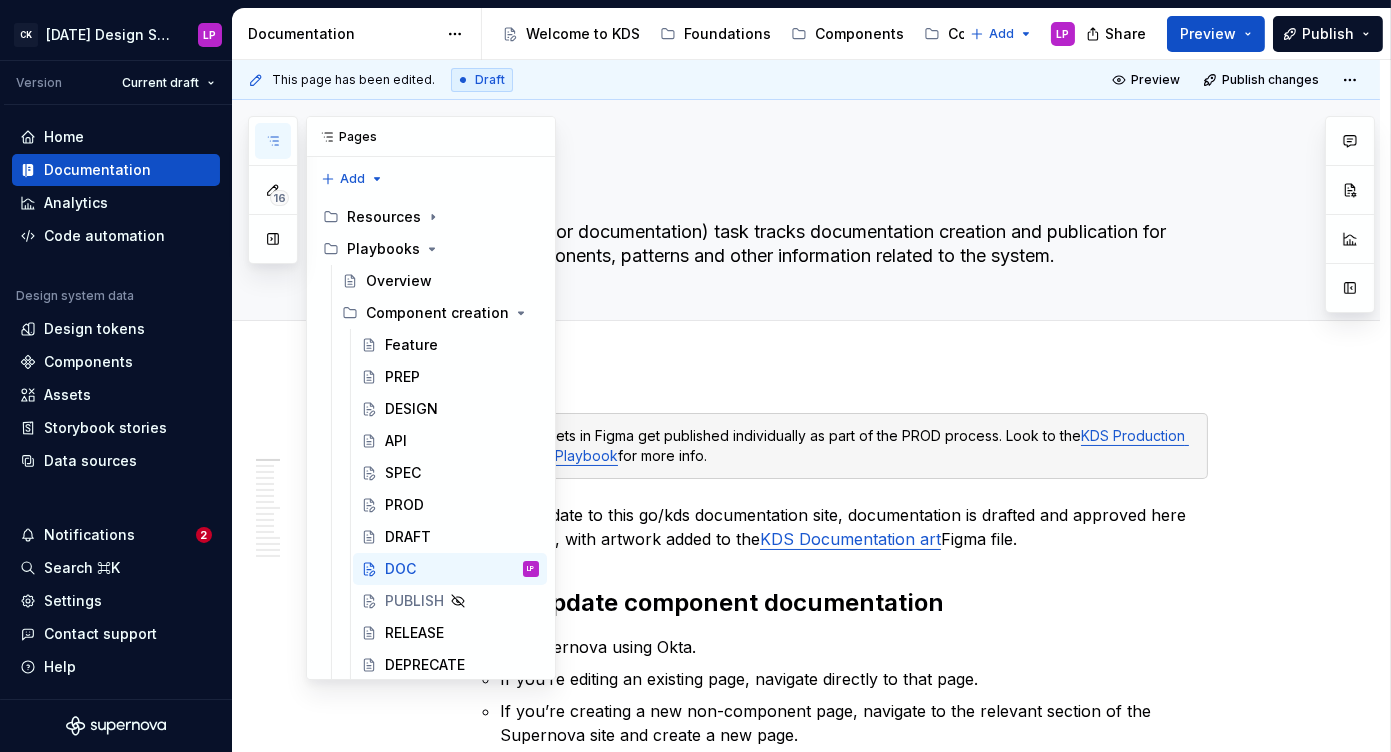 click 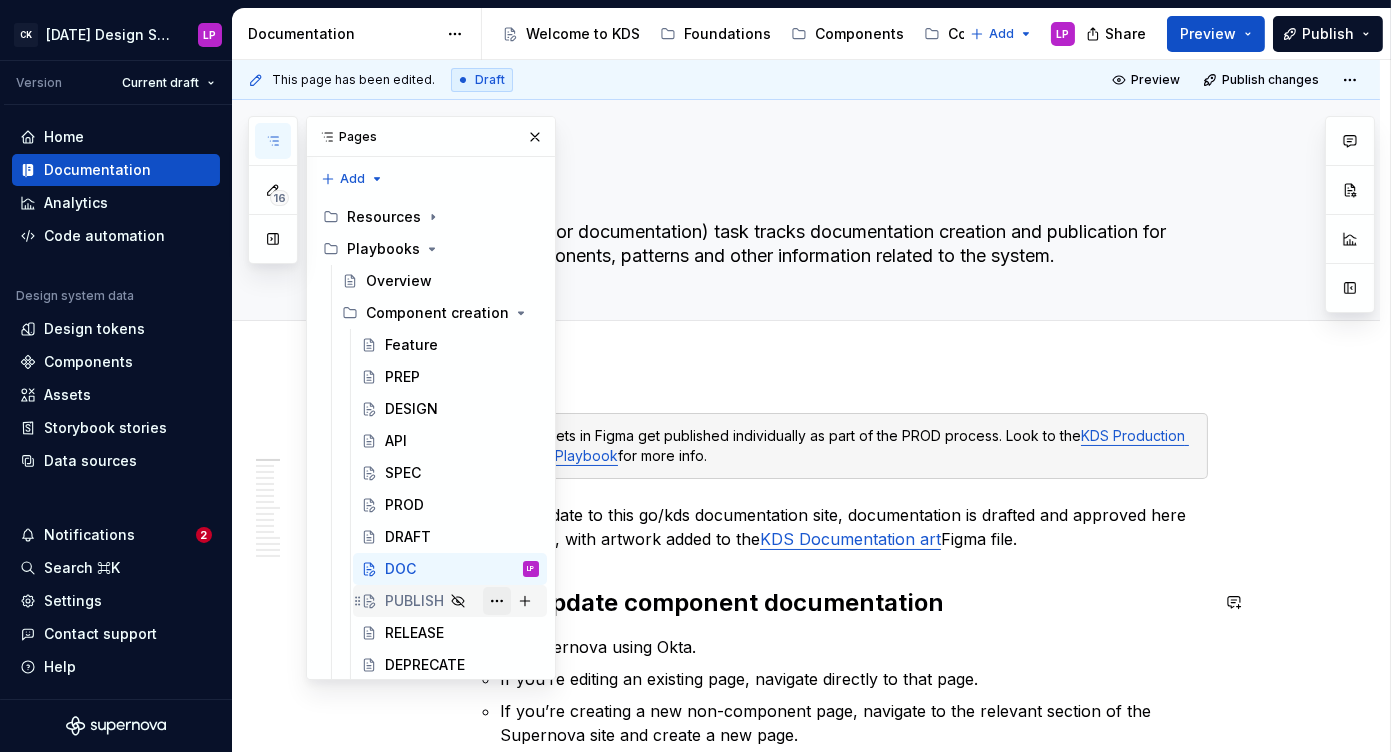 click at bounding box center [497, 601] 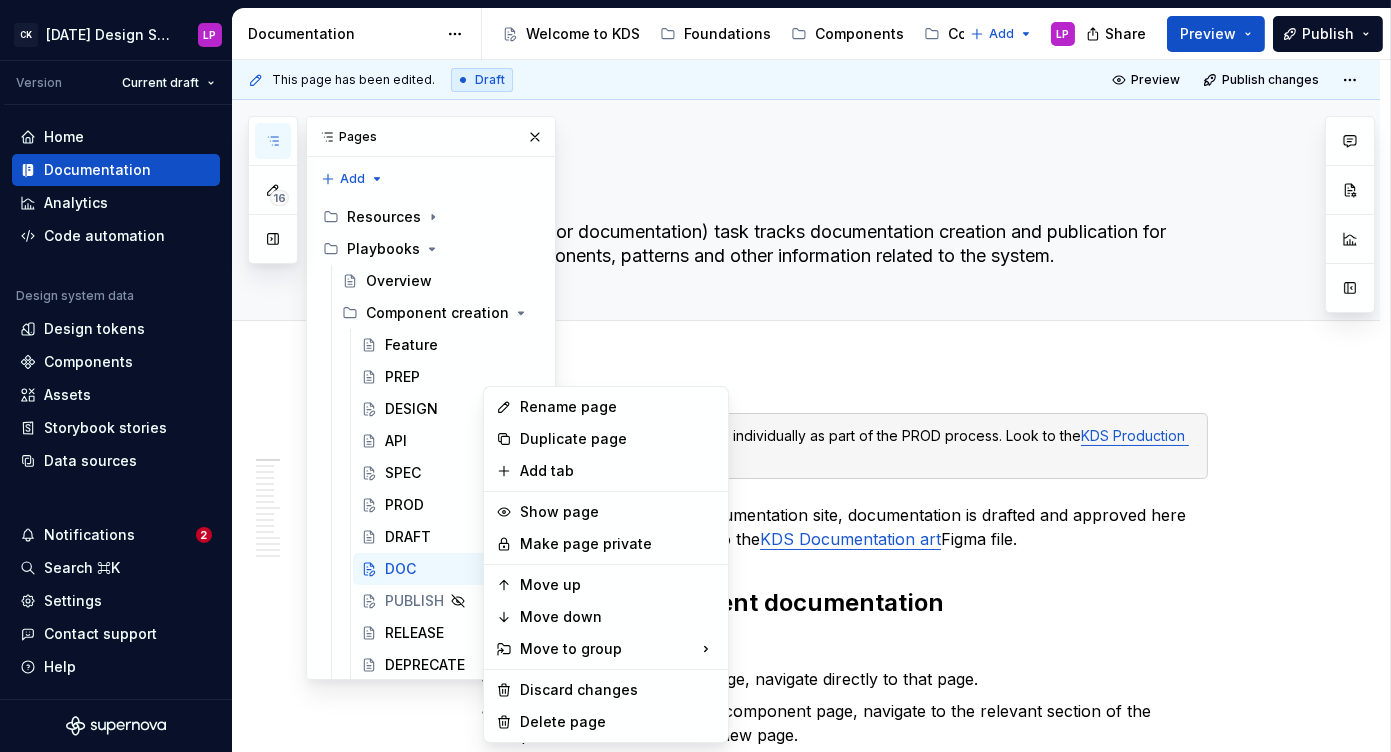 click on "CK [DATE] Design System LP Version Current draft Home Documentation Analytics Code automation Design system data Design tokens Components Assets Storybook stories Data sources Notifications 2 Search ⌘K Settings Contact support Help Documentation
Accessibility guide for tree Page tree.
Navigate the tree with the arrow keys. Common tree hotkeys apply. Further keybindings are available:
enter to execute primary action on focused item
f2 to start renaming the focused item
escape to abort renaming an item
control+d to start dragging selected items
Welcome to KDS Foundations Components Content Resources & tools Add LP Share Preview Publish 16 Pages Add
Accessibility guide for tree Page tree.
Navigate the tree with the arrow keys. Common tree hotkeys apply. Further keybindings are available:
enter to execute primary action on focused item
f2 to start renaming the focused item" at bounding box center [695, 376] 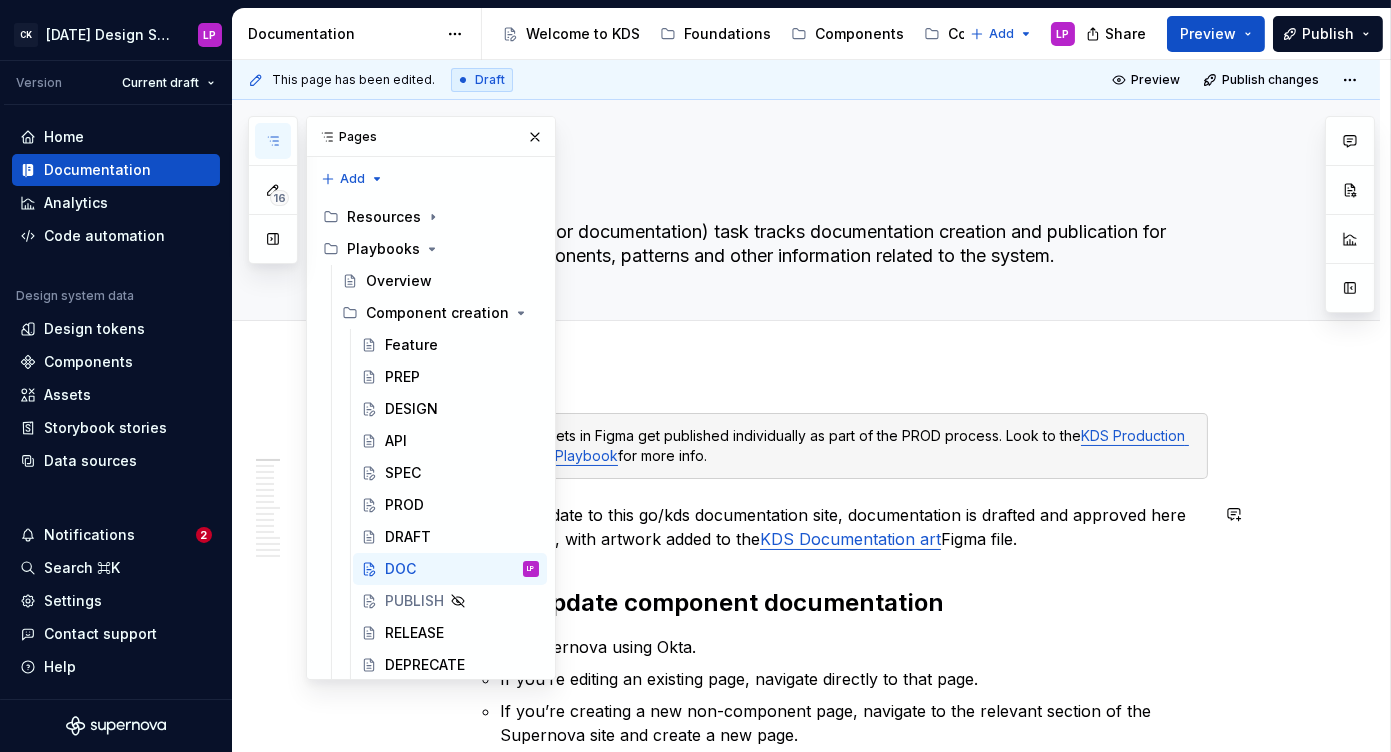 click on "For every update to this go/kds documentation site, documentation is drafted and approved here in Supernova, with artwork added to the  KDS Documentation art  Figma file." at bounding box center [830, 527] 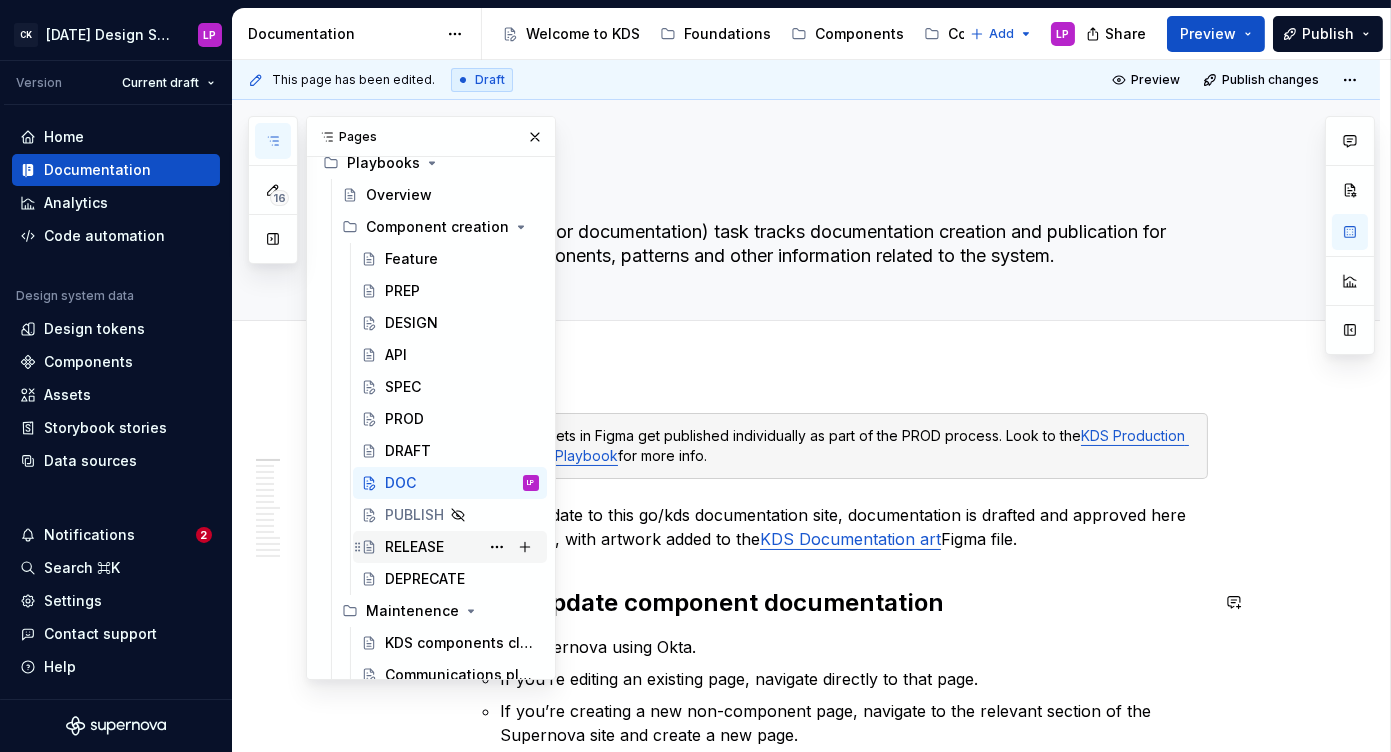 scroll, scrollTop: 100, scrollLeft: 0, axis: vertical 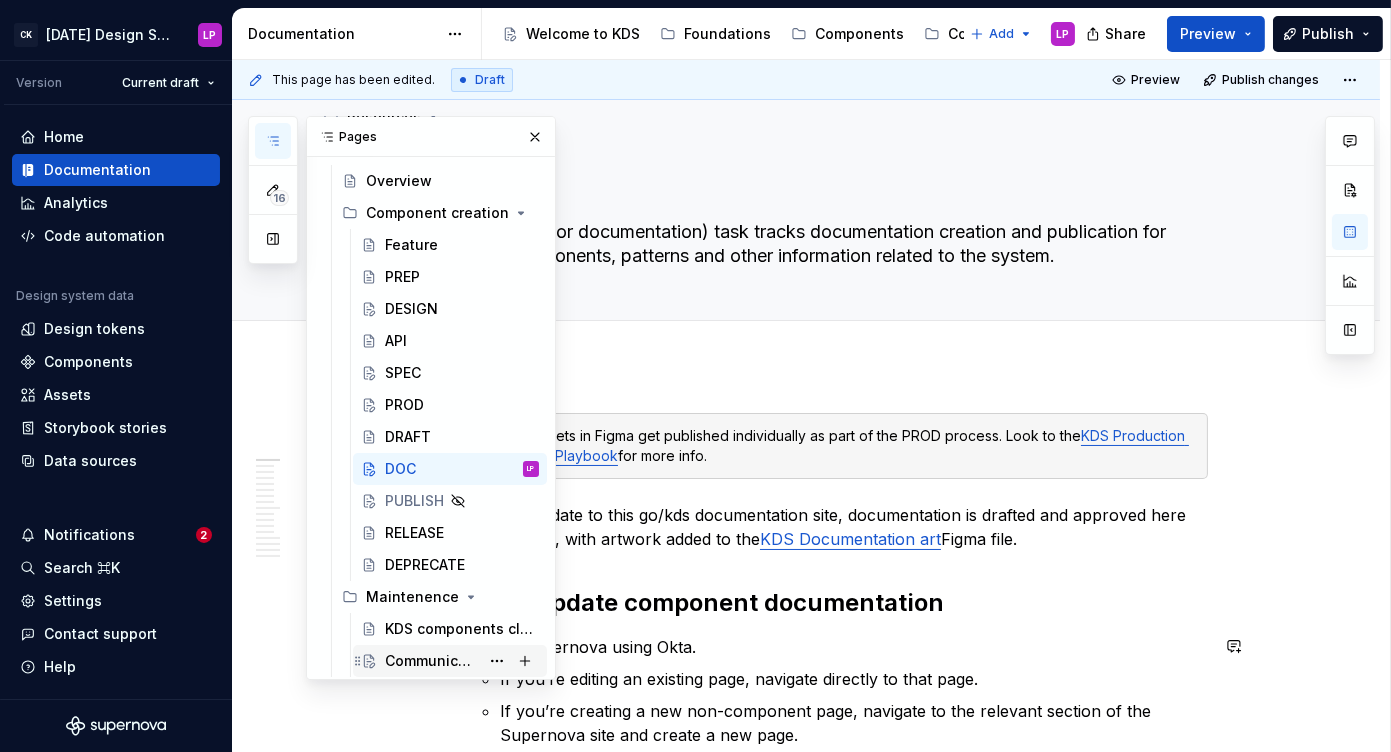 click on "Communications playbook" at bounding box center (432, 661) 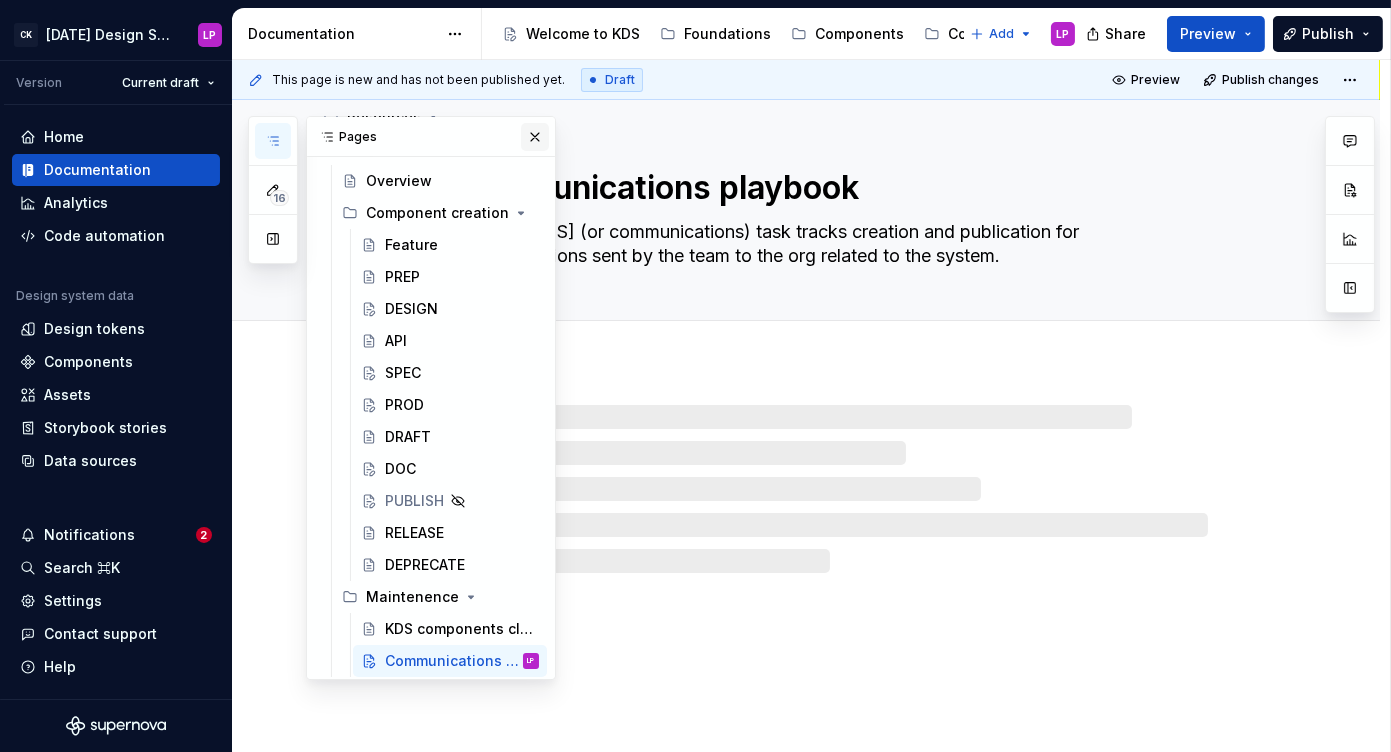 click at bounding box center [535, 137] 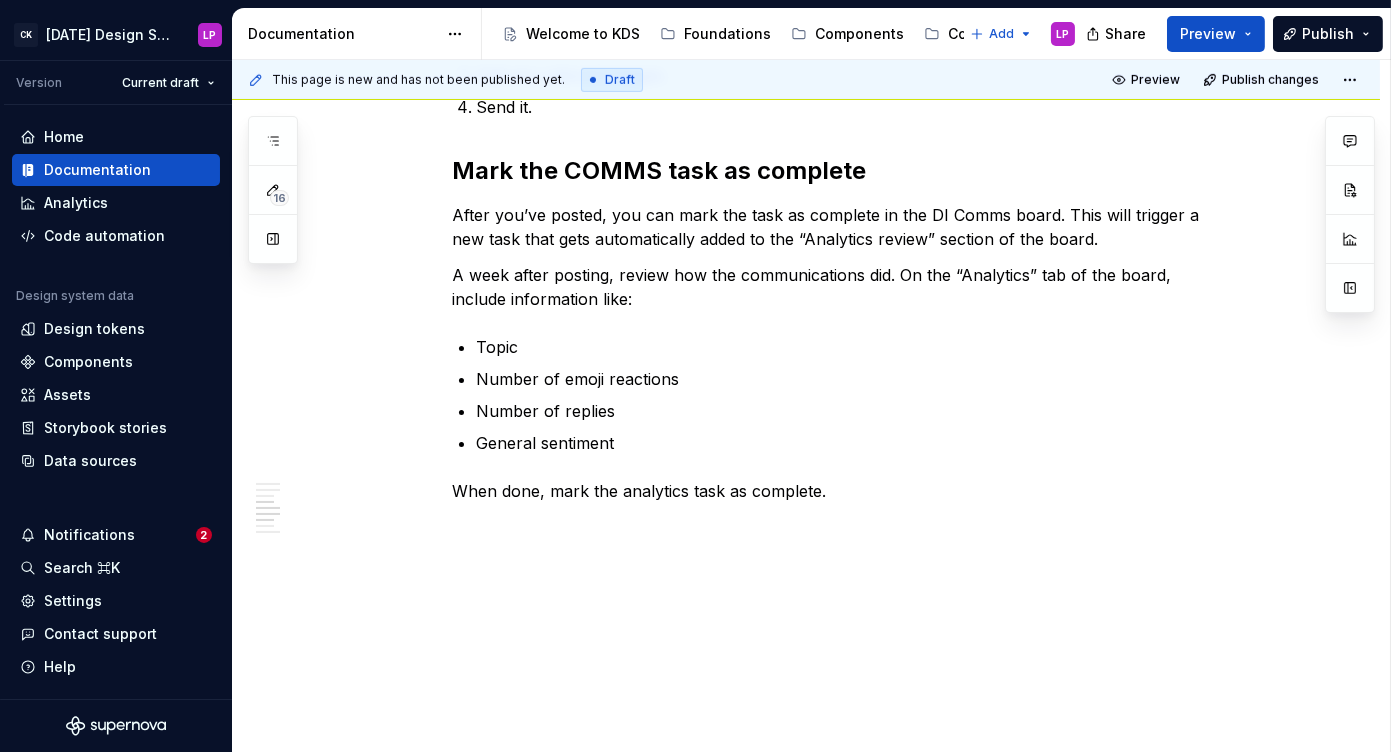 scroll, scrollTop: 0, scrollLeft: 0, axis: both 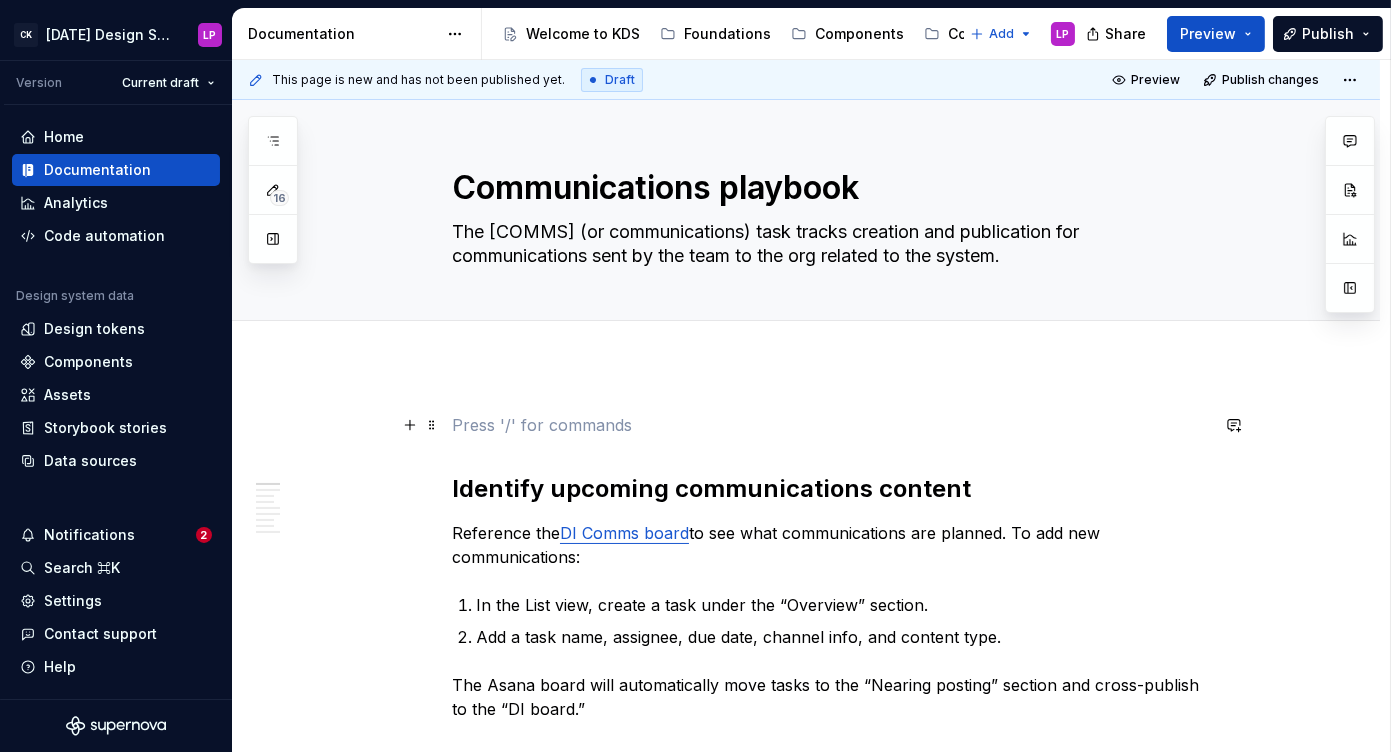 click at bounding box center [830, 425] 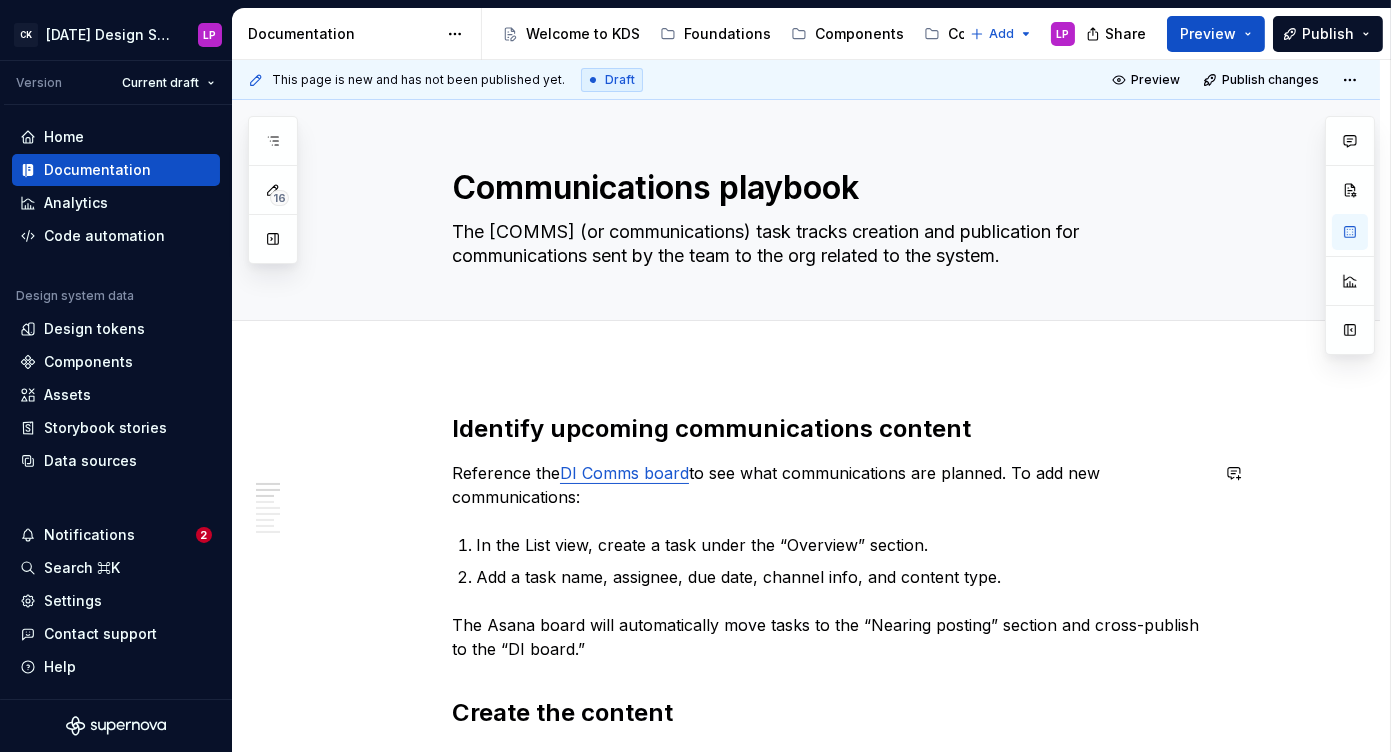 scroll, scrollTop: 1806, scrollLeft: 0, axis: vertical 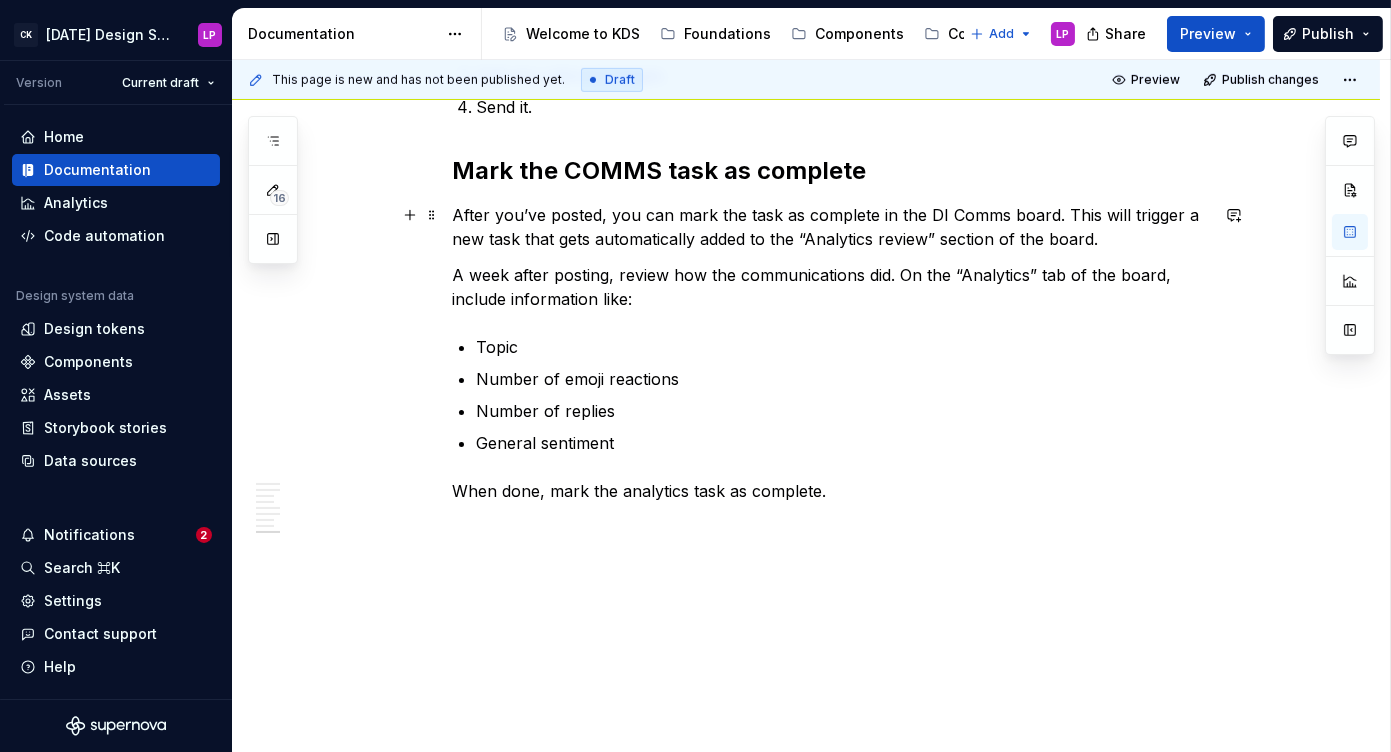 click on "After you’ve posted, you can mark the task as complete in the DI Comms board. This will trigger a new task that gets automatically added to the “Analytics review” section of the board." at bounding box center (830, 227) 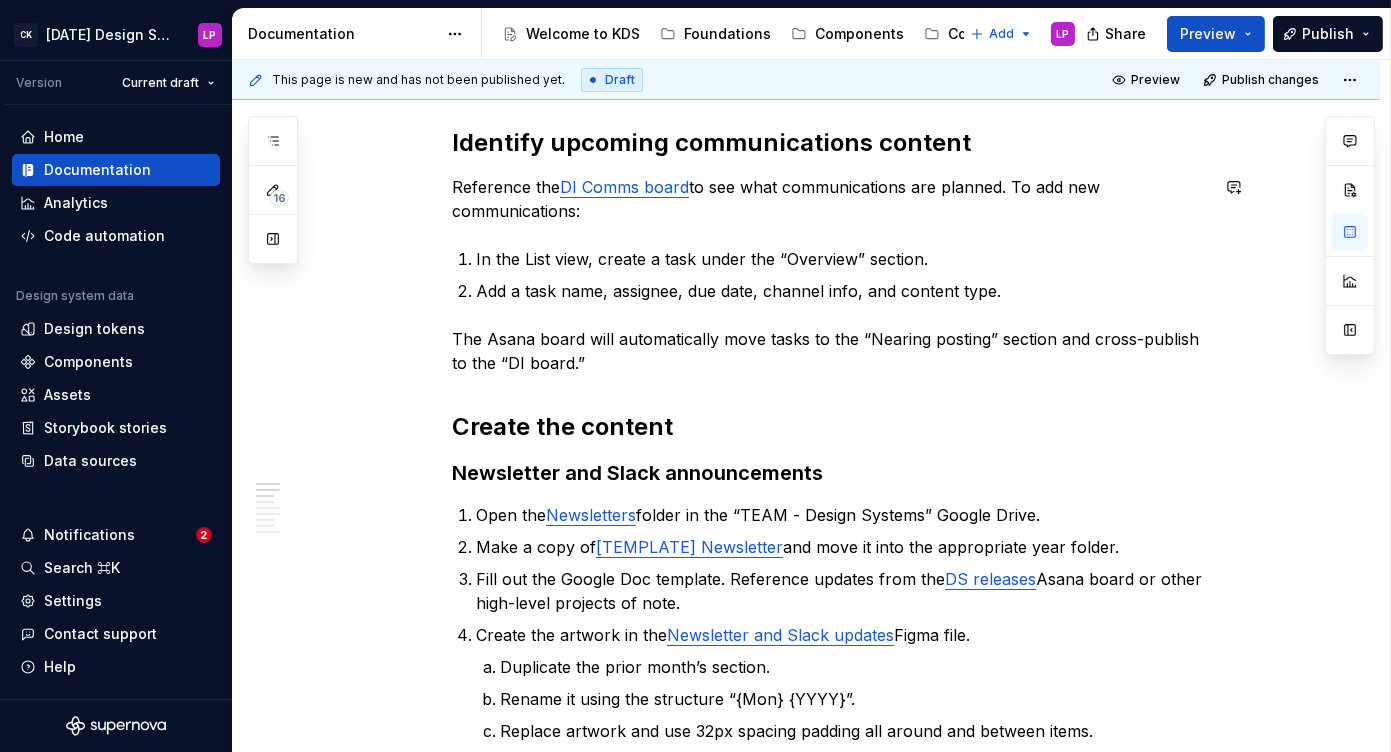 scroll, scrollTop: 287, scrollLeft: 0, axis: vertical 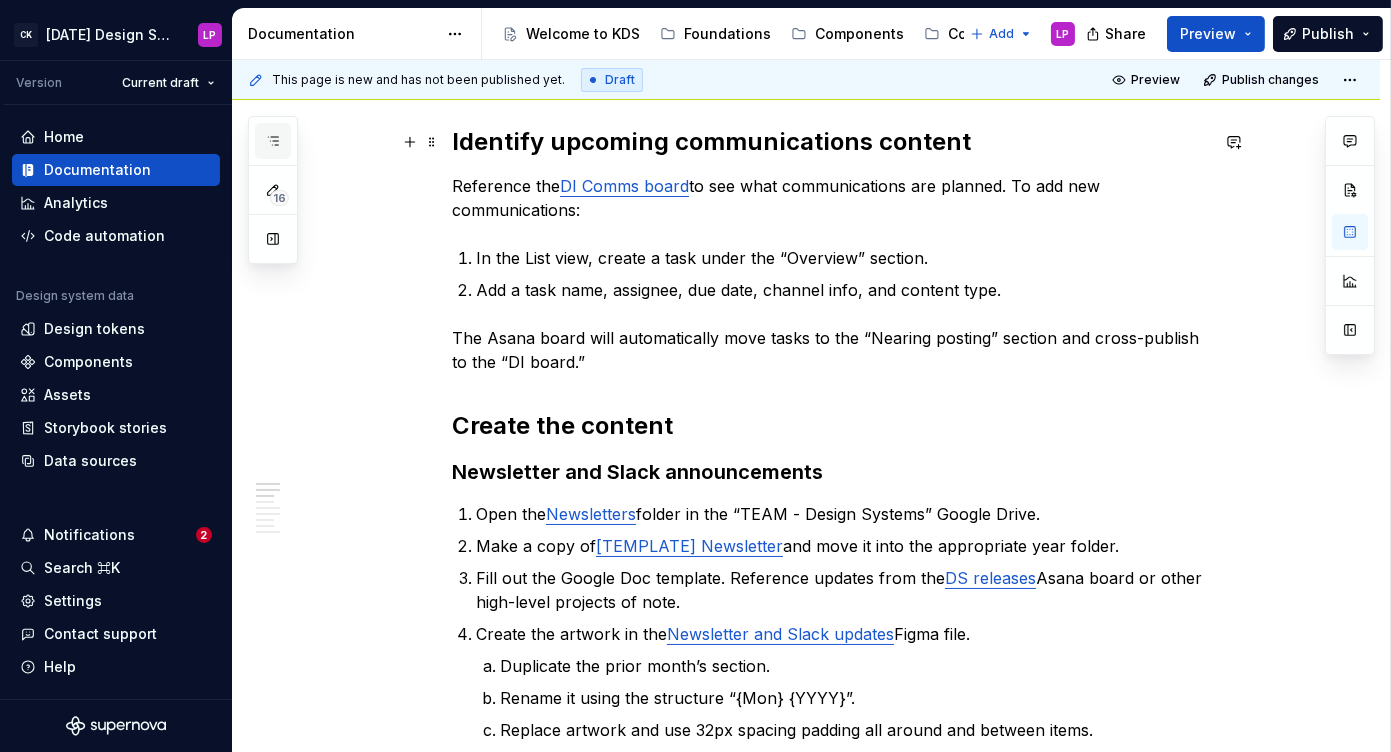 click at bounding box center (273, 141) 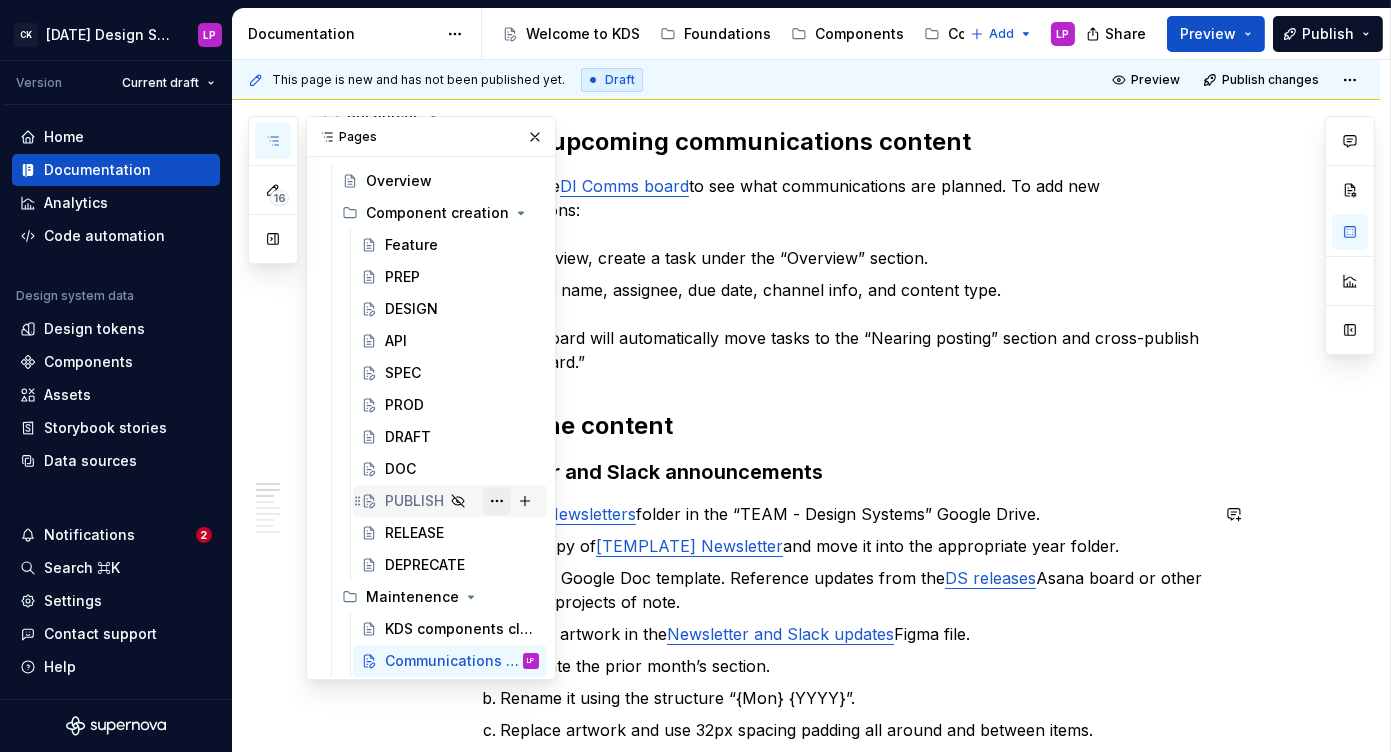 click at bounding box center (497, 501) 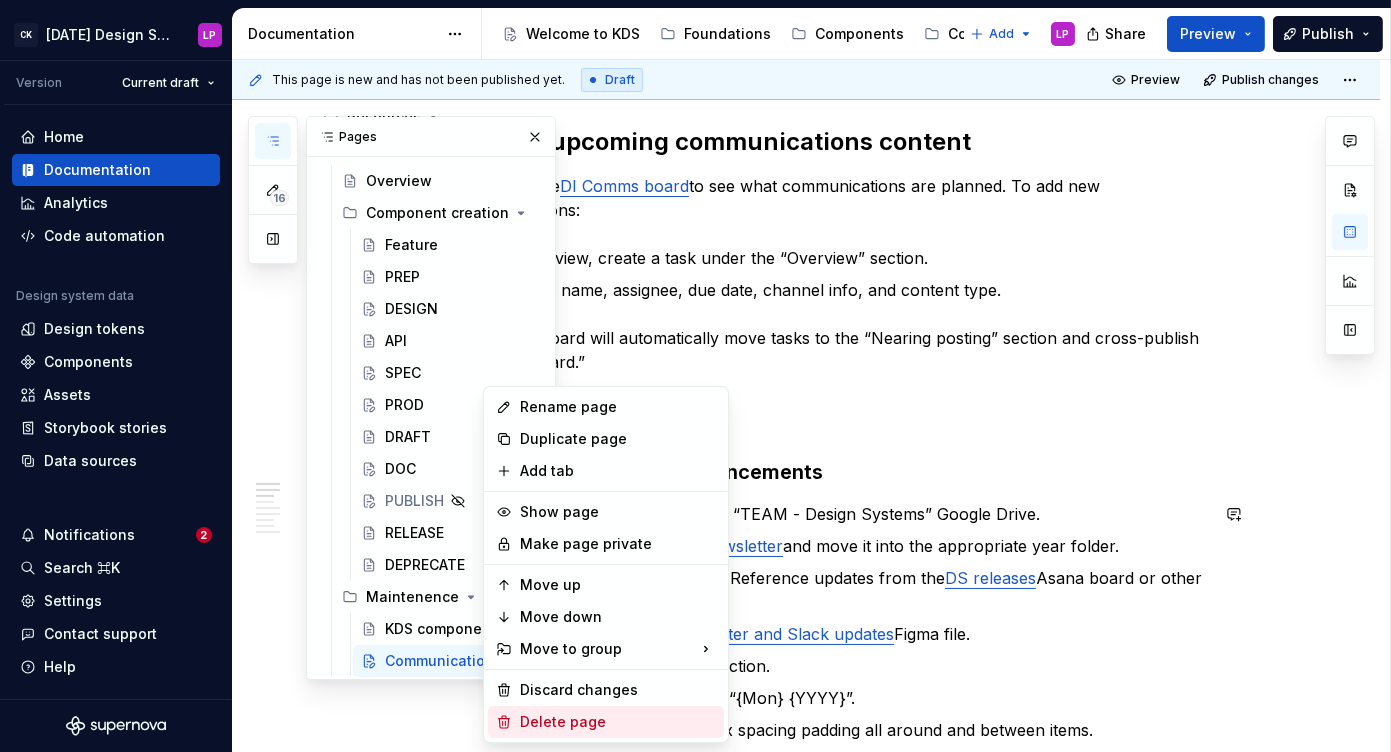 click on "Delete page" at bounding box center (606, 722) 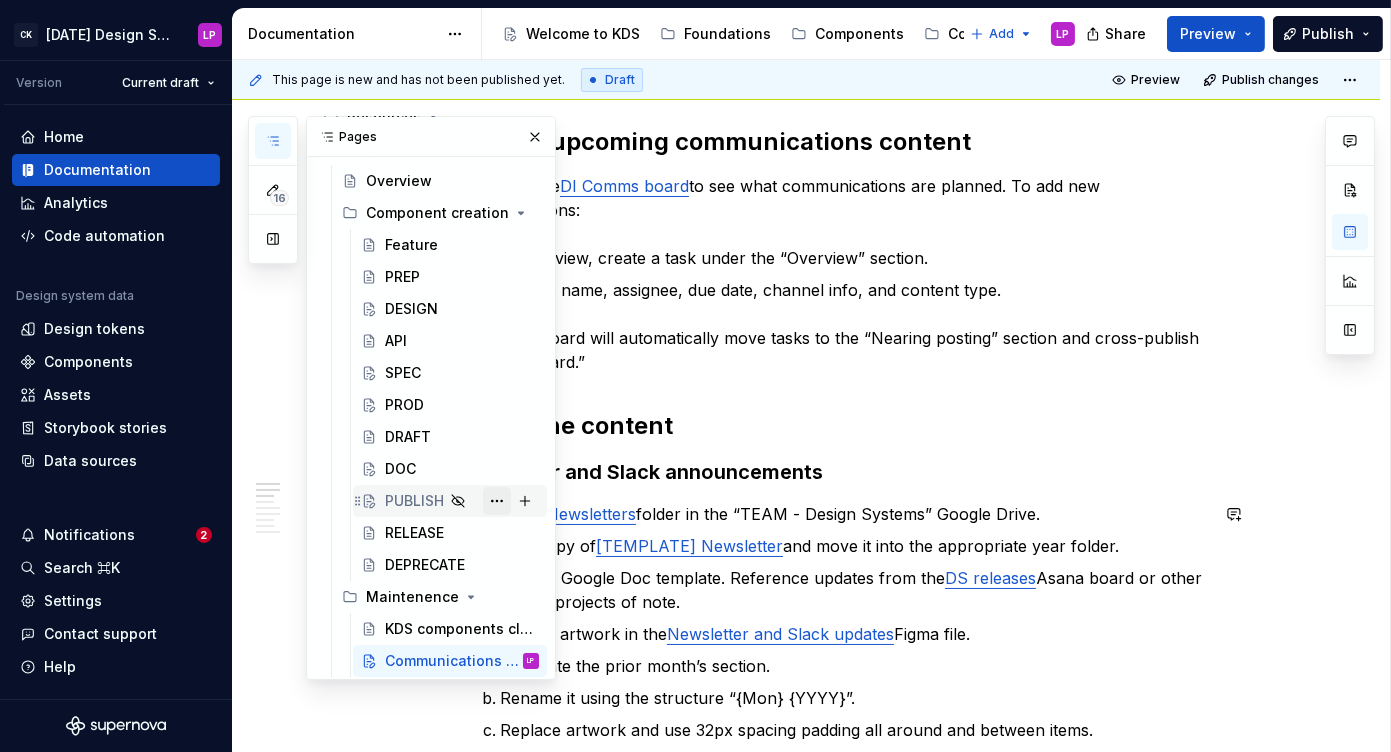 click at bounding box center (497, 501) 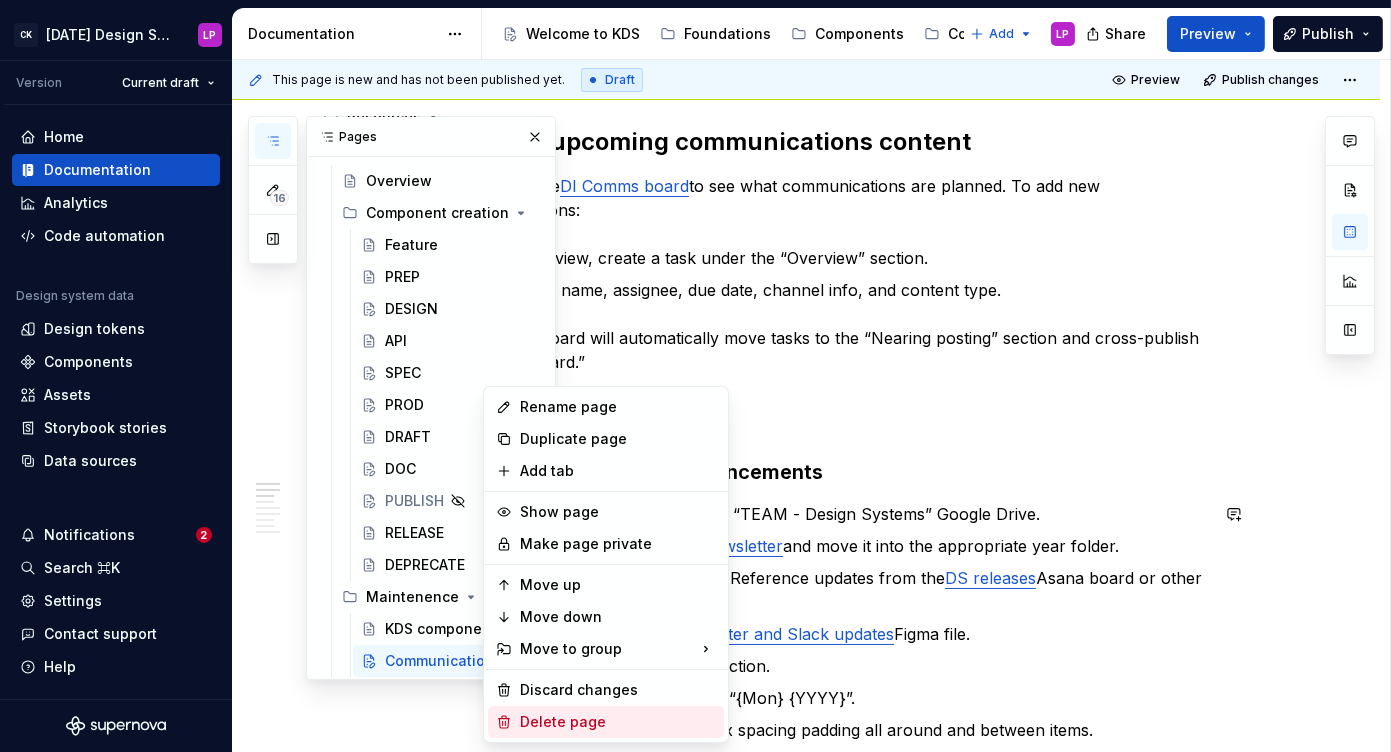 click on "Delete page" at bounding box center (618, 722) 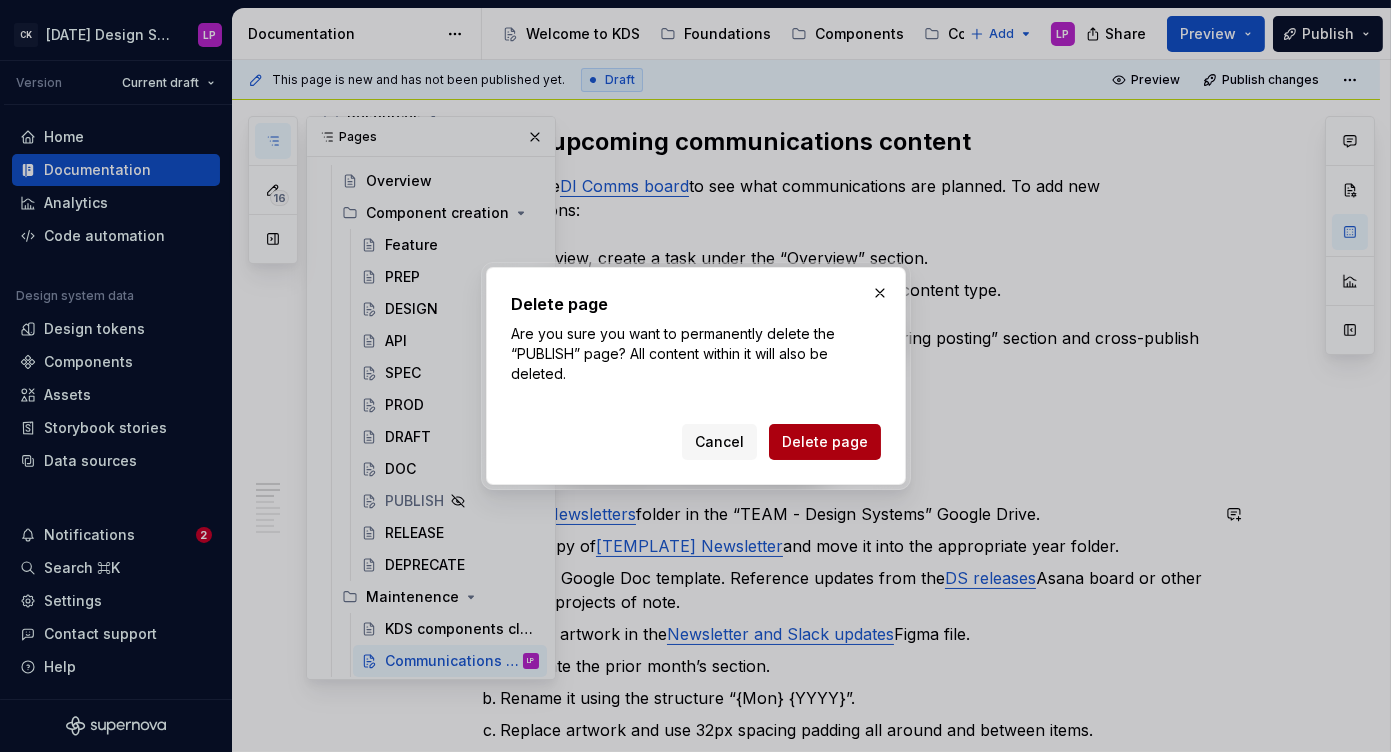 click on "Delete page" at bounding box center [825, 442] 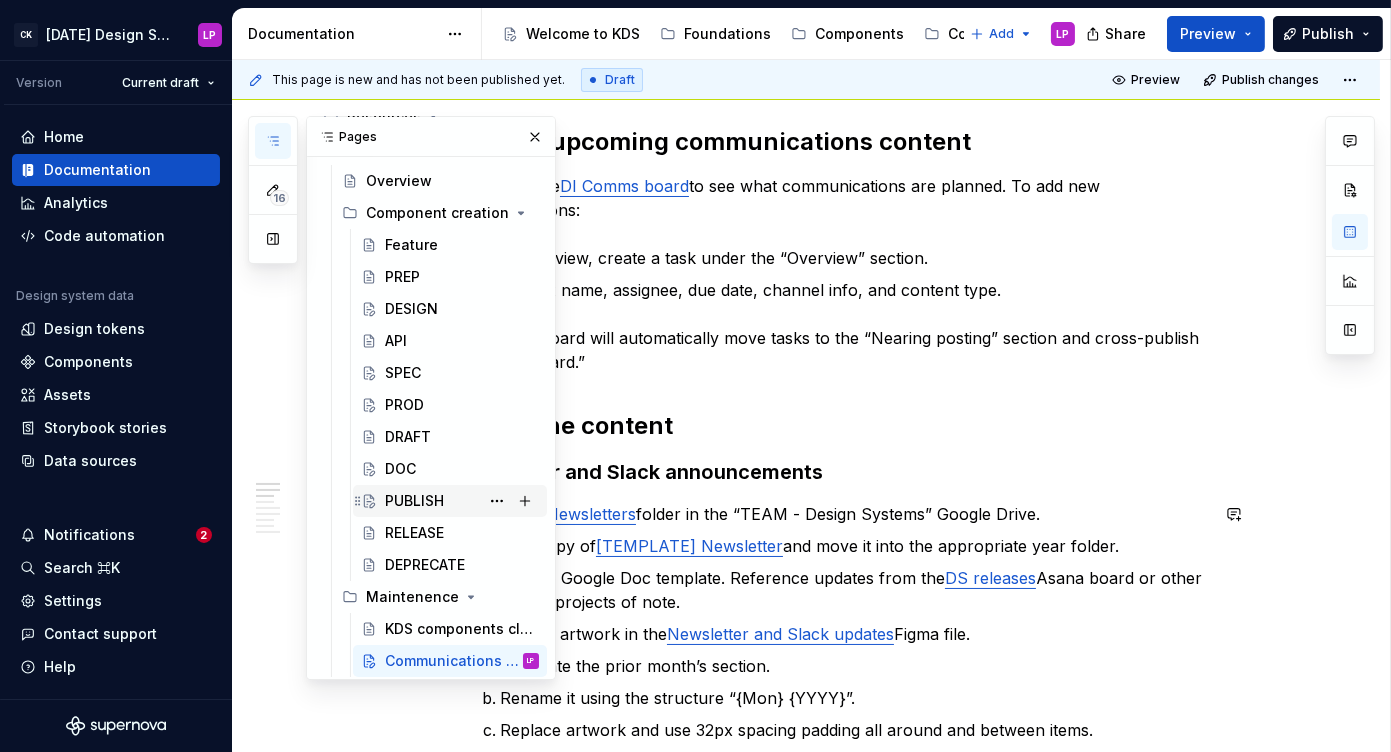click on "PUBLISH" at bounding box center [414, 501] 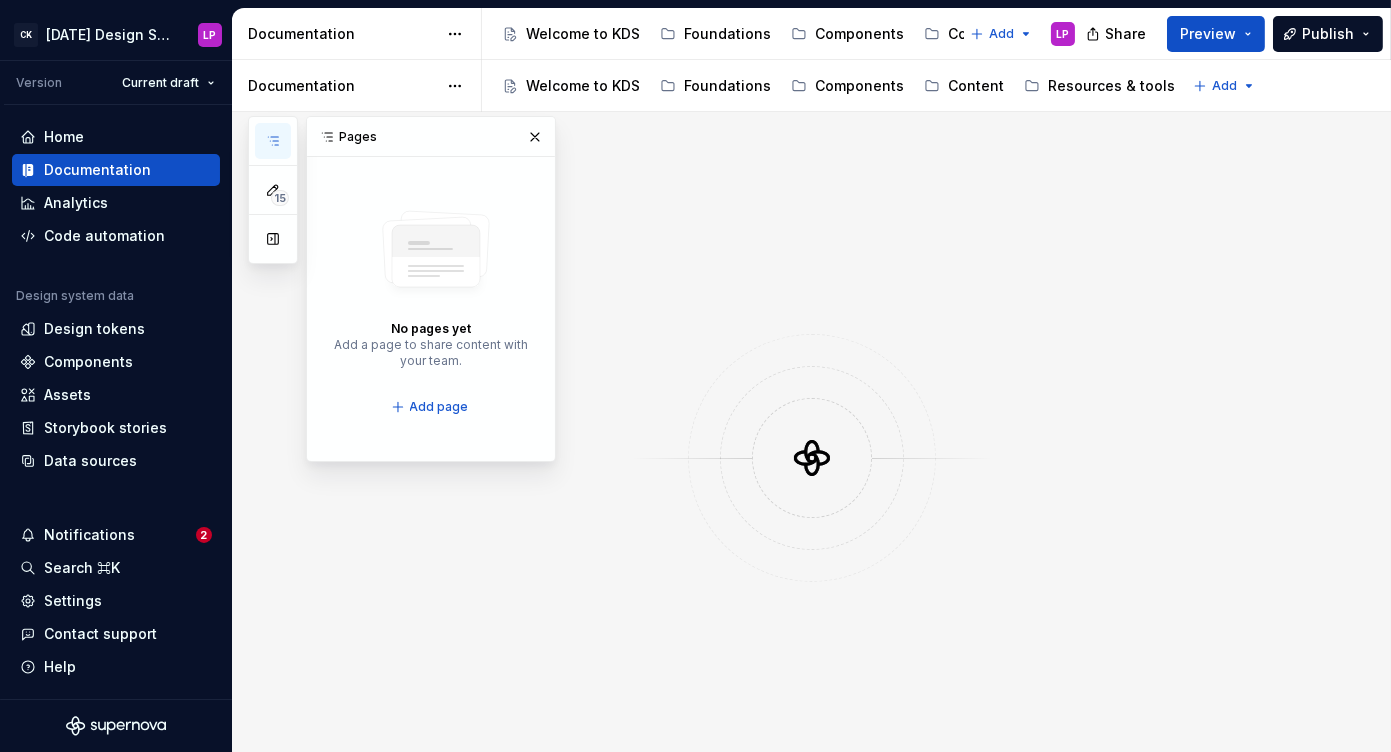 scroll, scrollTop: 0, scrollLeft: 0, axis: both 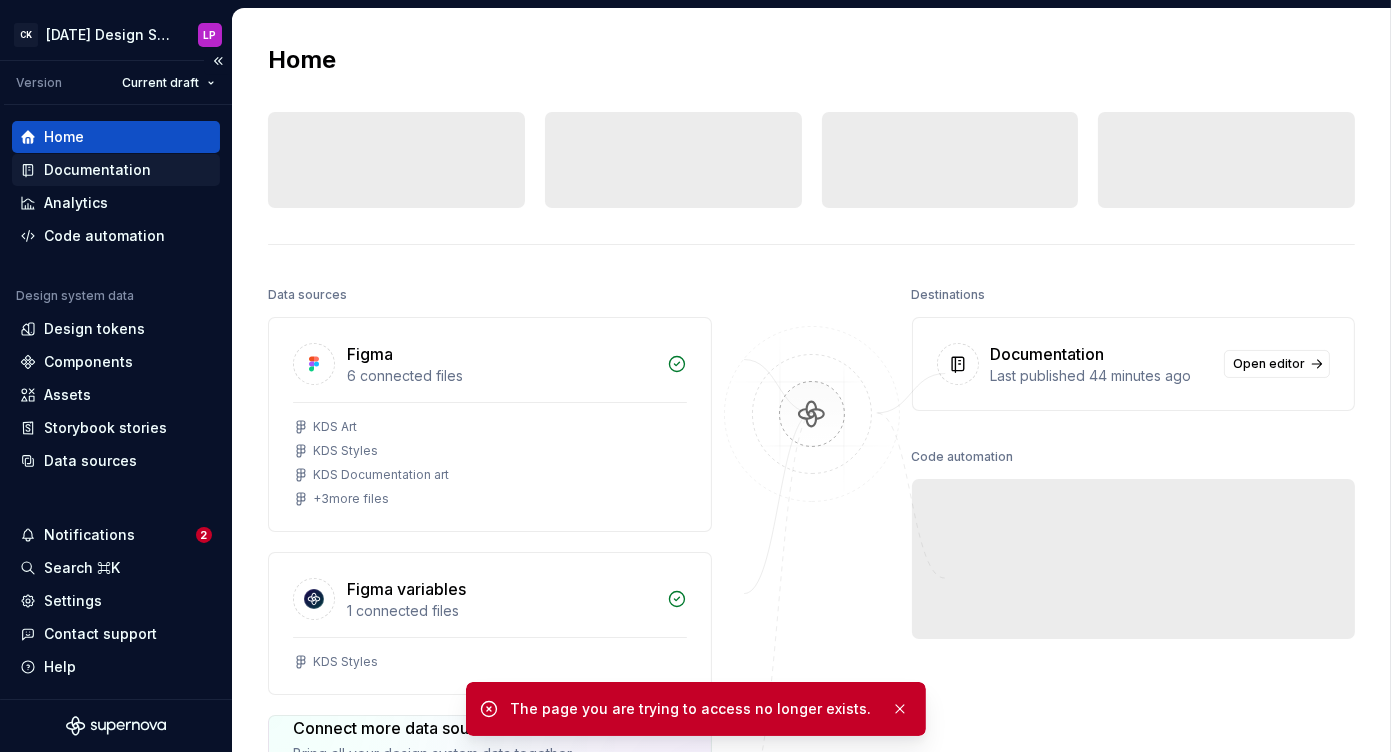 click on "Documentation" at bounding box center (97, 170) 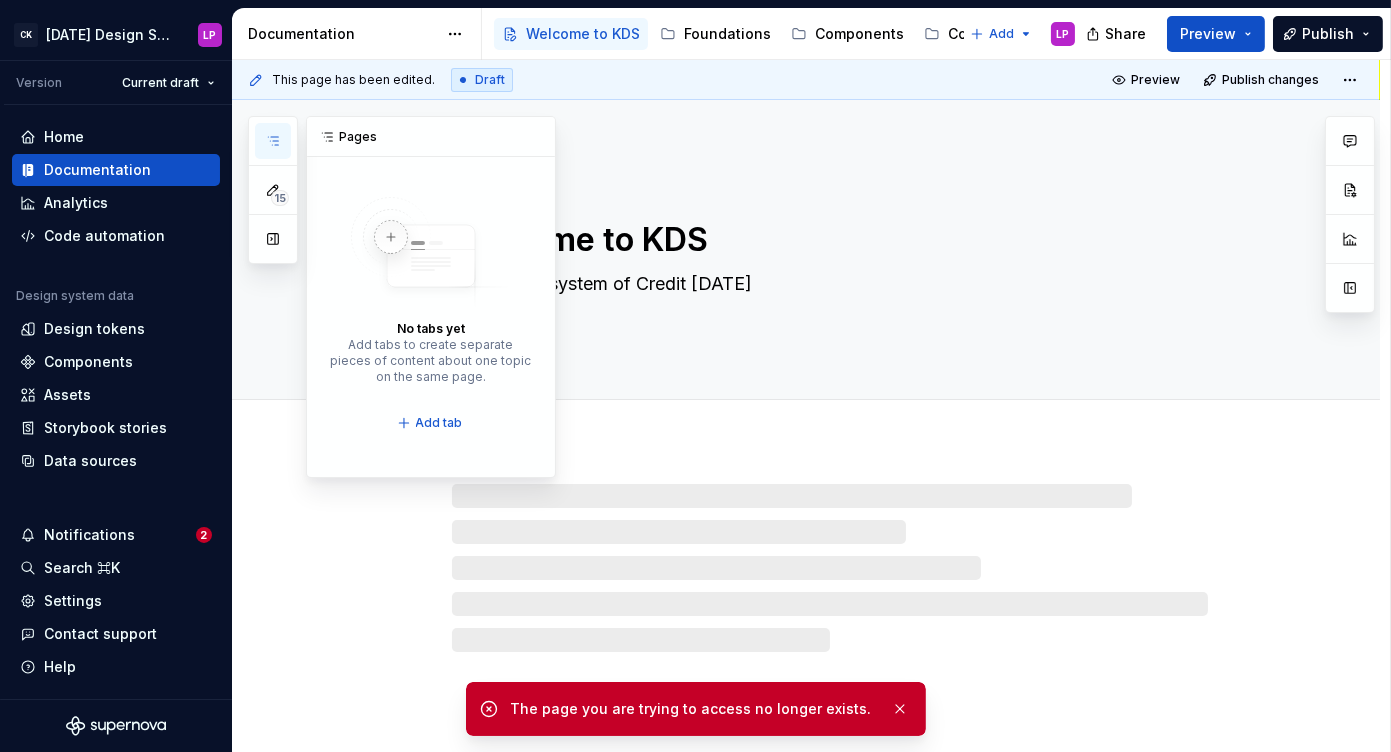 click 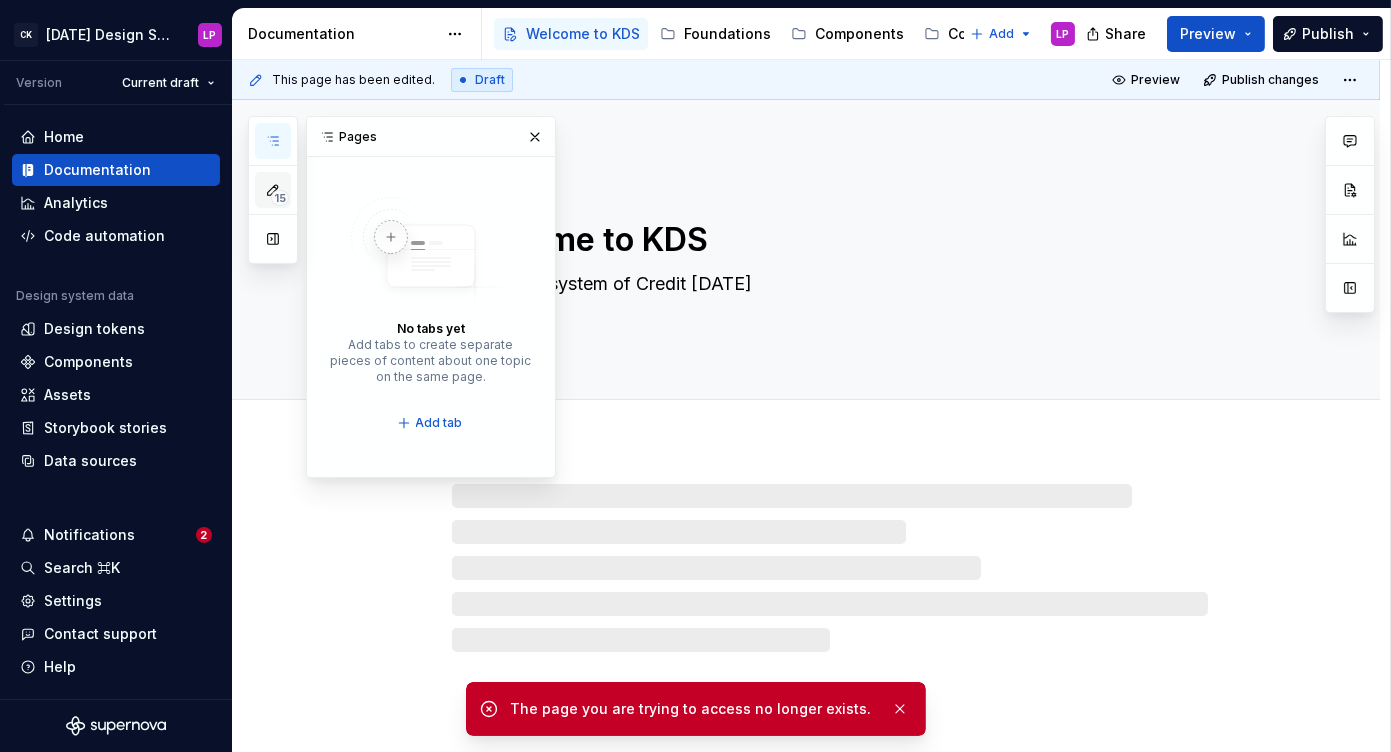 click on "15" at bounding box center (280, 198) 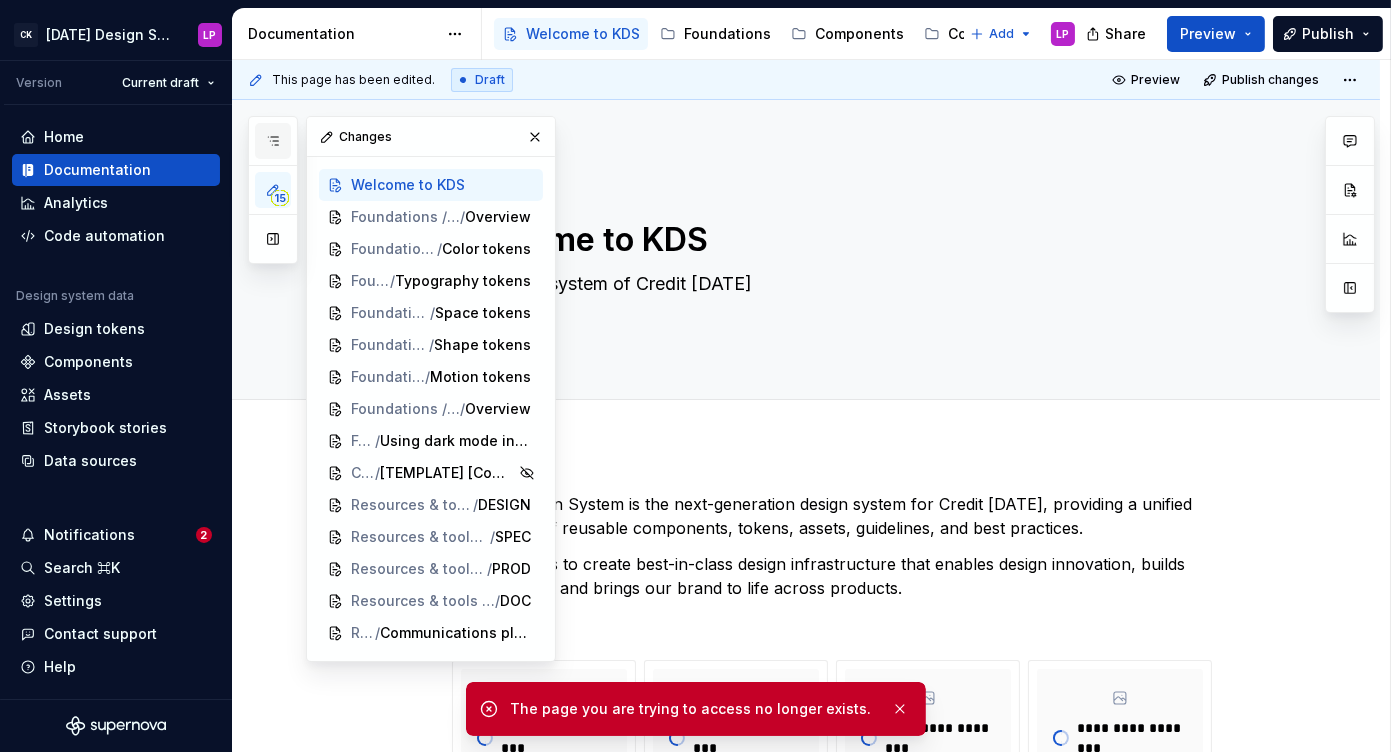click 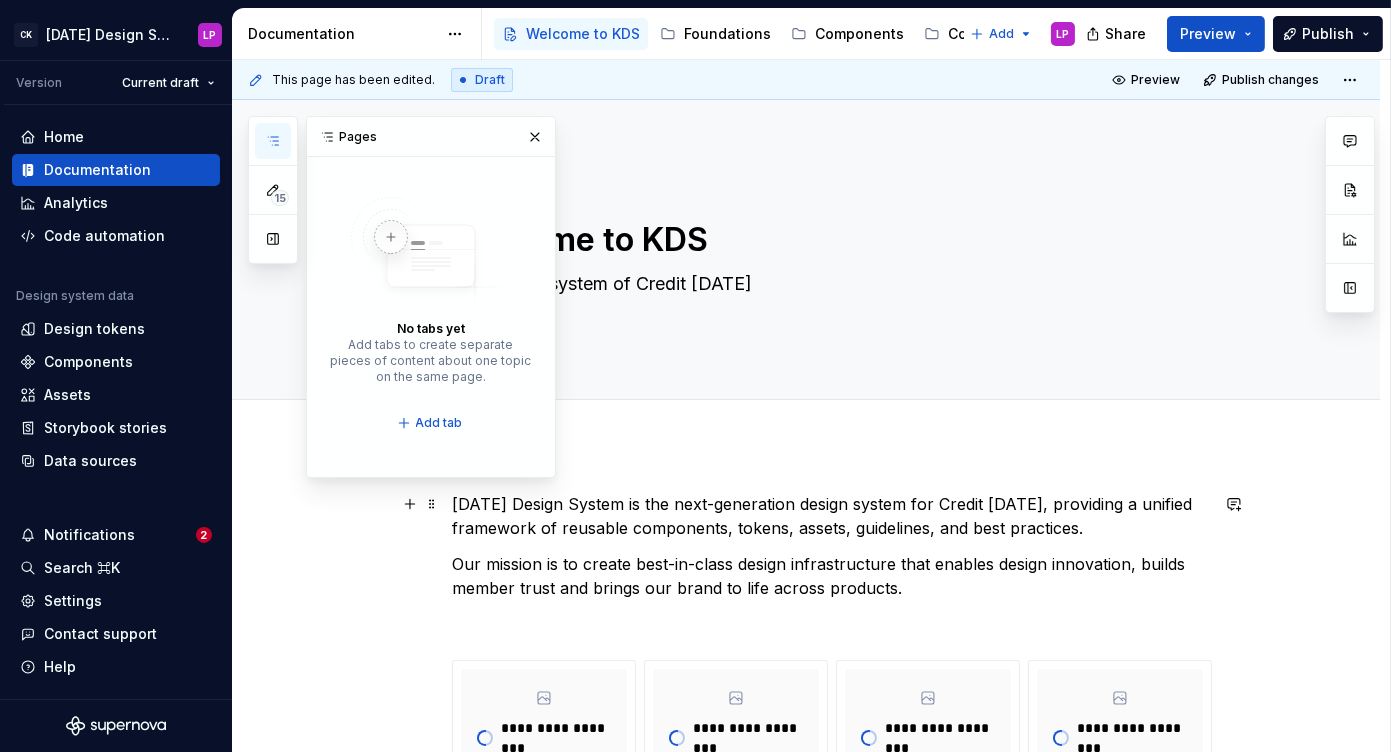 click on "[DATE] Design System is the next-generation design system for Credit [DATE], providing a unified framework of reusable components, tokens, assets, guidelines, and best practices." at bounding box center (830, 516) 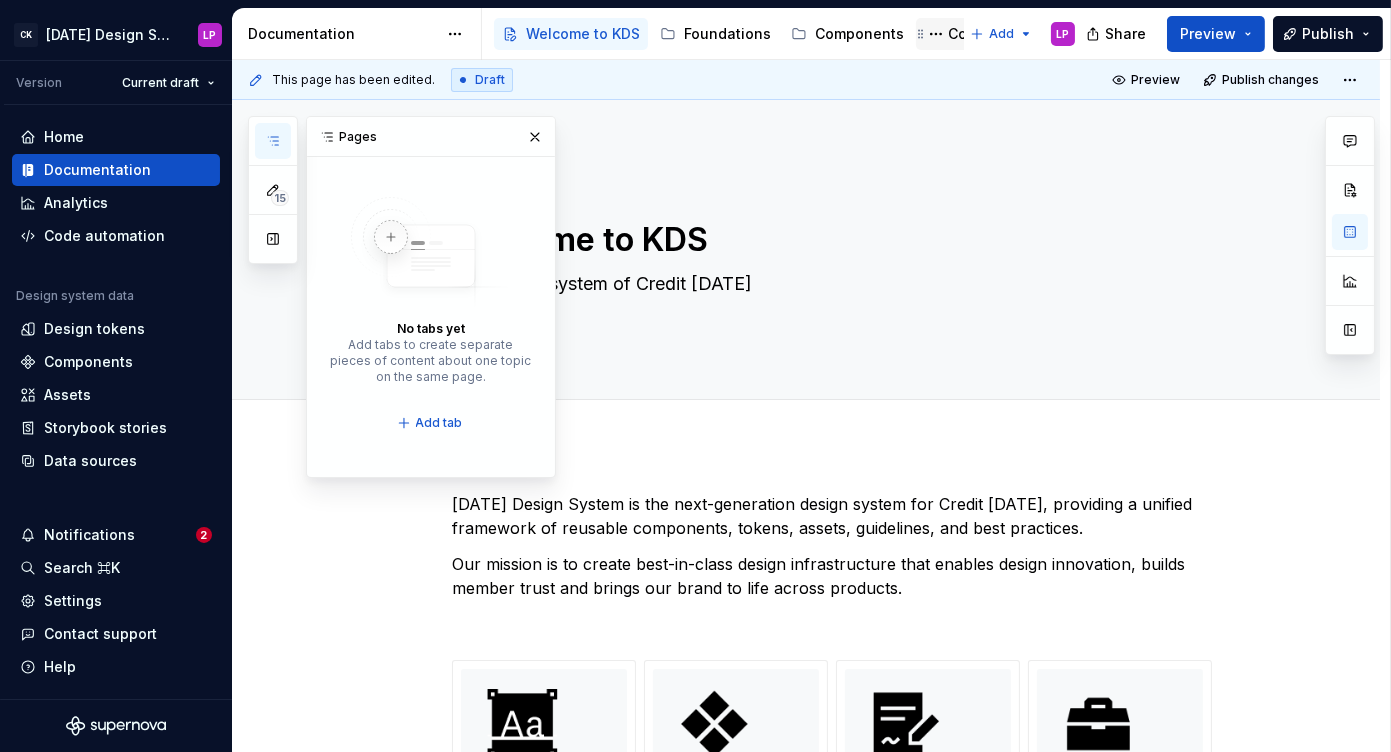 click on "Content" at bounding box center (976, 34) 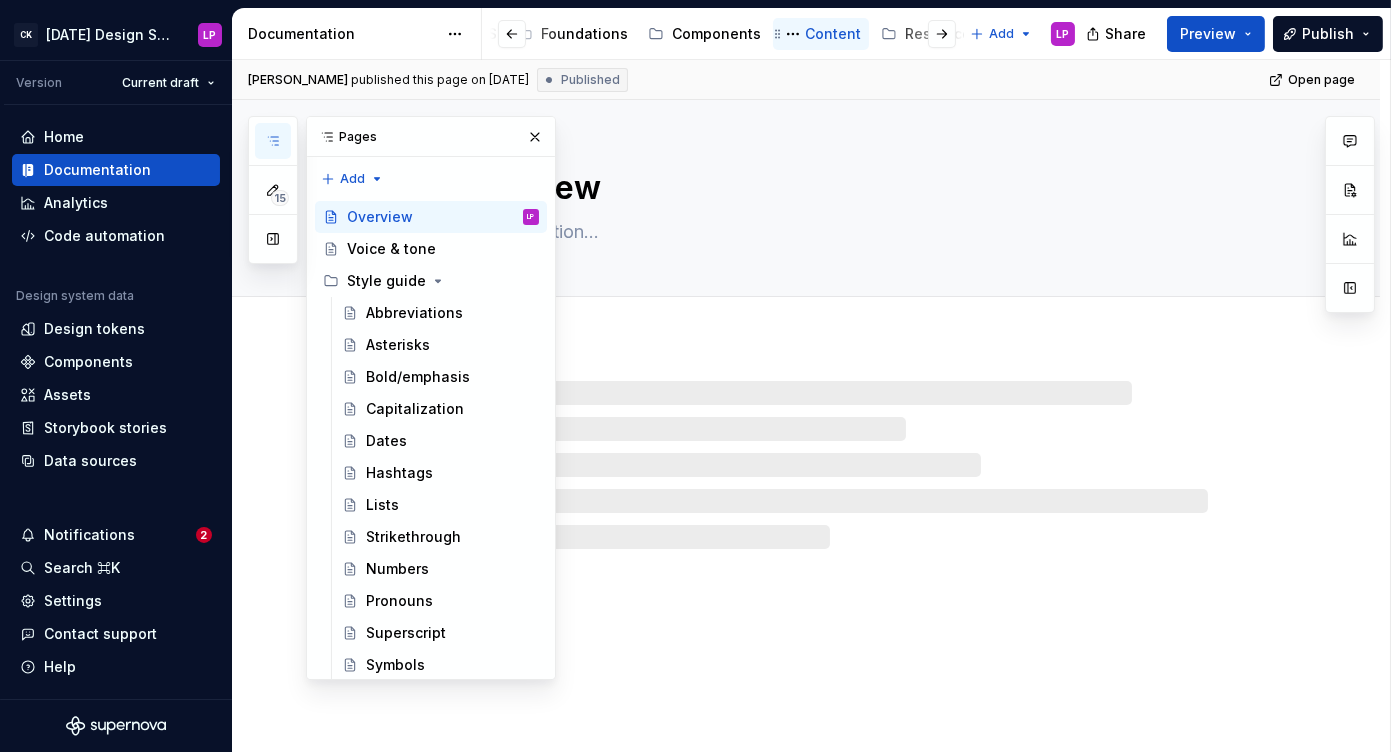 scroll, scrollTop: 0, scrollLeft: 195, axis: horizontal 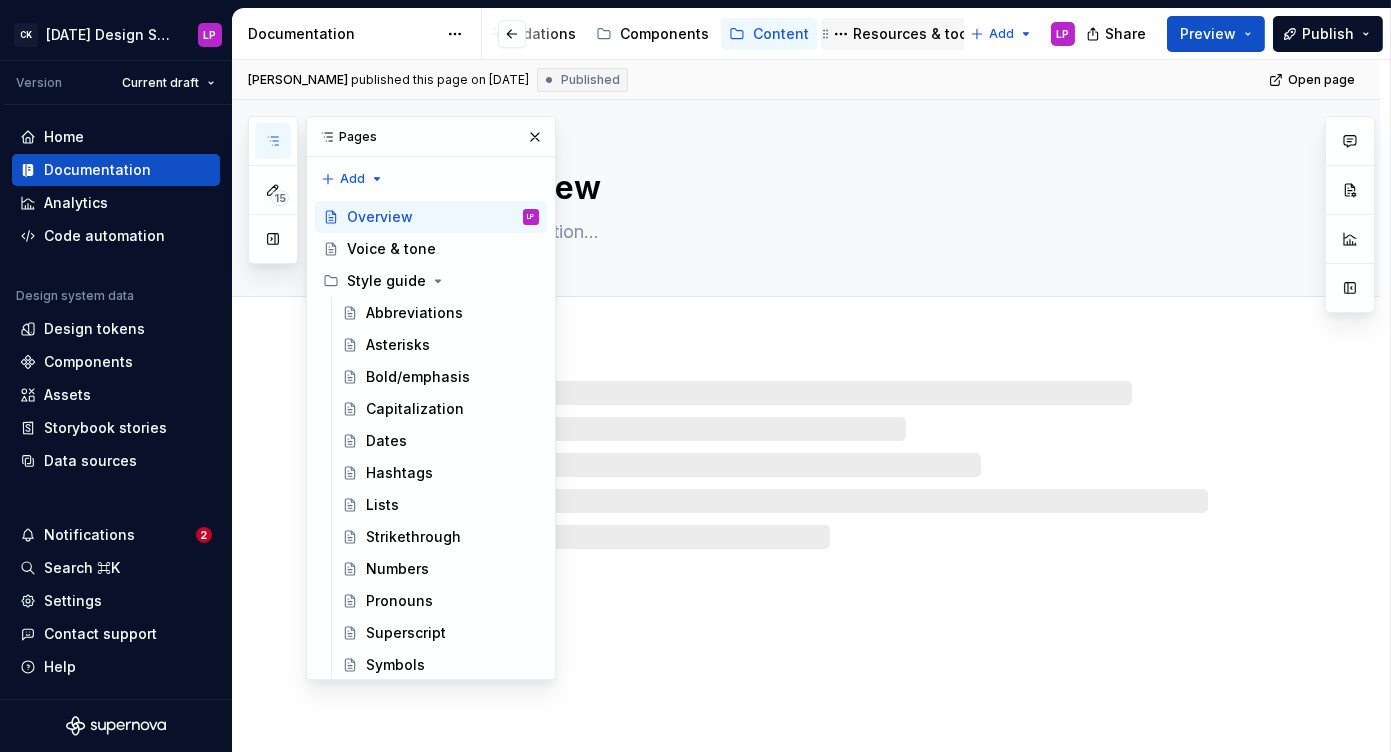 click on "Resources & tools" at bounding box center (916, 34) 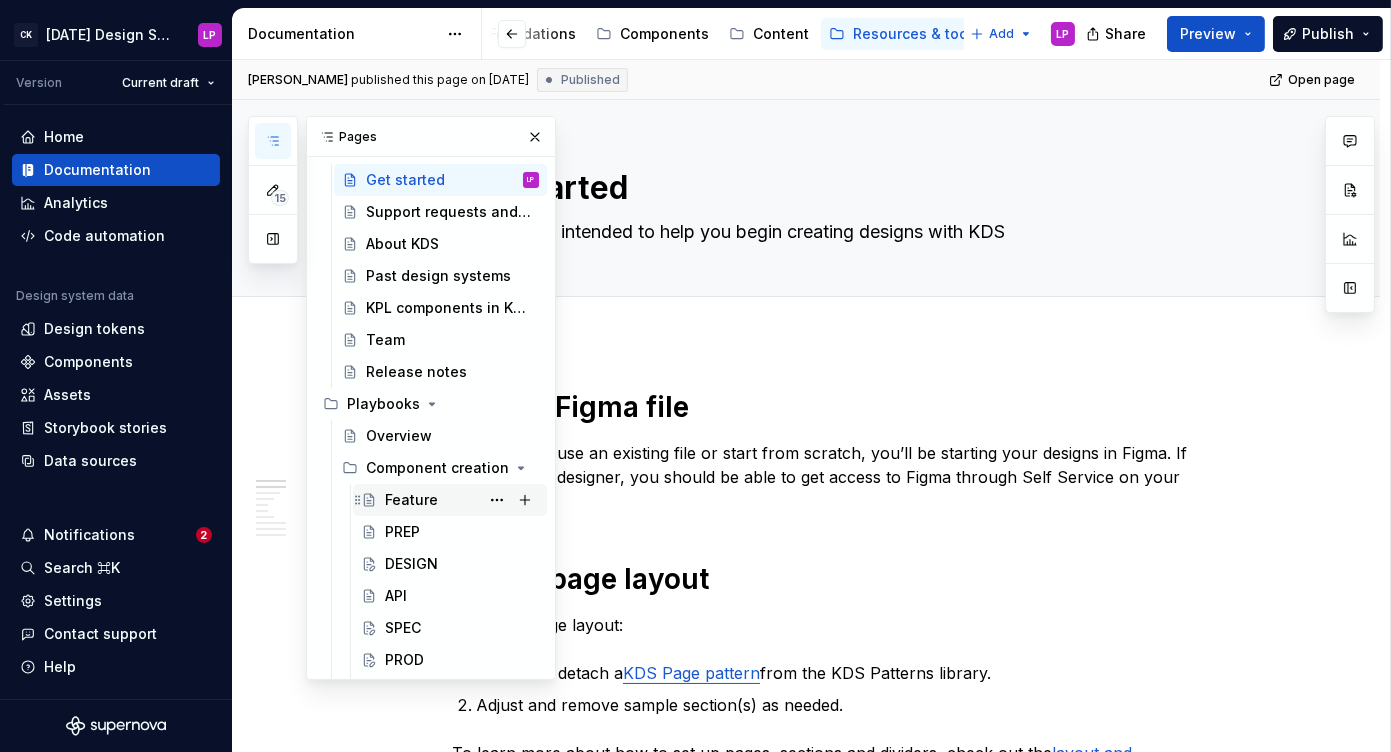 scroll, scrollTop: 0, scrollLeft: 0, axis: both 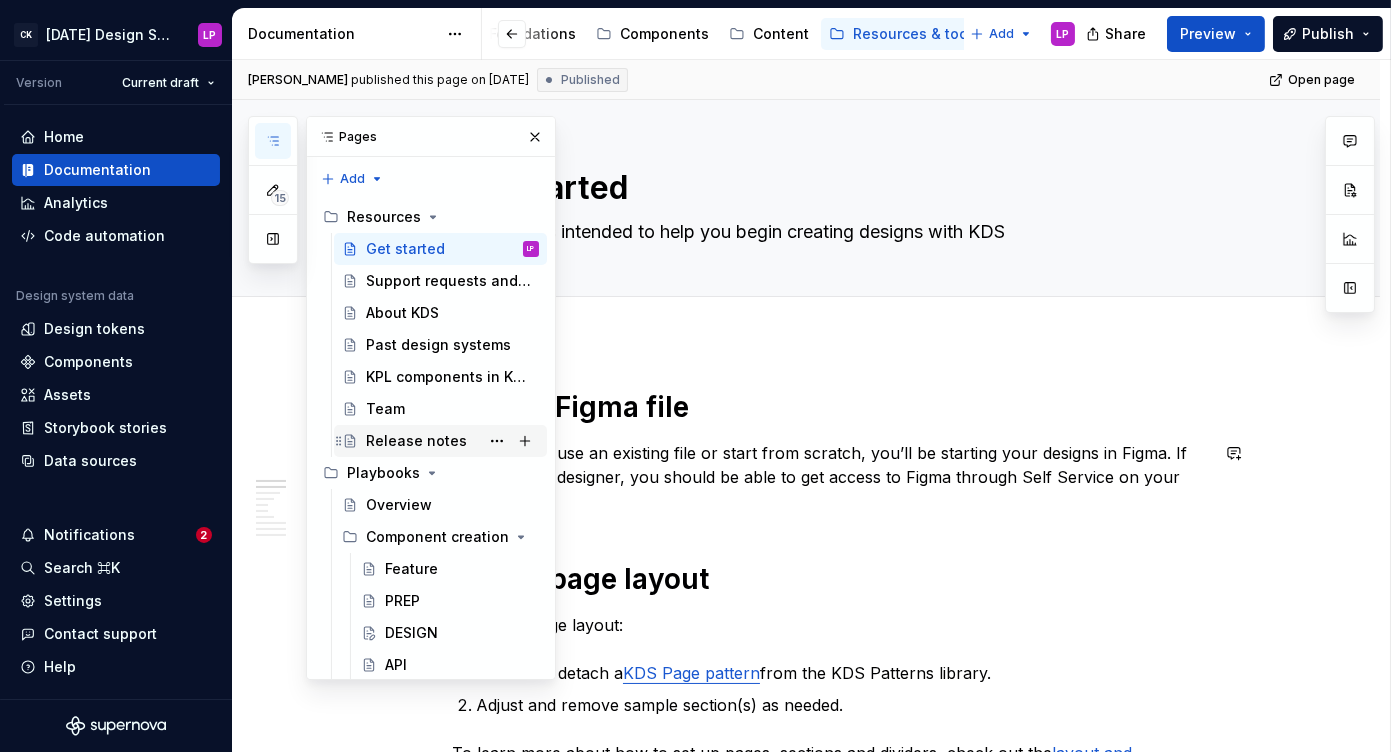 click on "Release notes" at bounding box center [416, 441] 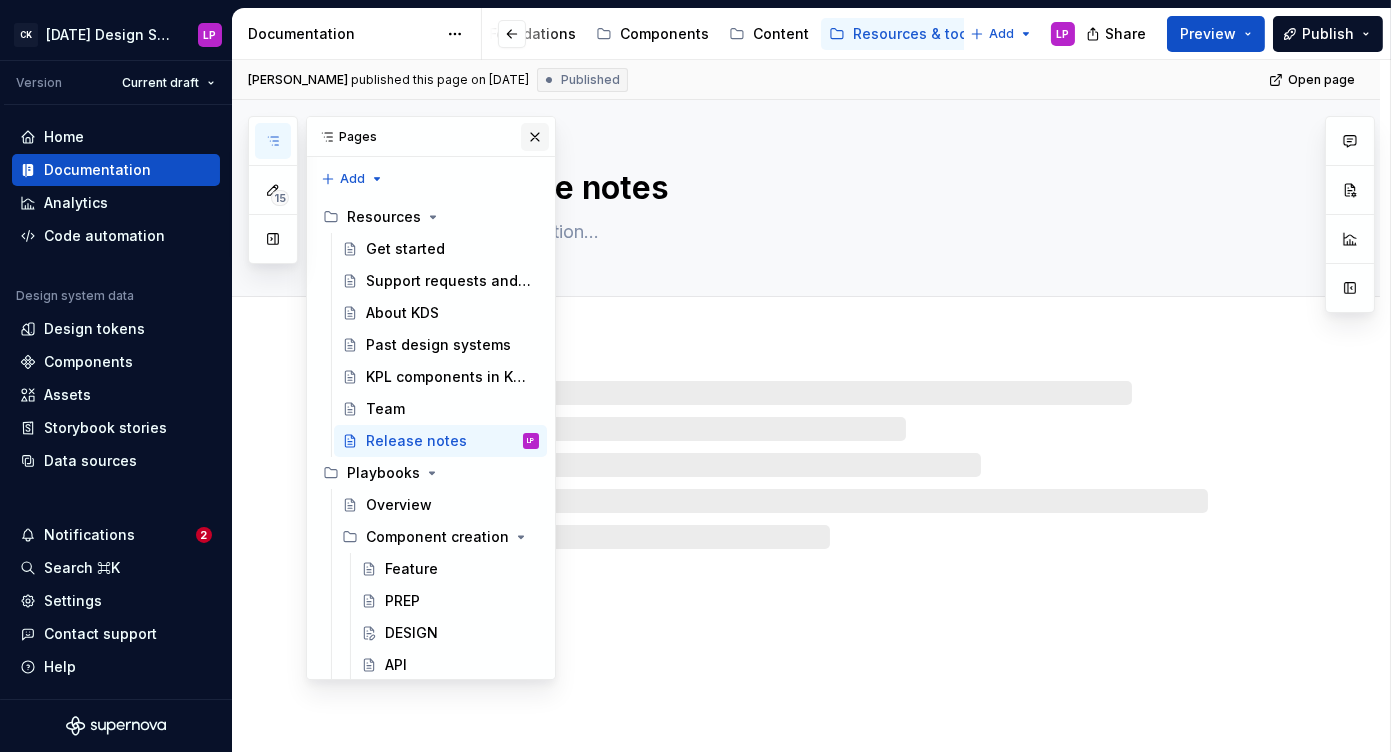 click at bounding box center (535, 137) 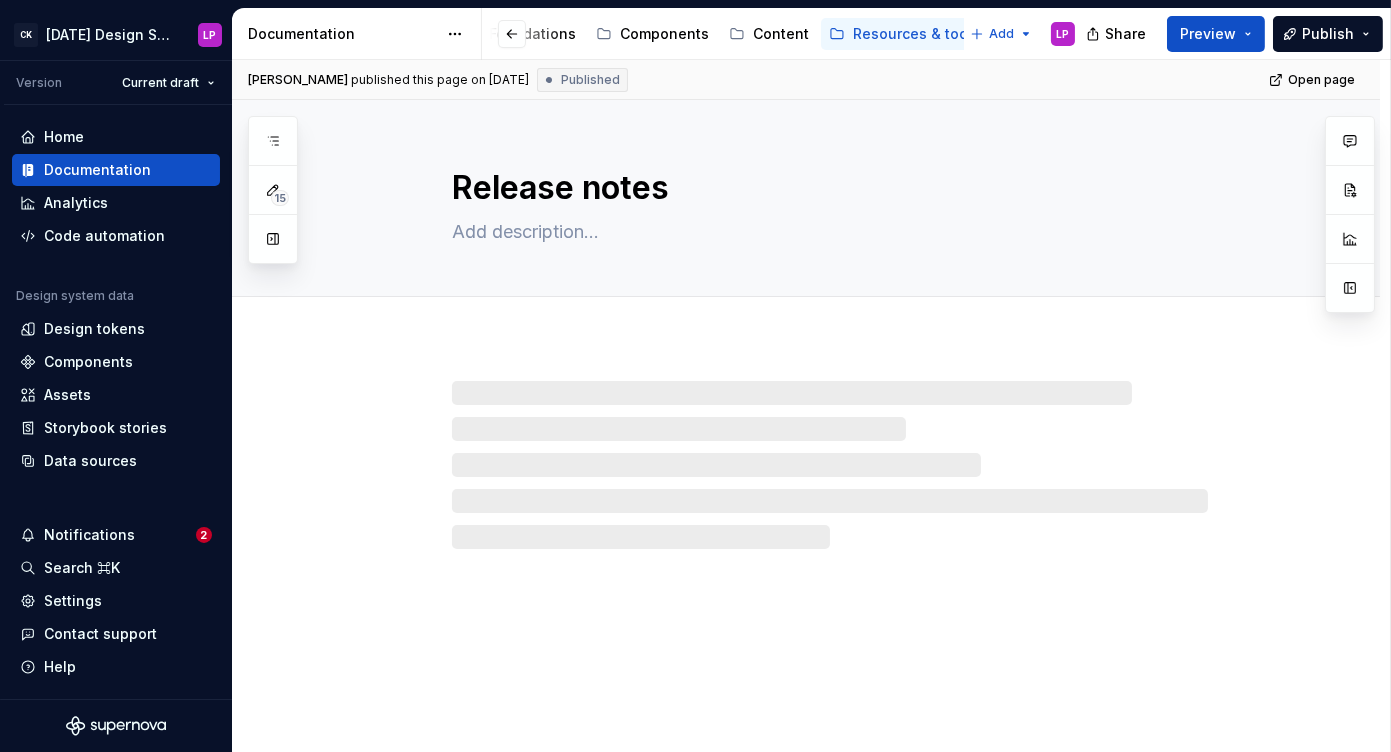 type on "*" 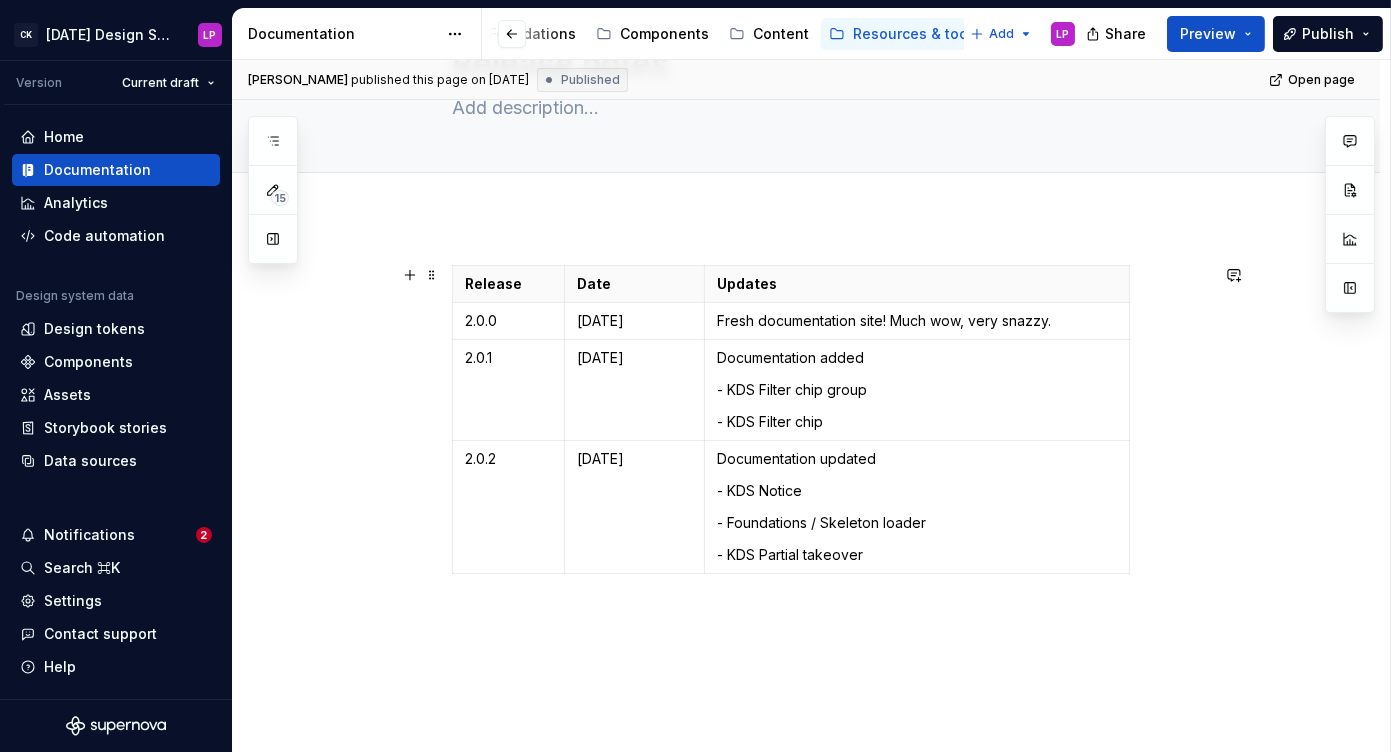 scroll, scrollTop: 130, scrollLeft: 0, axis: vertical 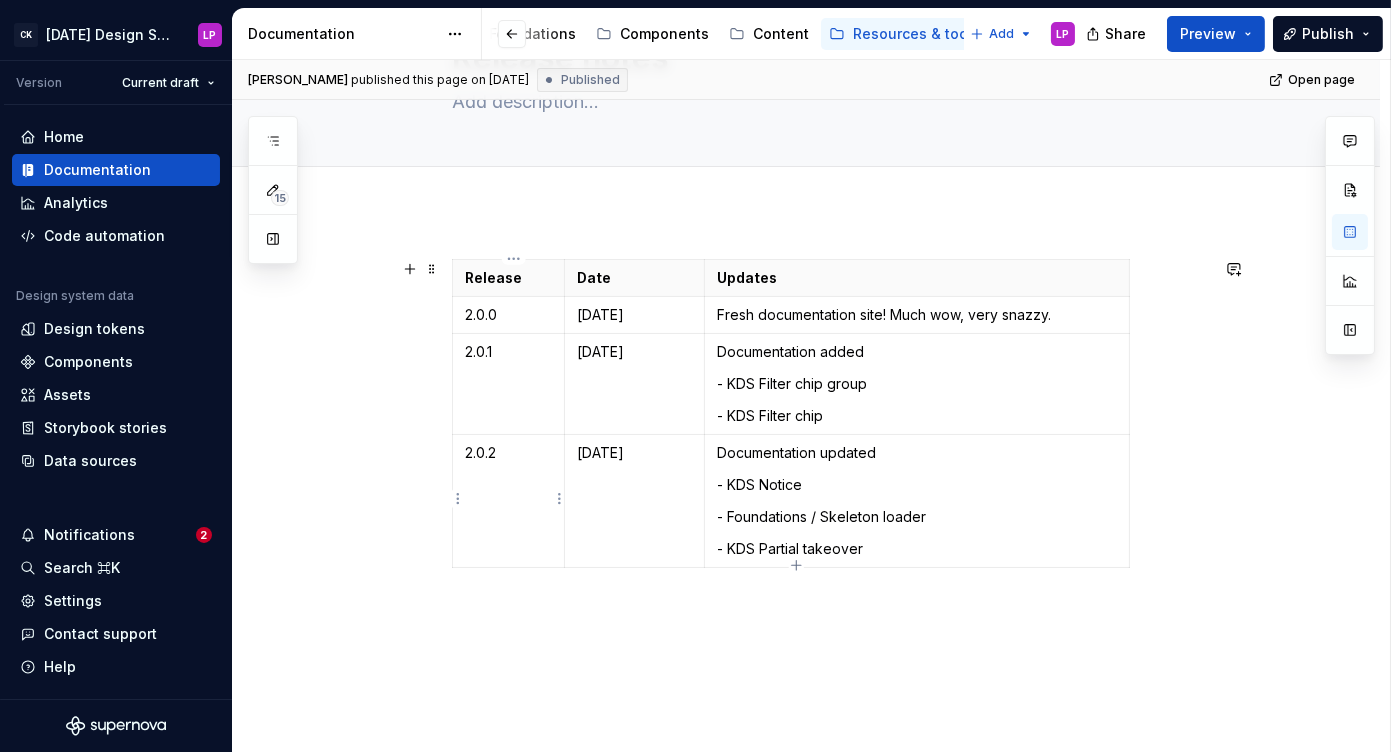 click on "2.0.2" at bounding box center (509, 501) 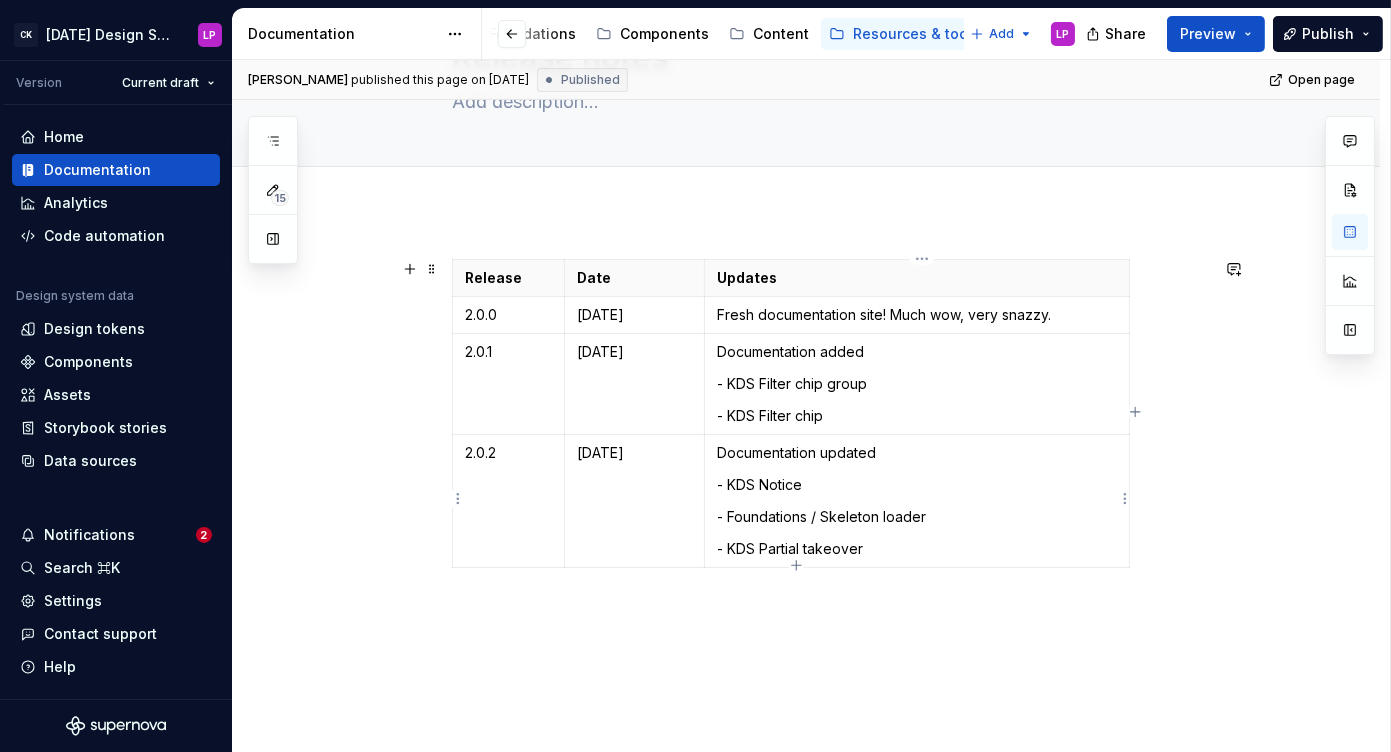 click on "- Foundations / Skeleton loader" at bounding box center (917, 517) 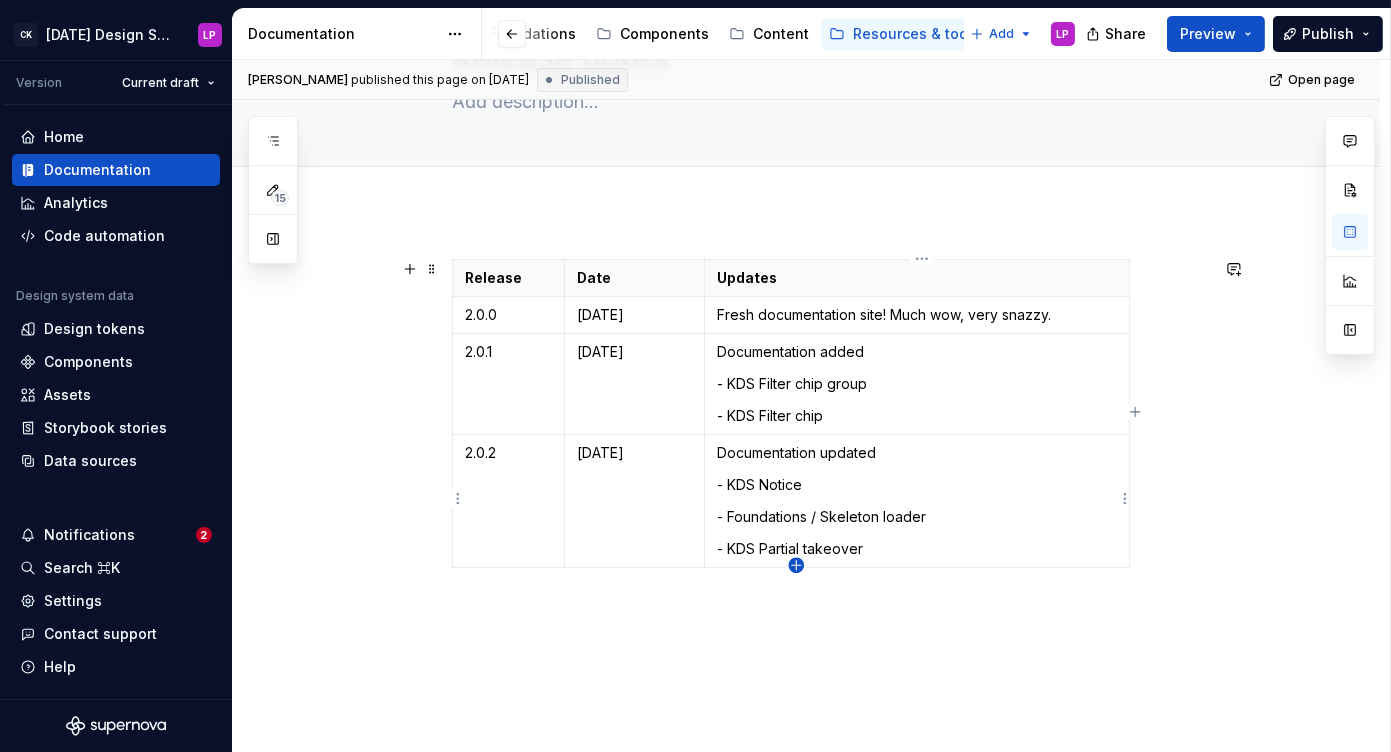 click 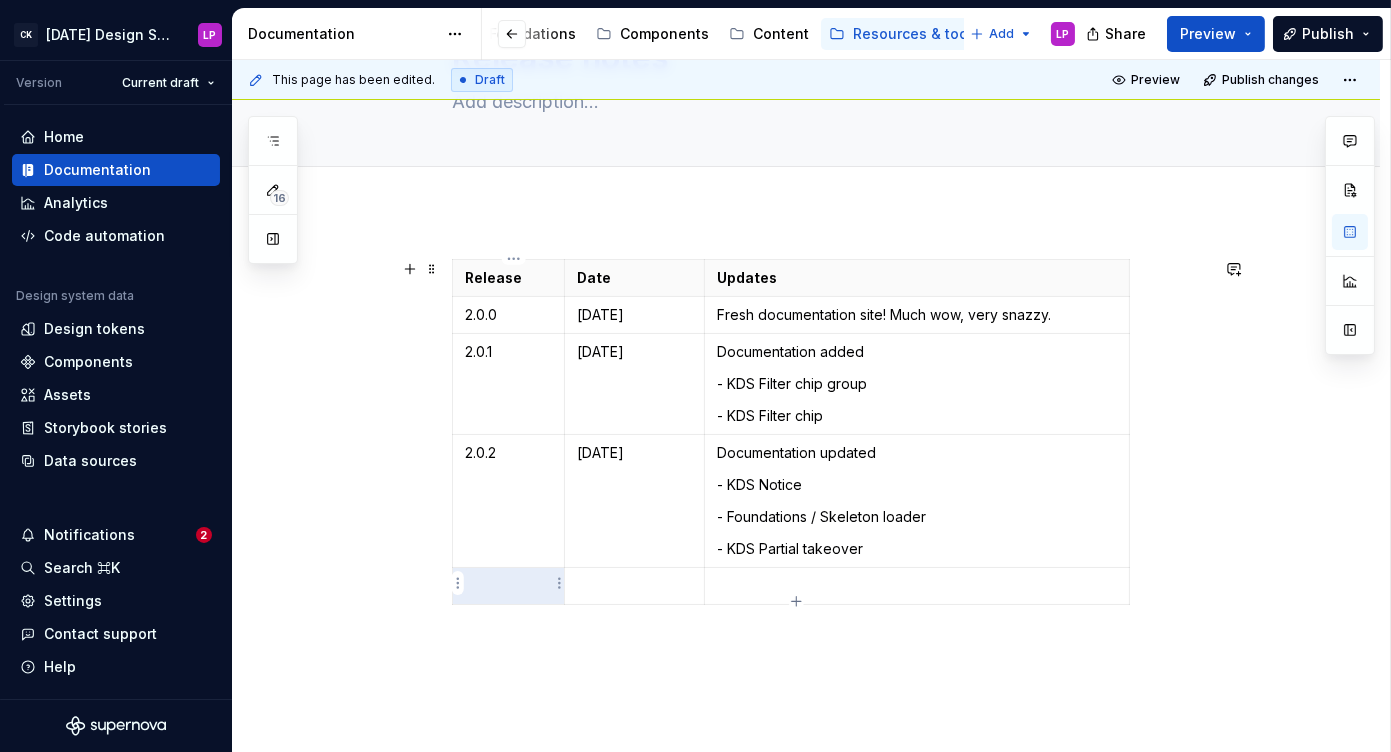 click at bounding box center [508, 586] 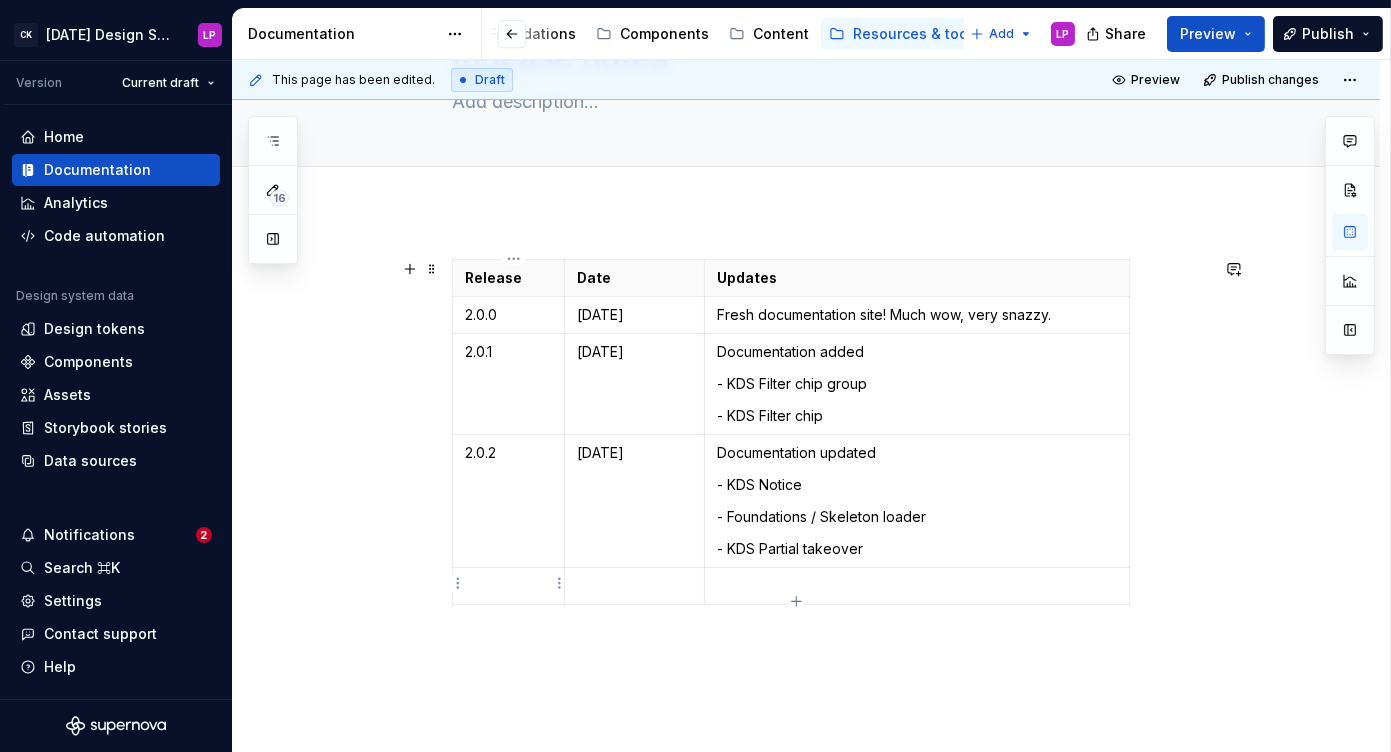 type 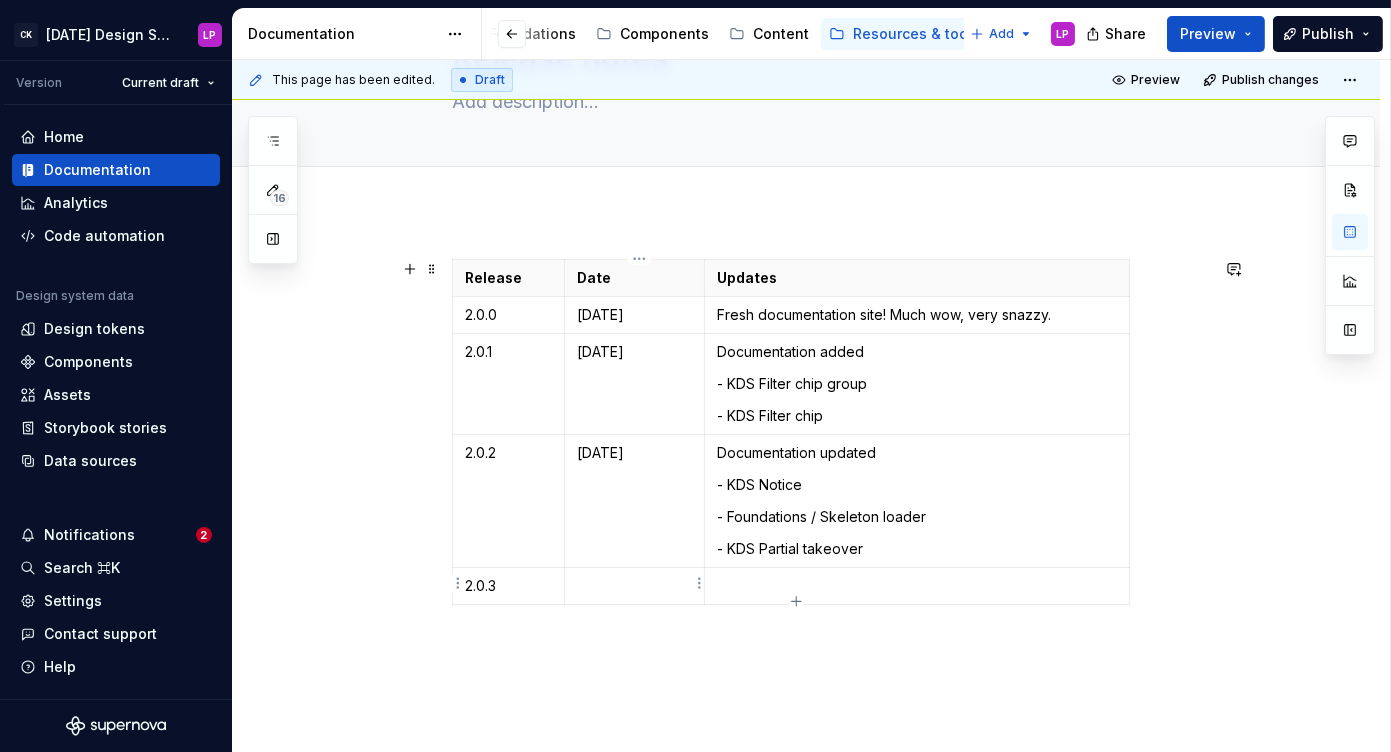 click at bounding box center [634, 586] 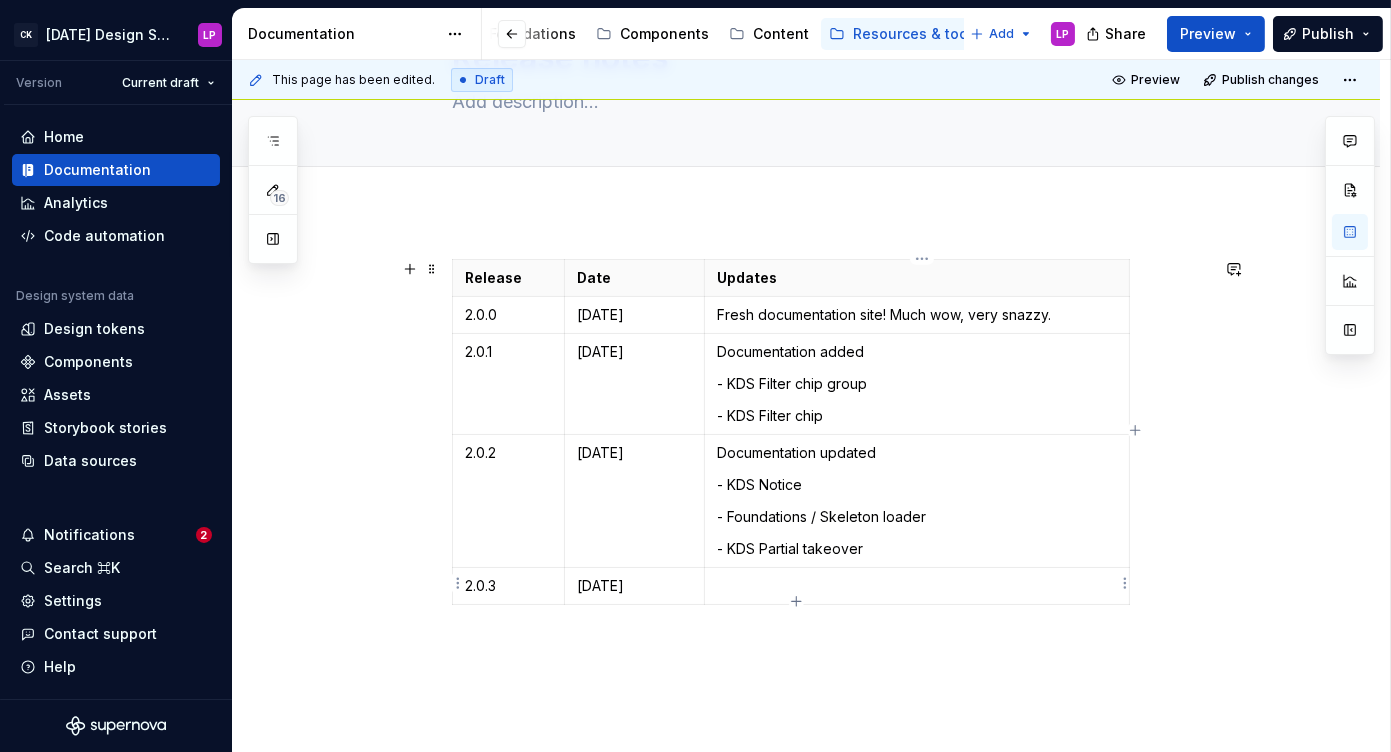 click at bounding box center [917, 586] 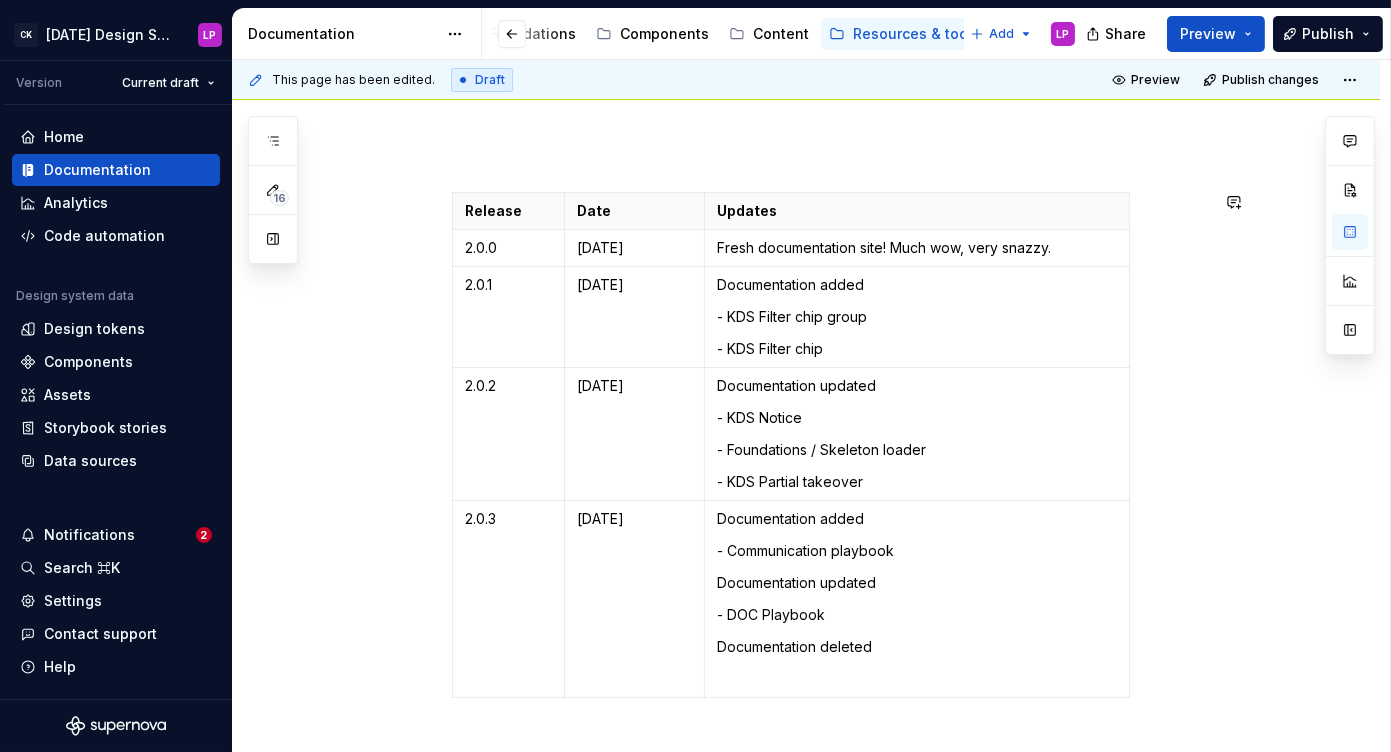scroll, scrollTop: 229, scrollLeft: 0, axis: vertical 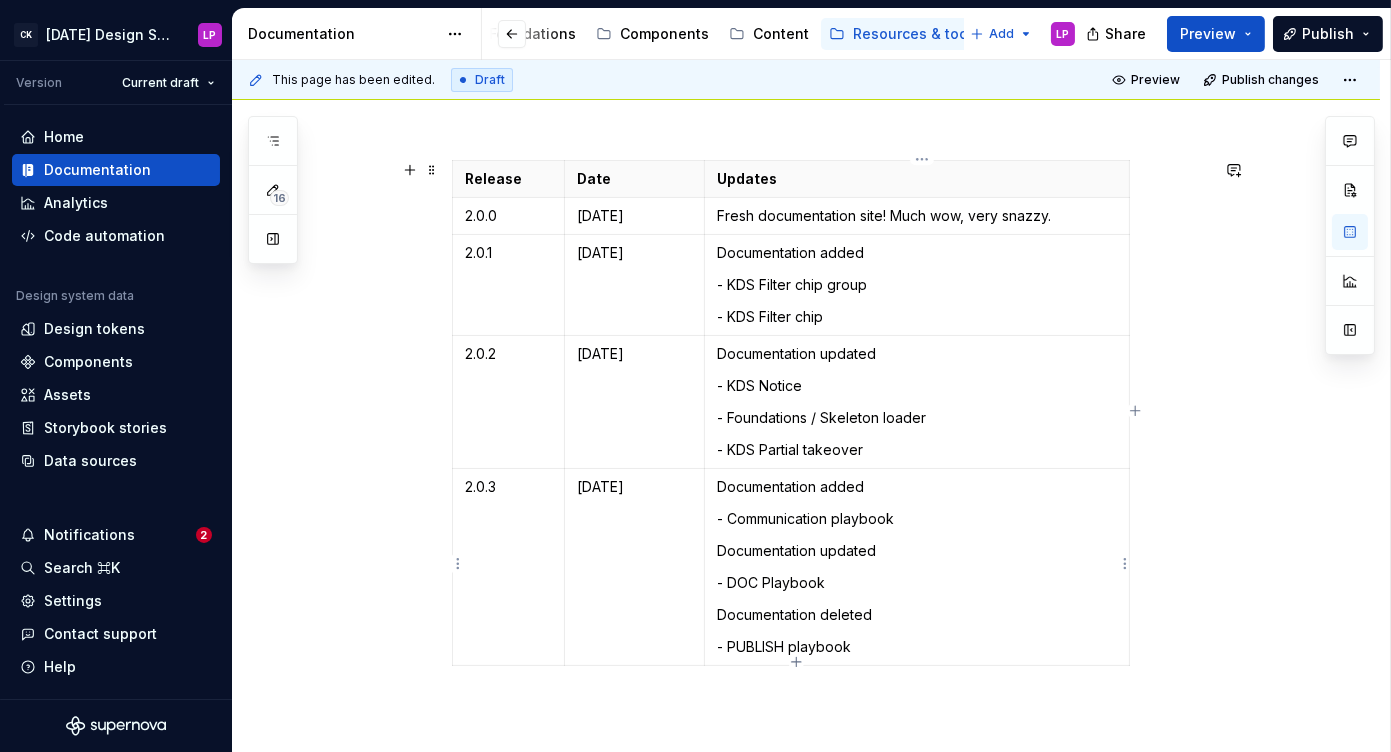 click on "- DOC Playbook" at bounding box center [917, 583] 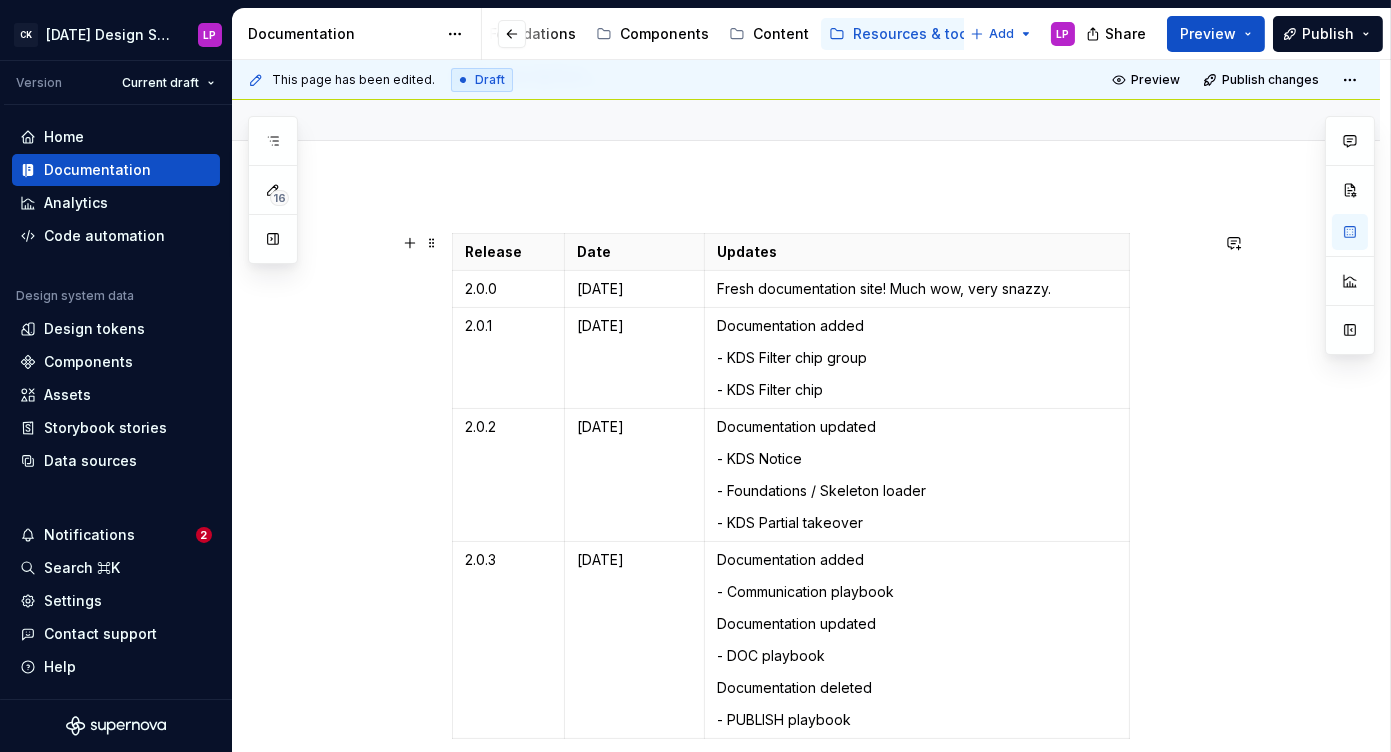 scroll, scrollTop: 0, scrollLeft: 0, axis: both 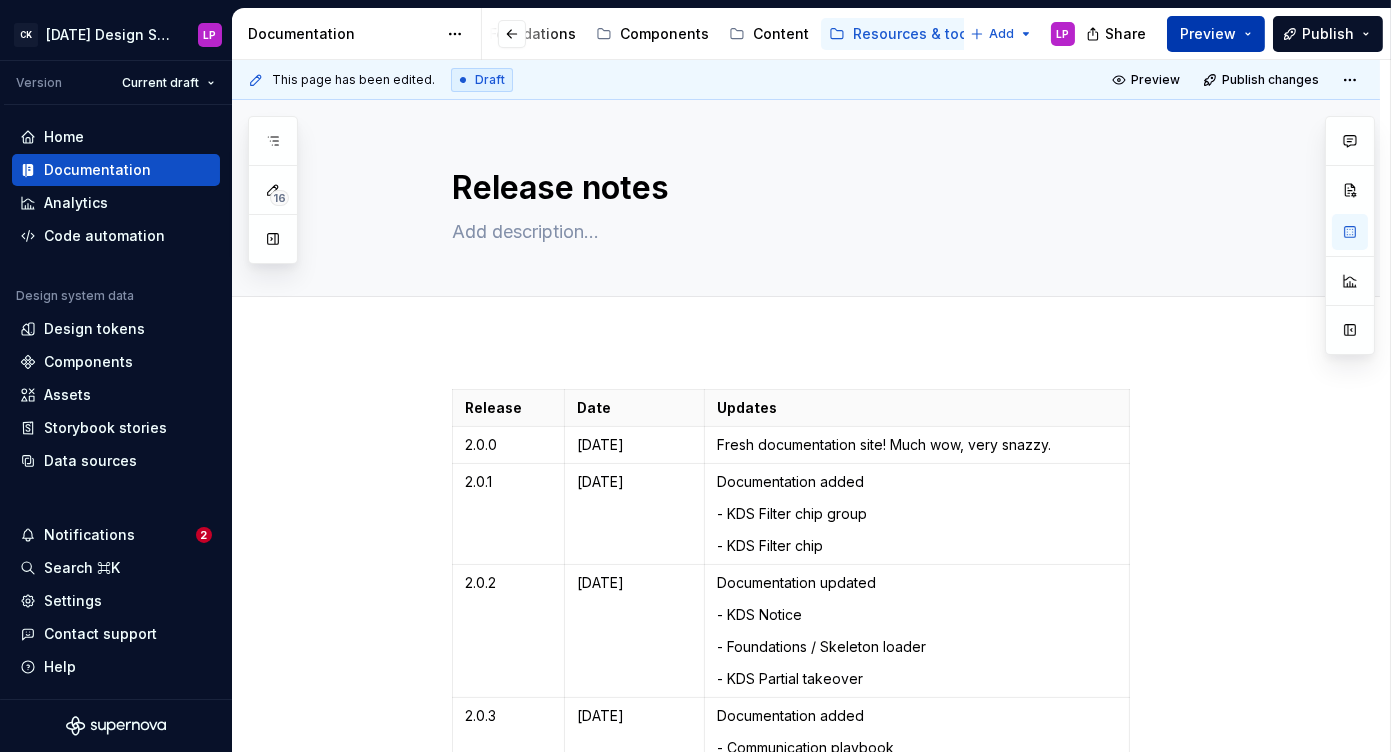 click on "Preview" at bounding box center (1216, 34) 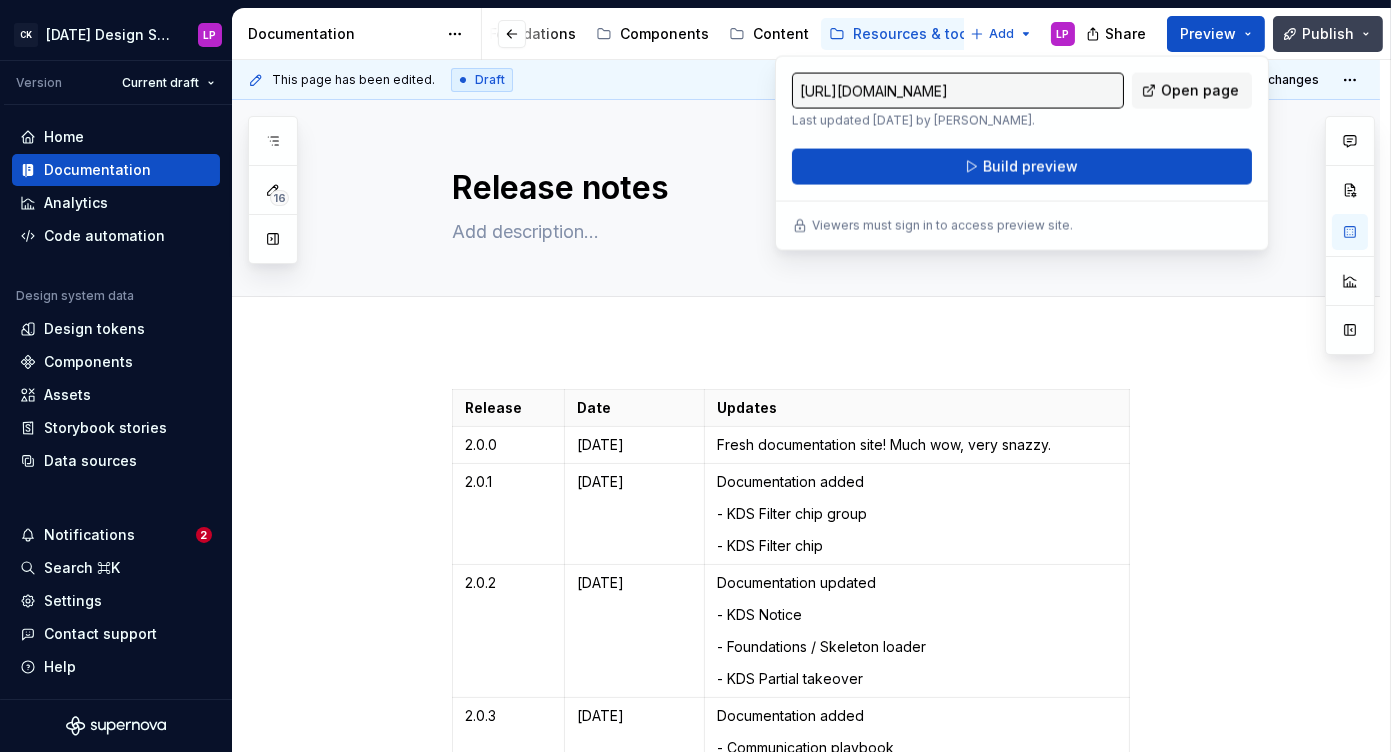 click on "Publish" at bounding box center (1328, 34) 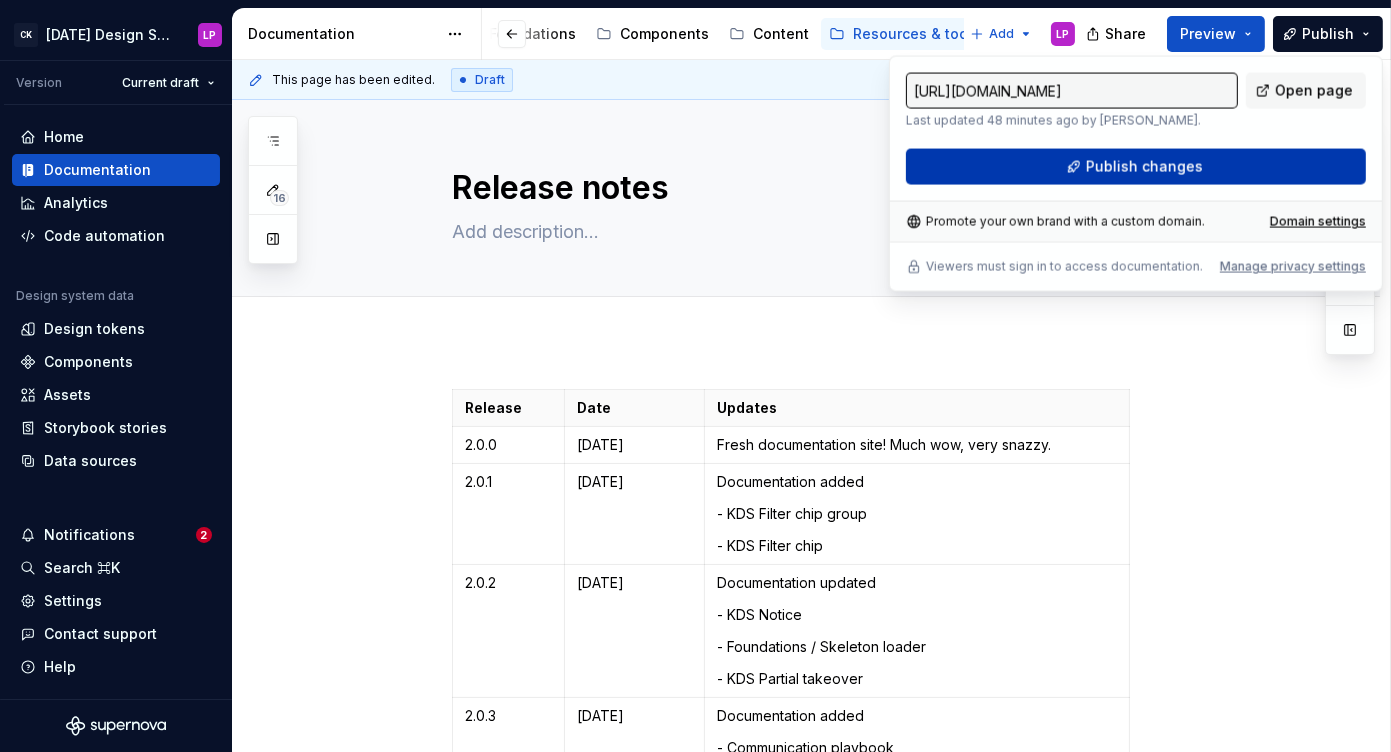 click on "Publish changes" at bounding box center (1136, 167) 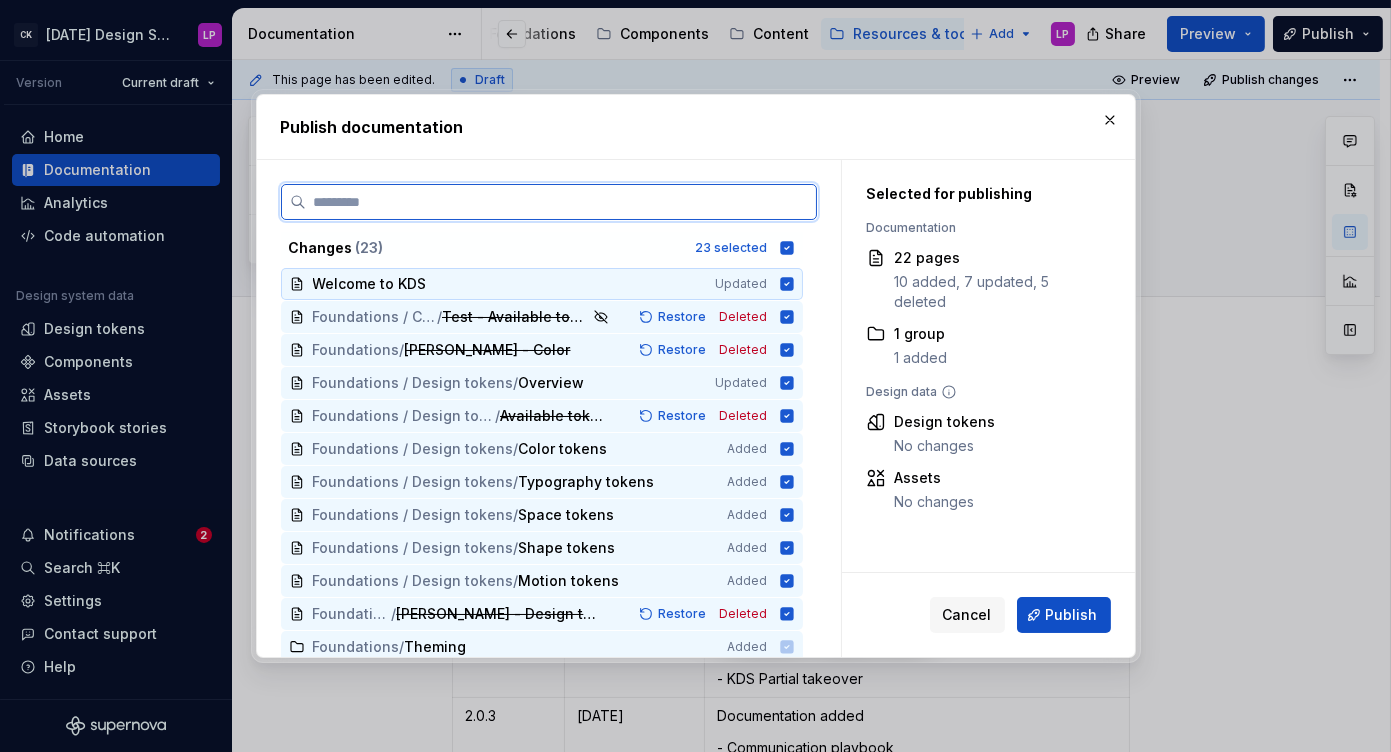 click 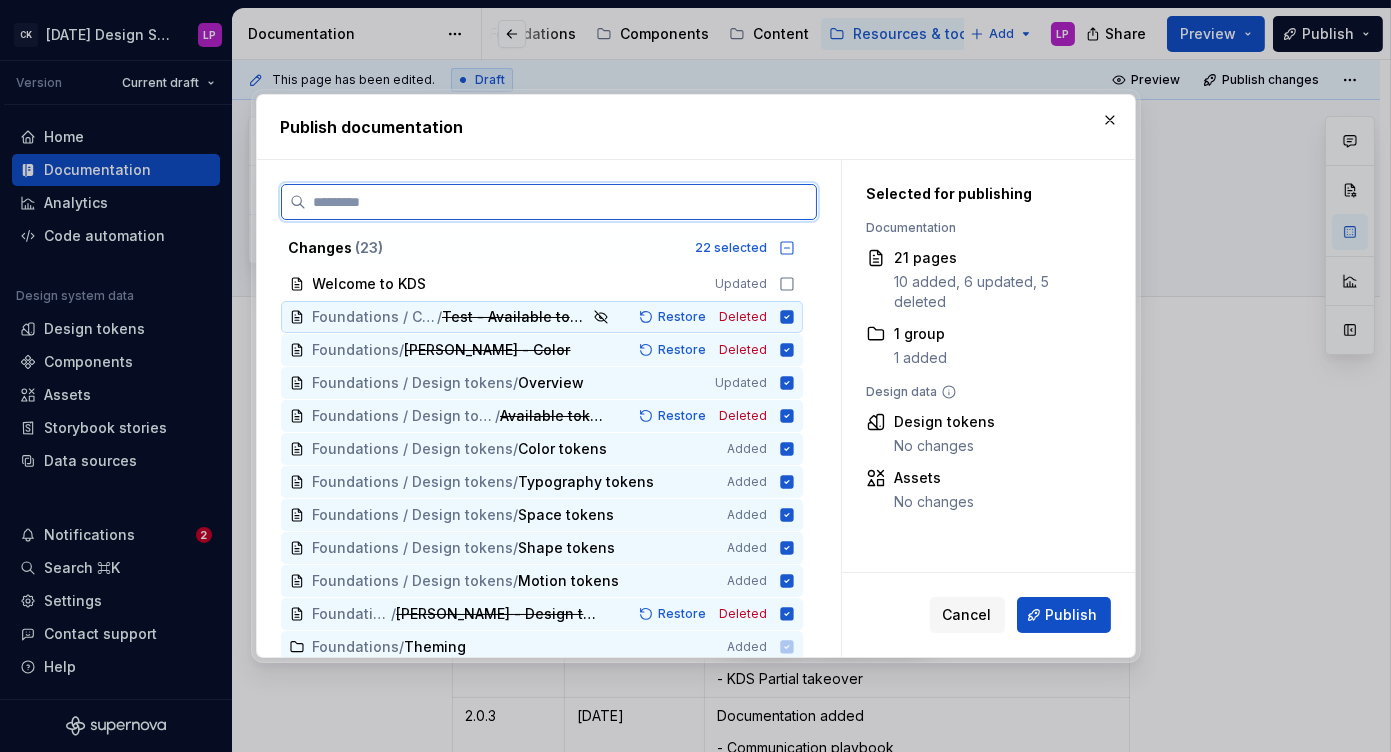 click 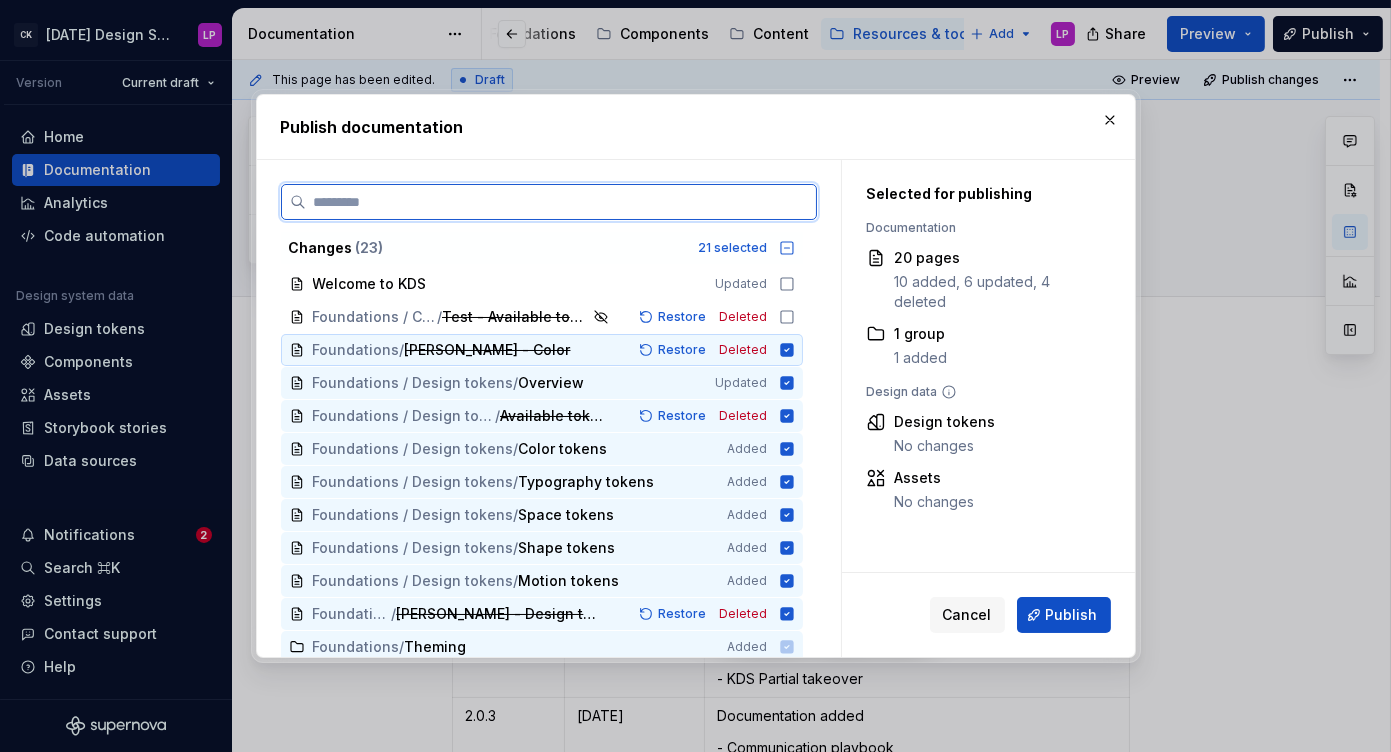 click 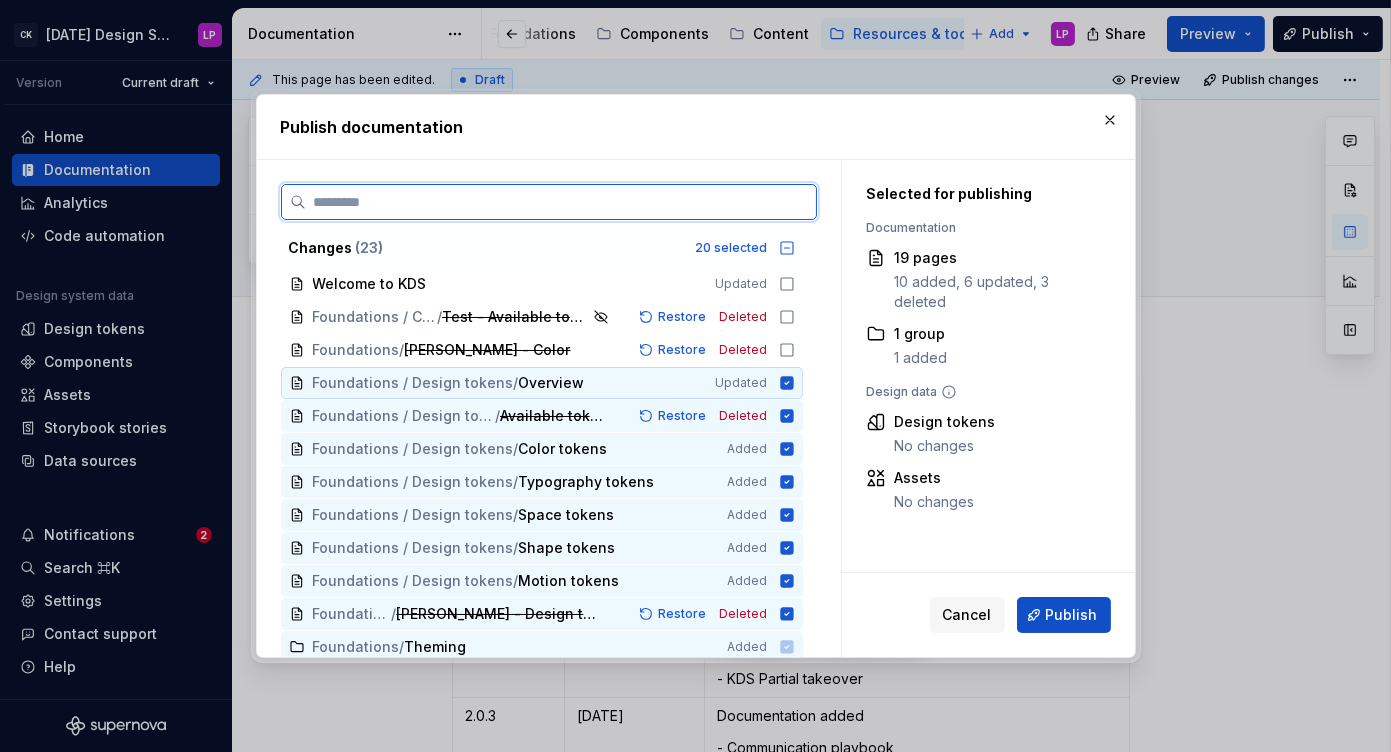 click 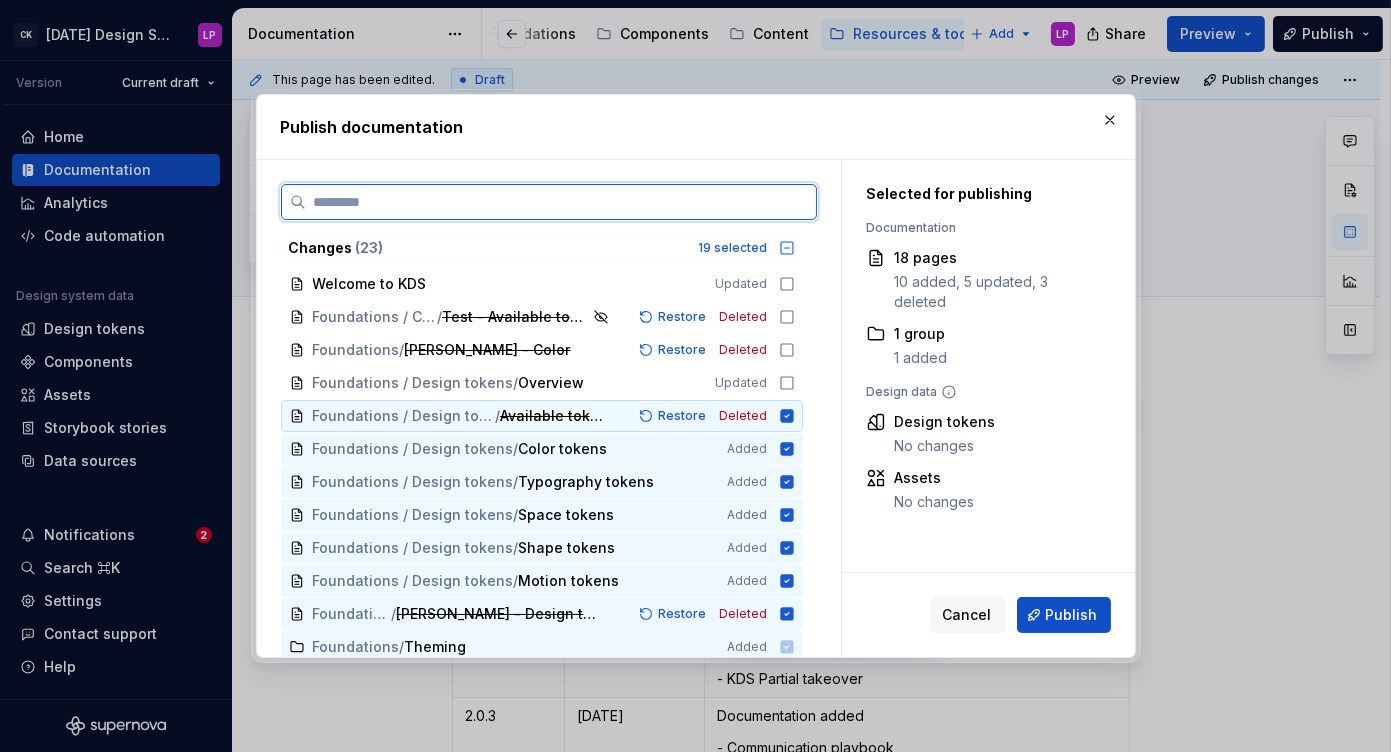click 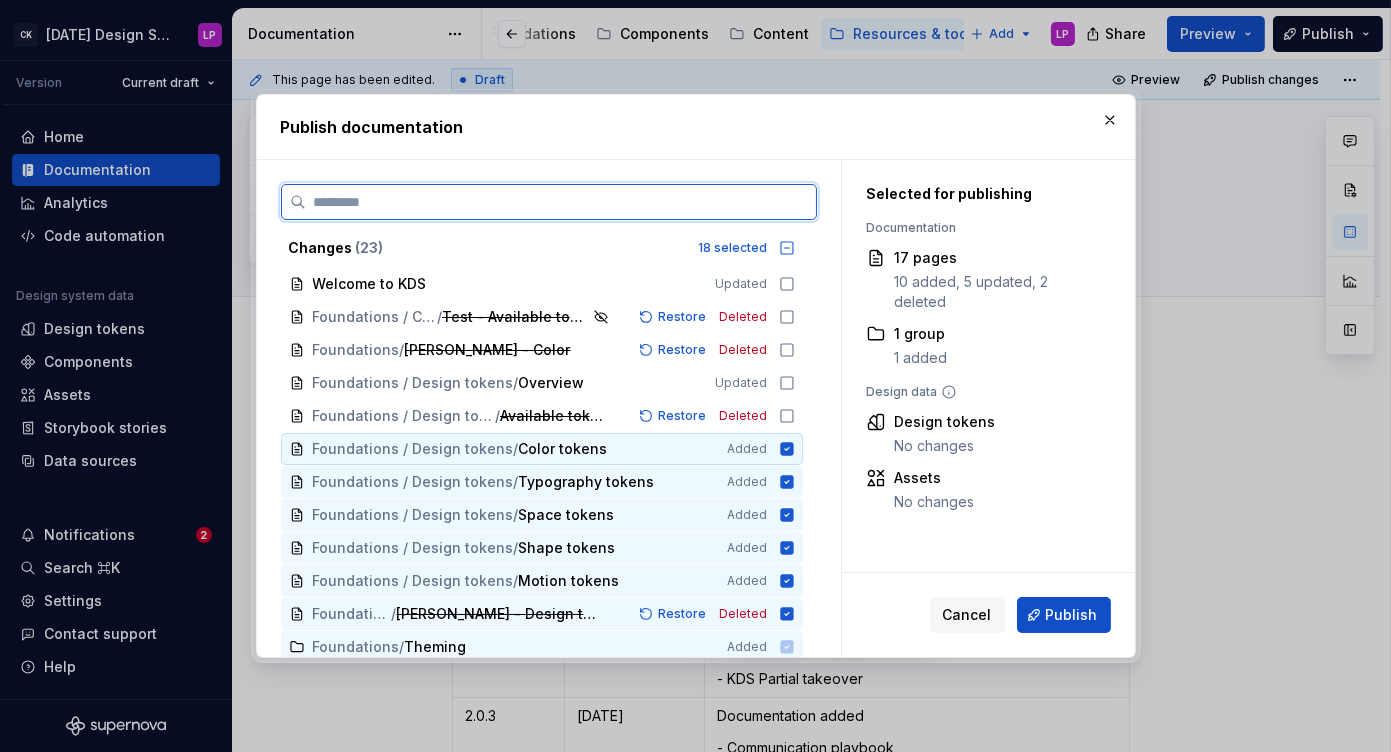 click 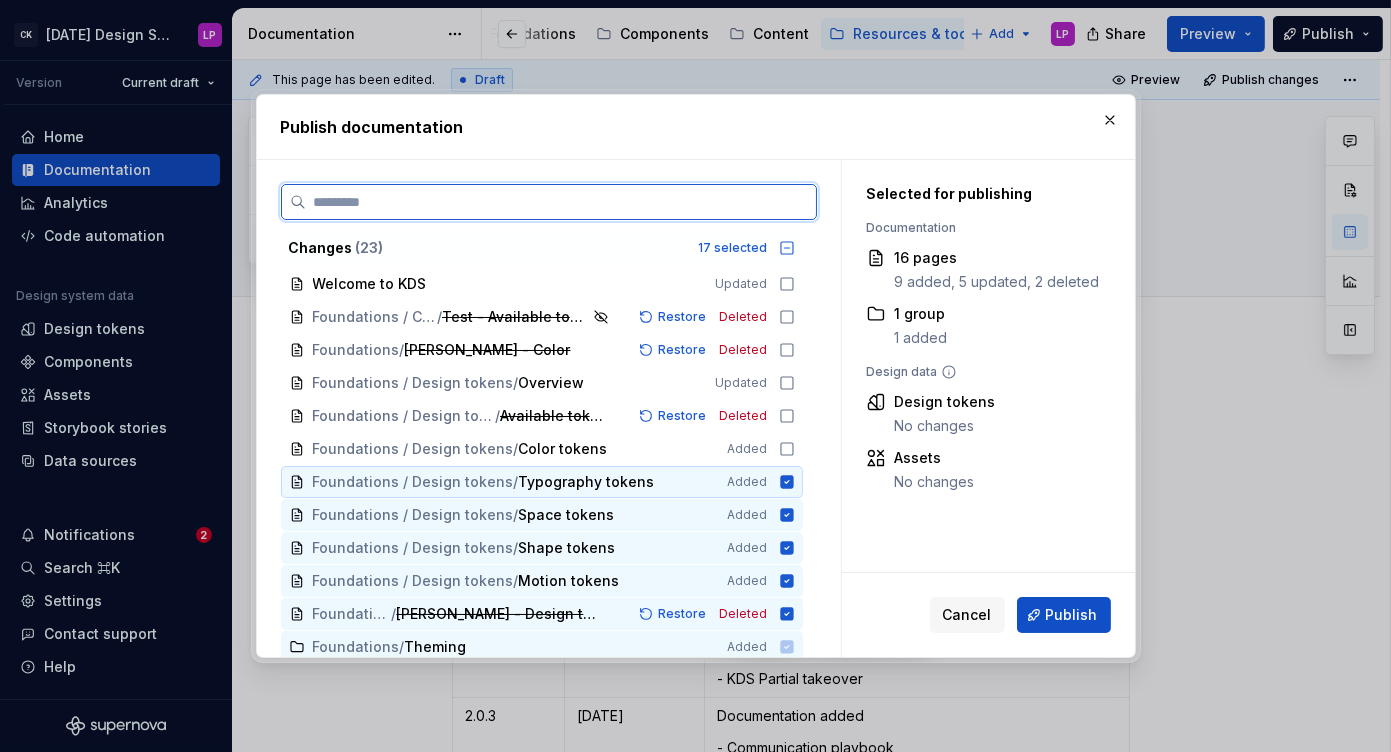 click 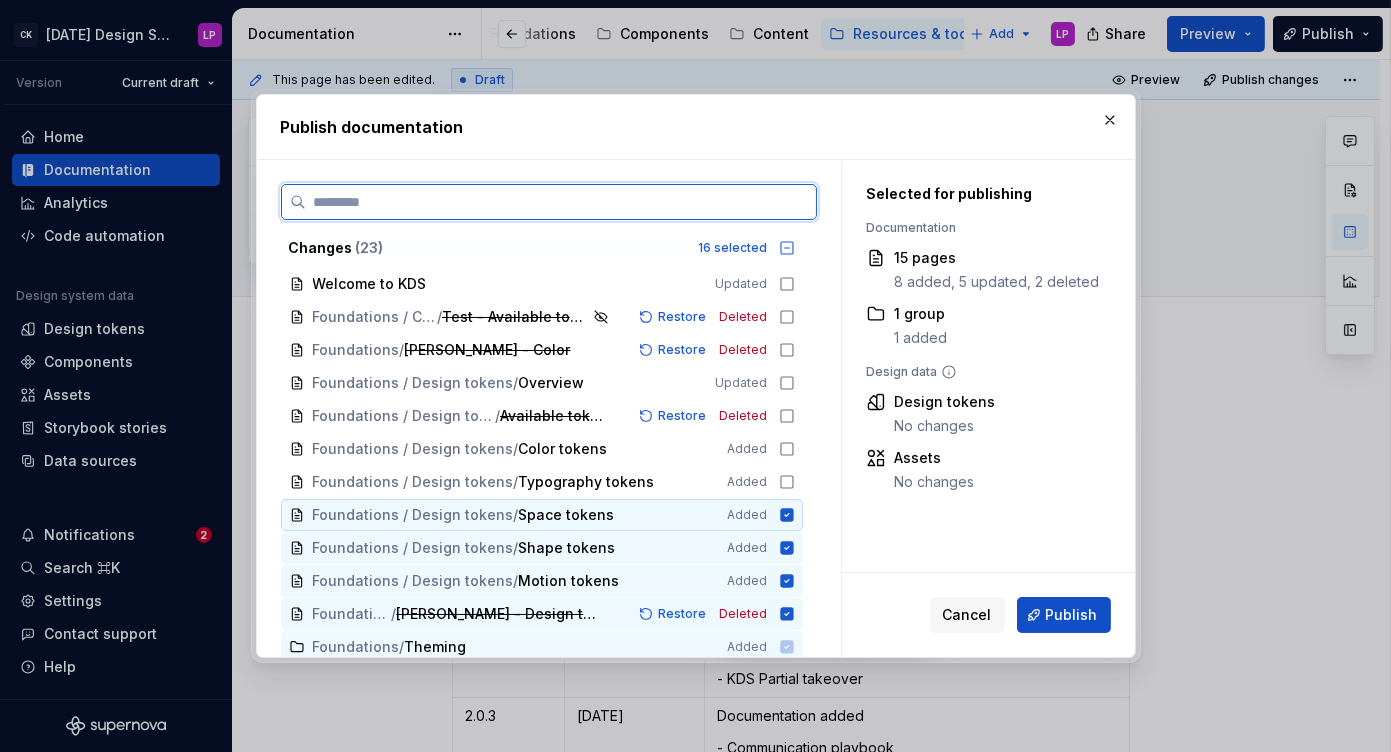 click on "Foundations / Design tokens  /  Space tokens Added" at bounding box center [542, 515] 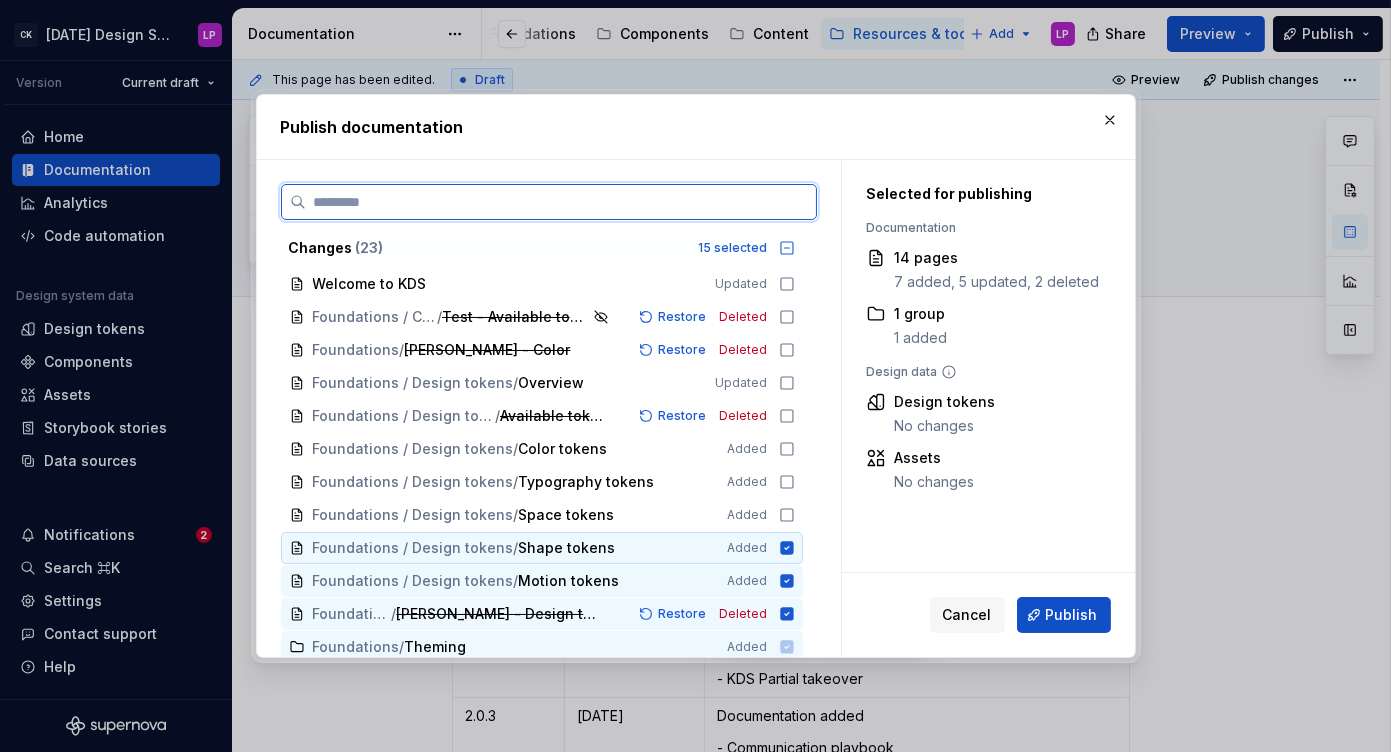 click 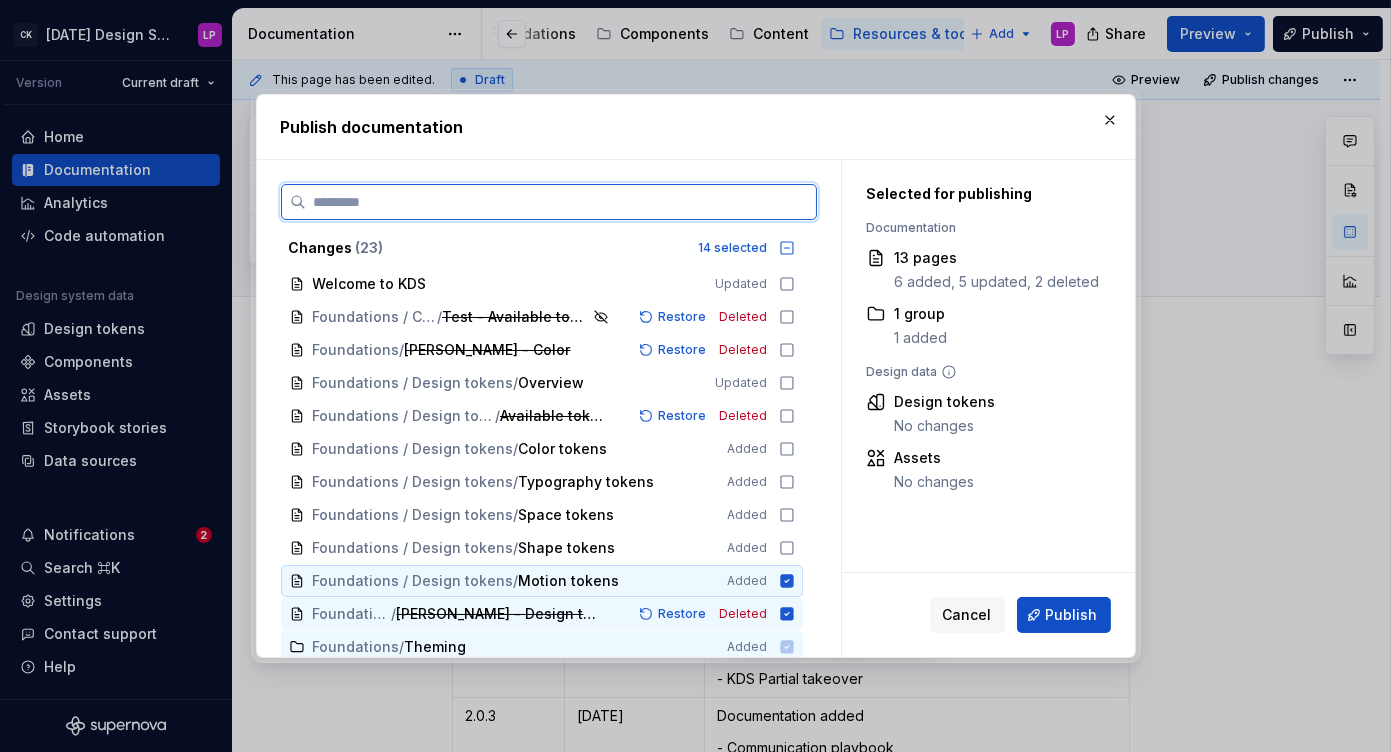 click 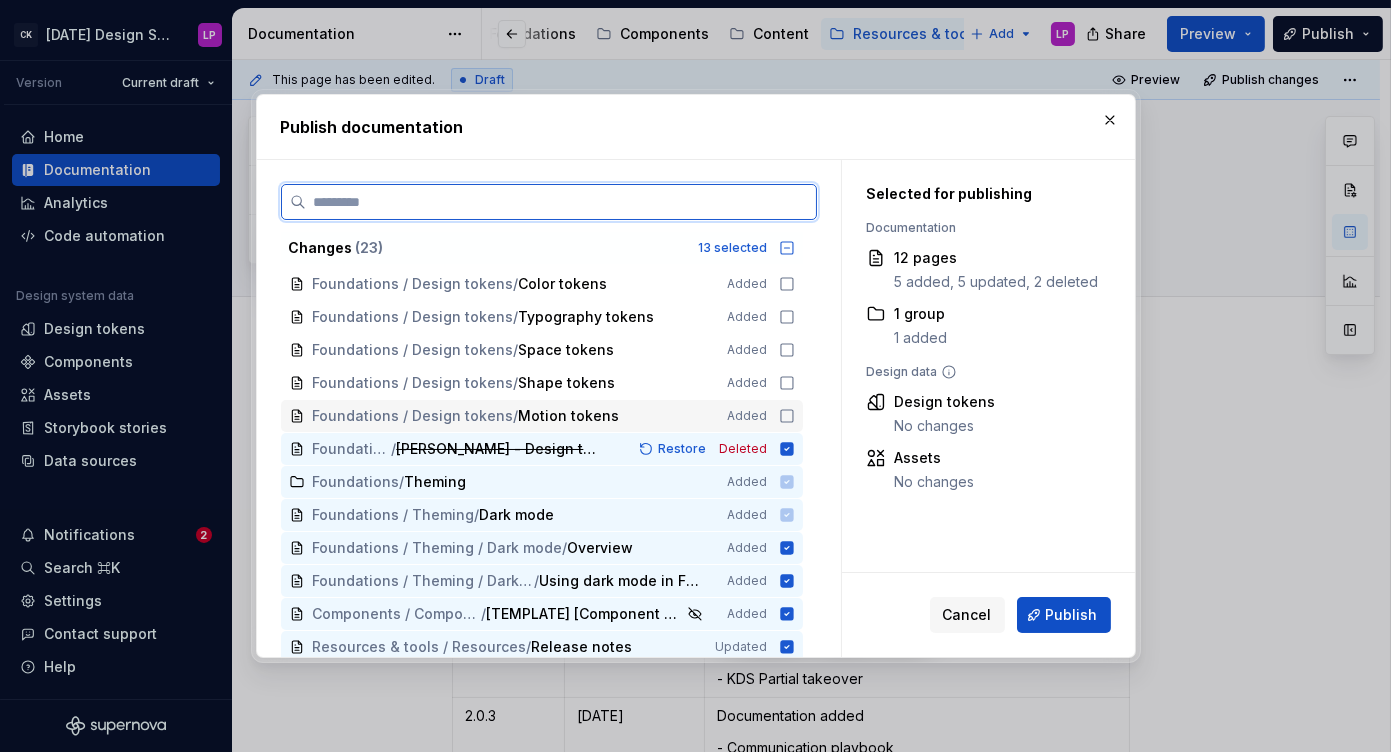 scroll, scrollTop: 191, scrollLeft: 0, axis: vertical 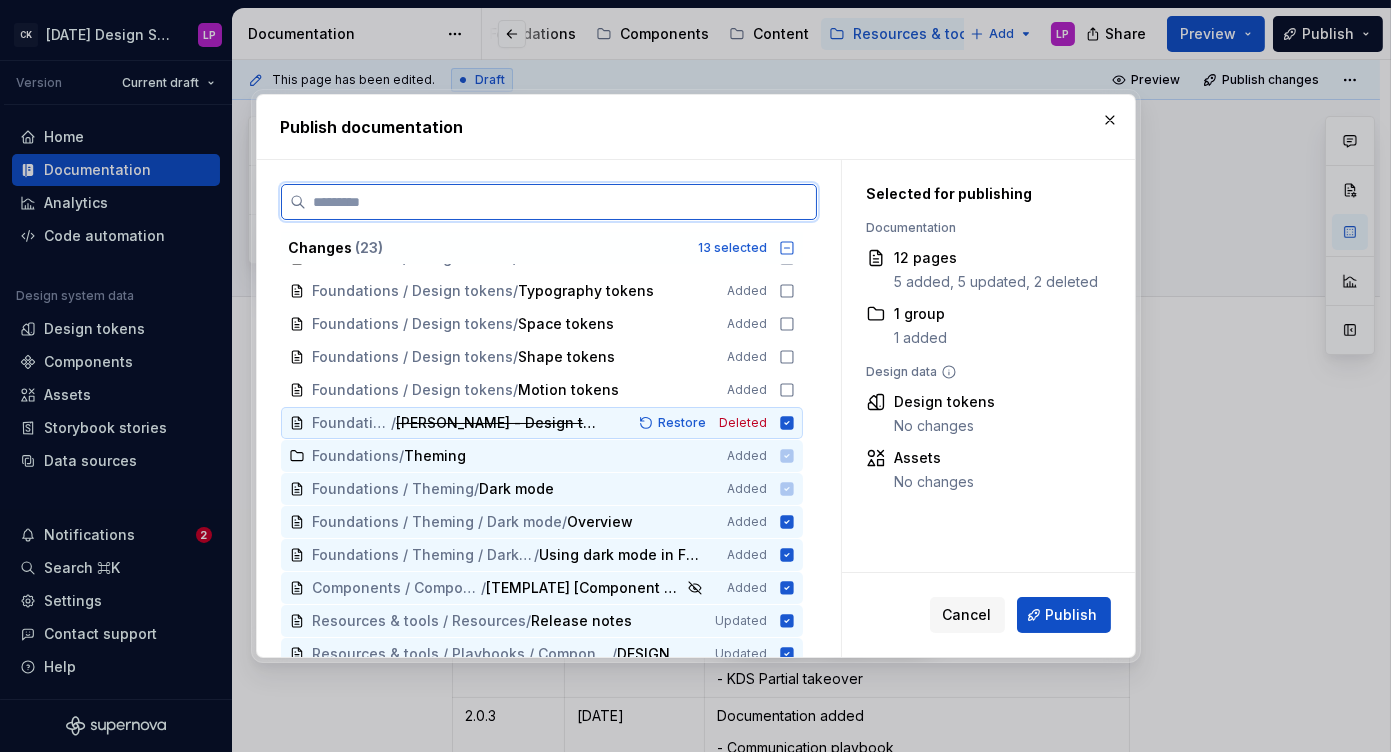 click 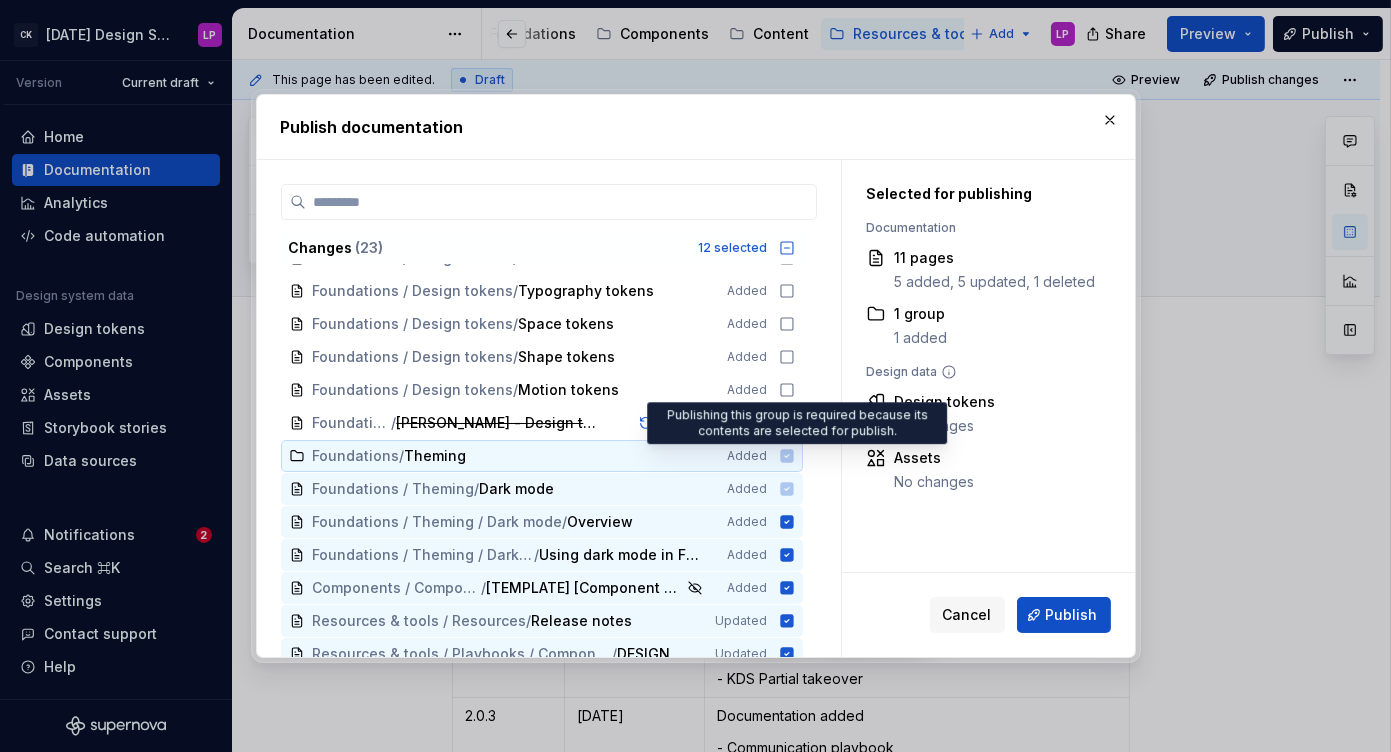click 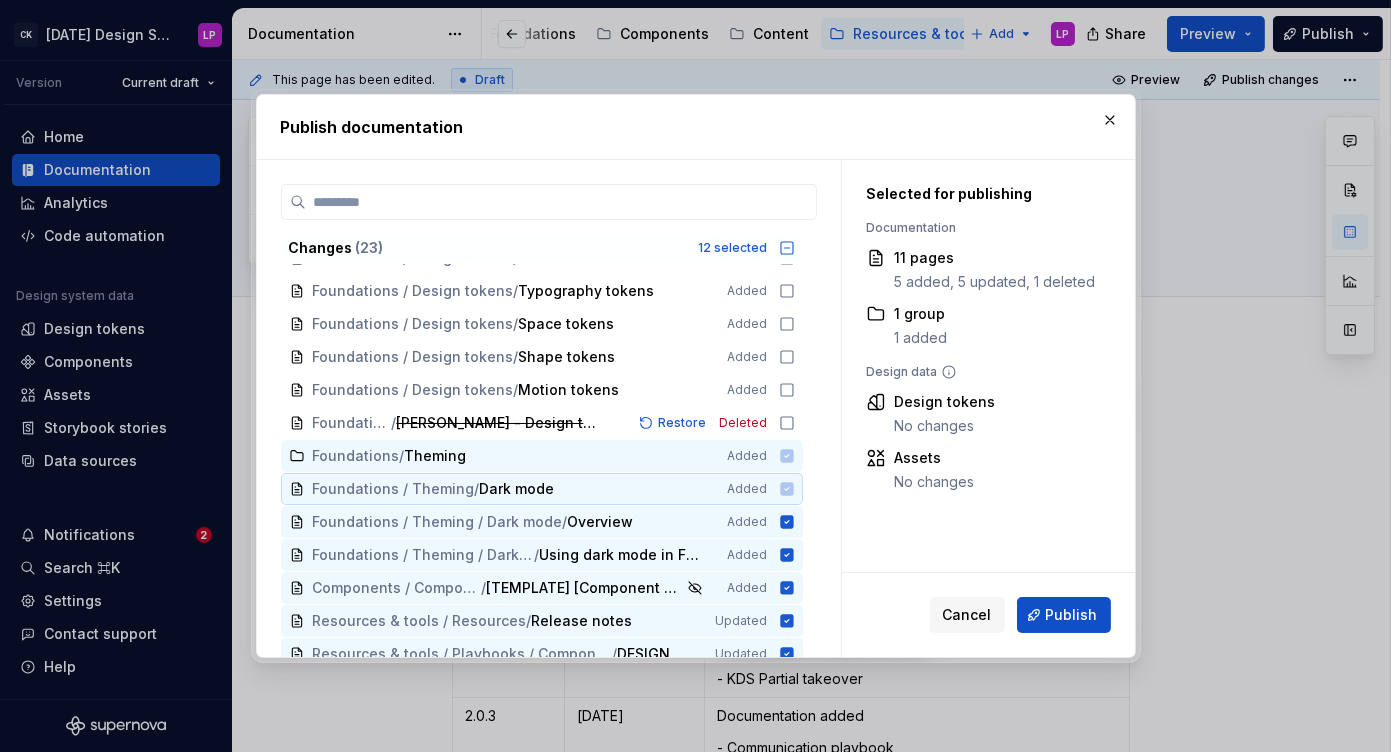 click 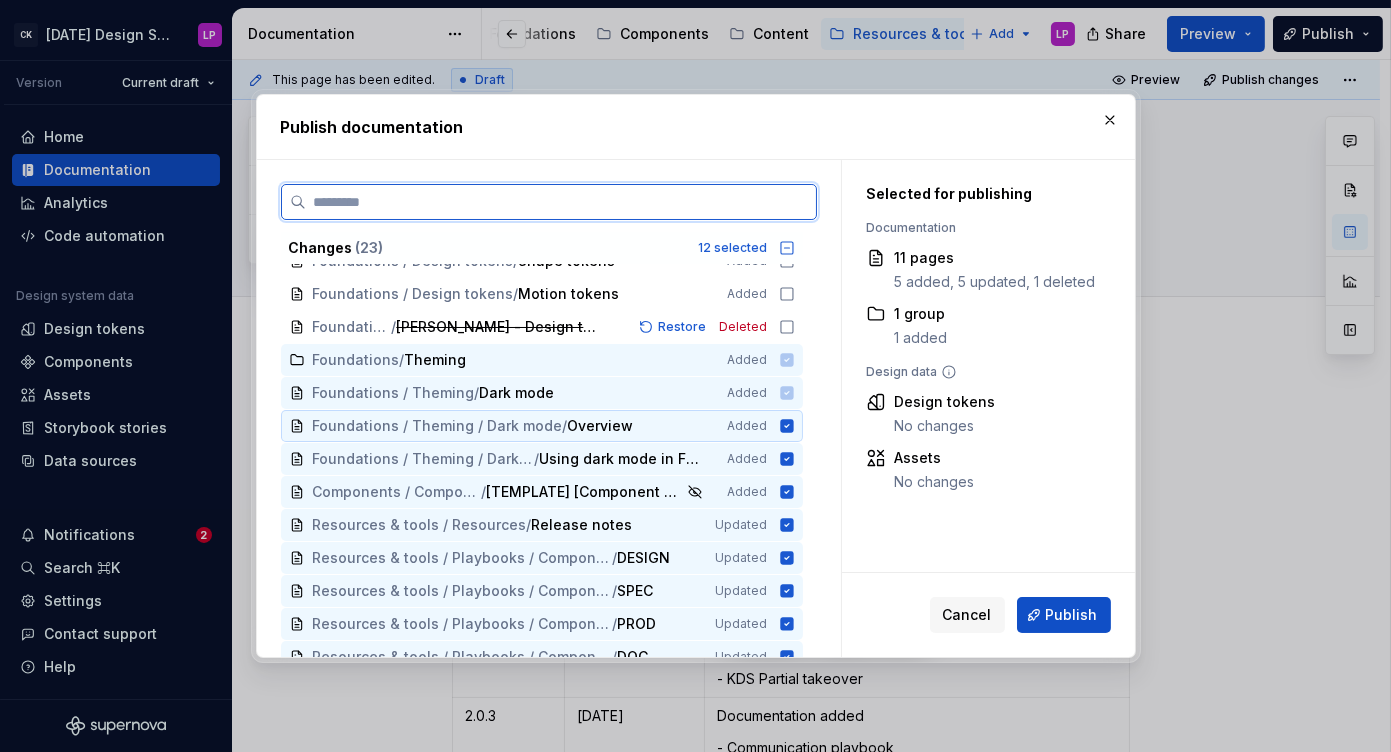 click 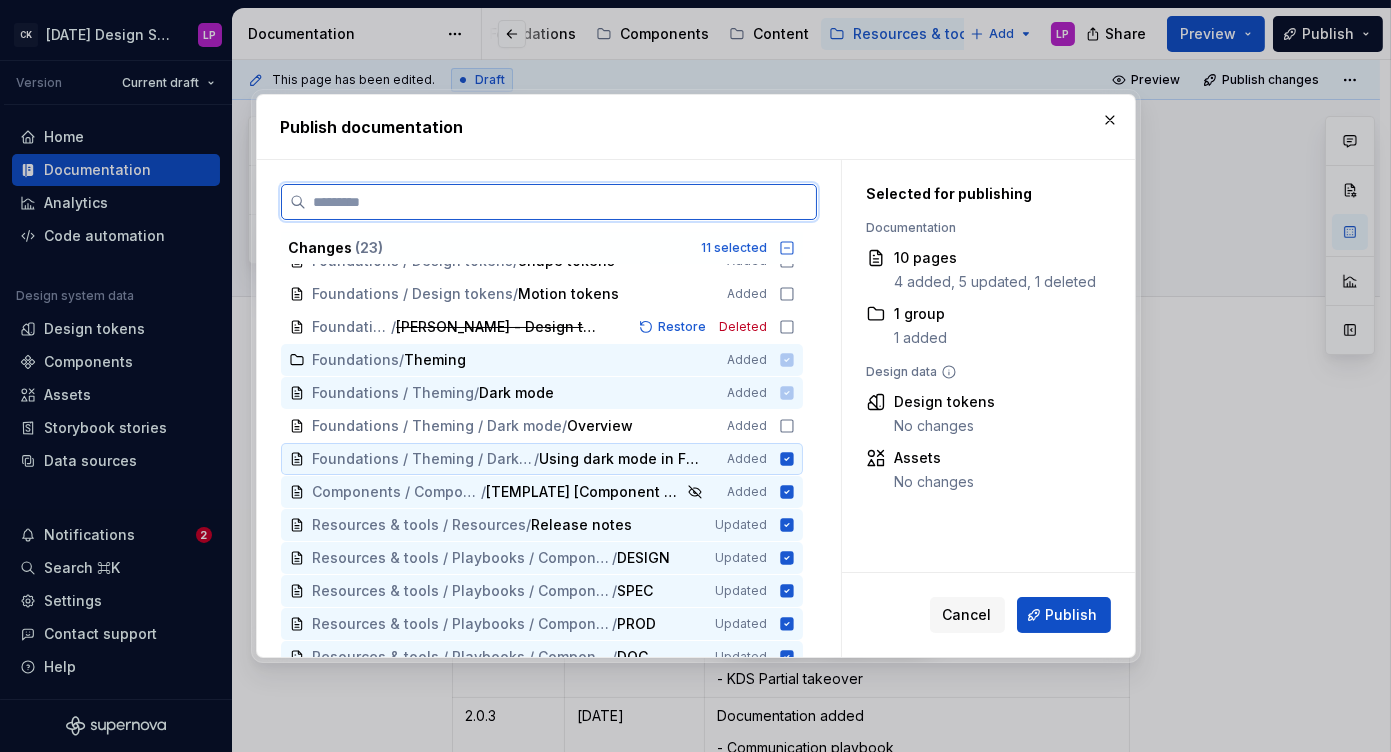 click 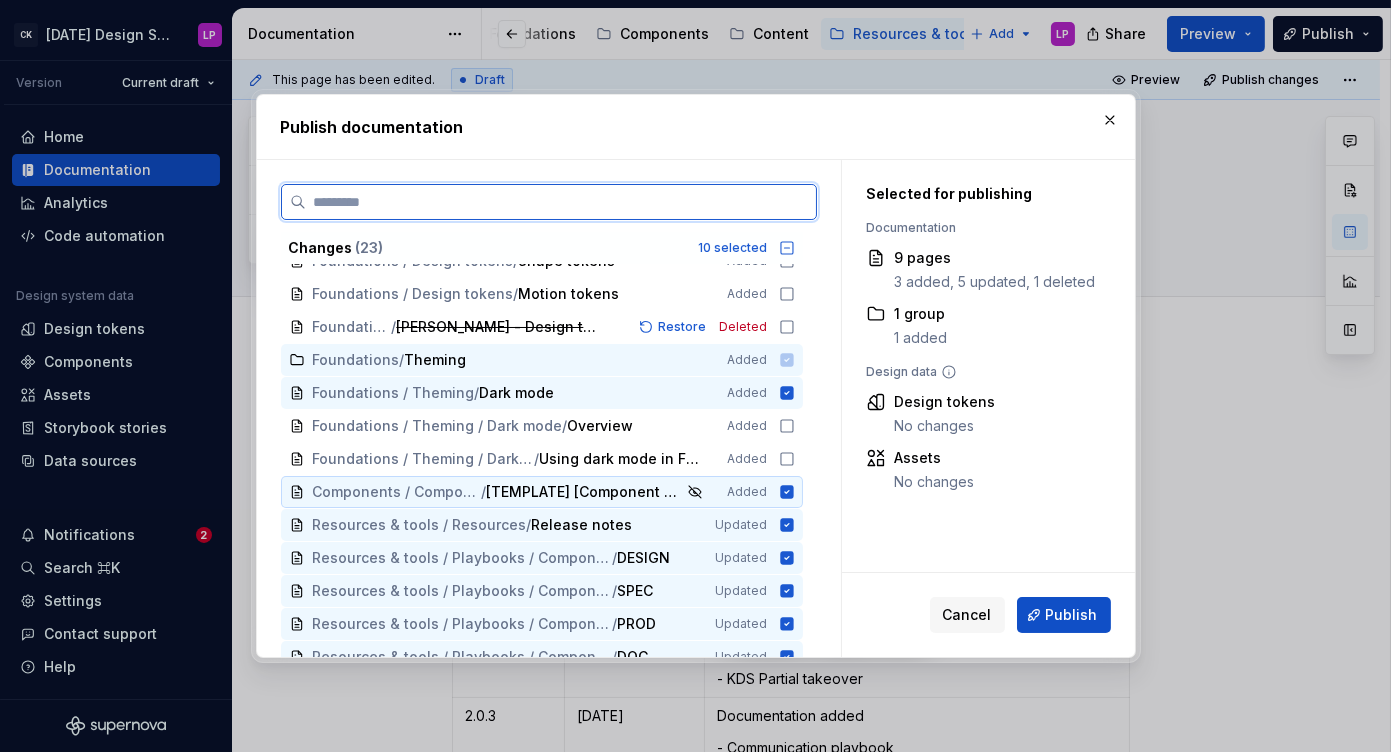 click 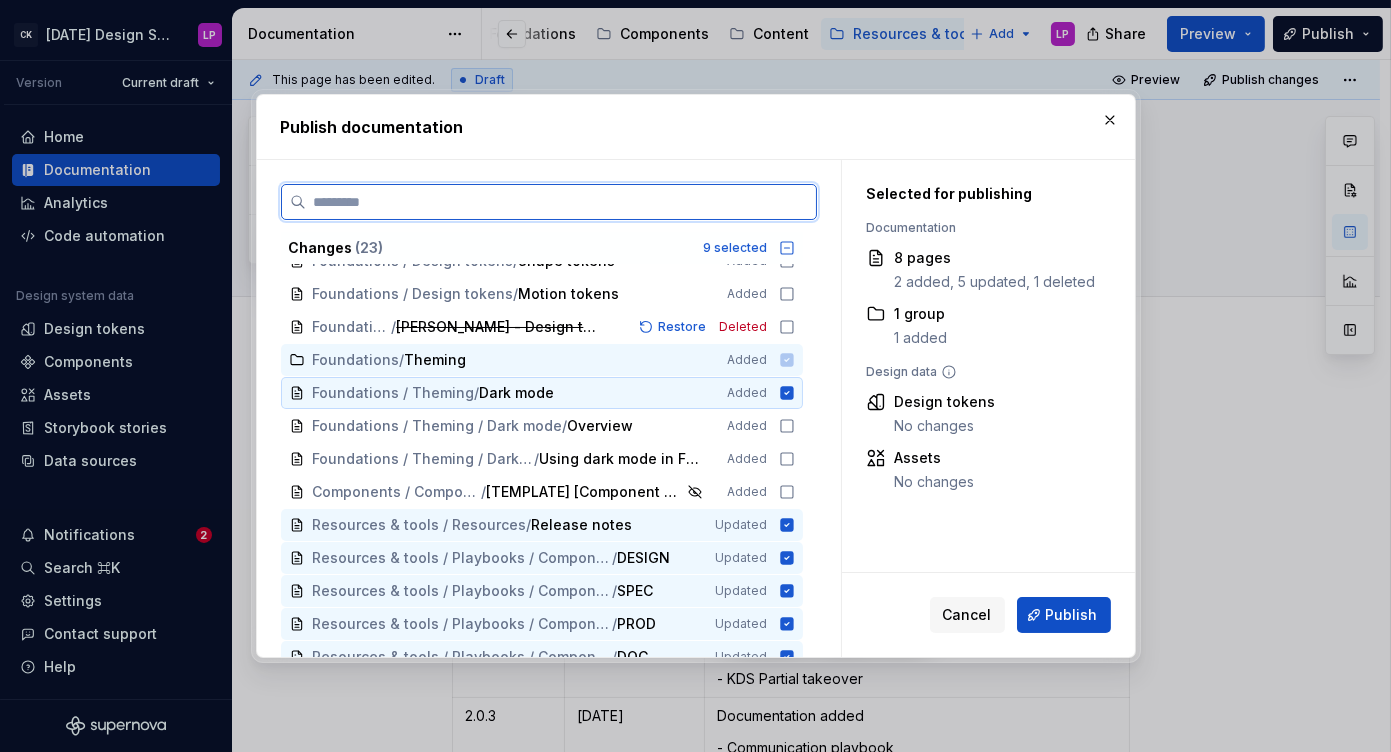 click 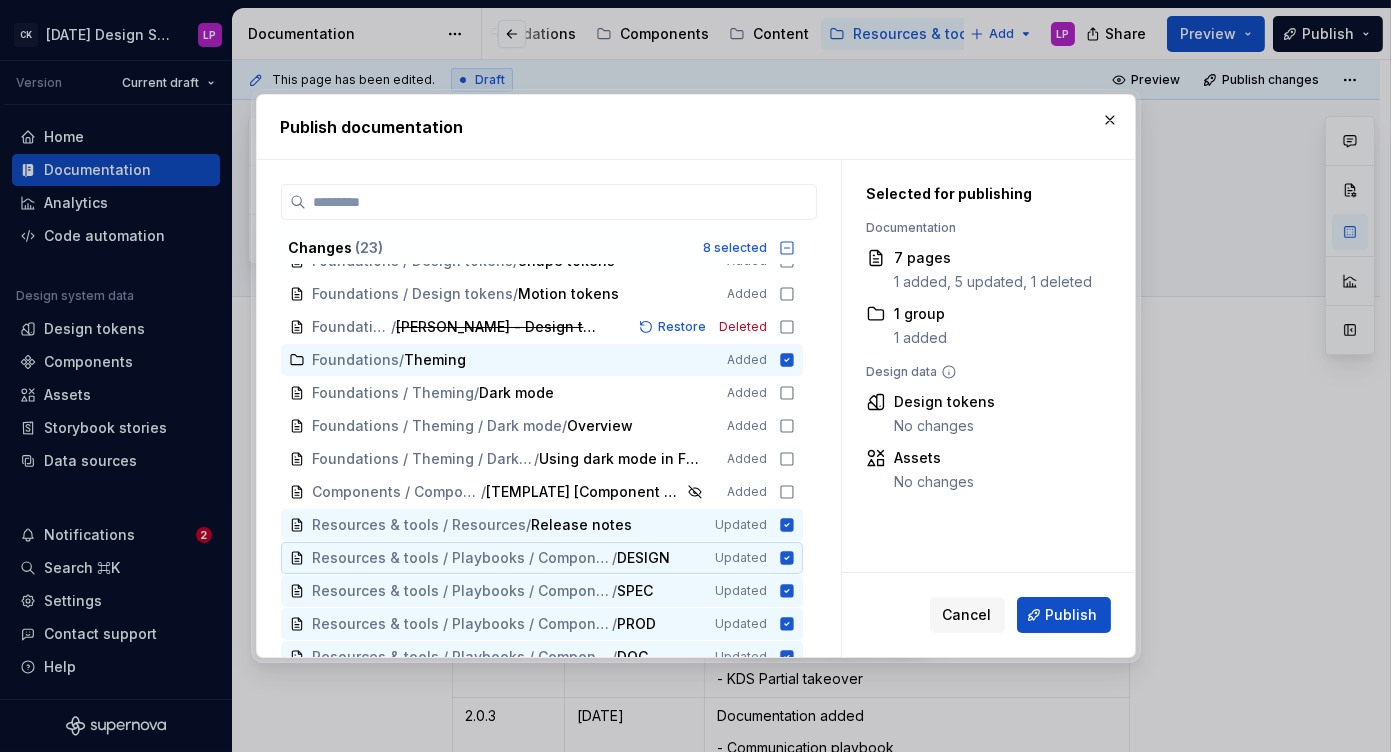 scroll, scrollTop: 295, scrollLeft: 0, axis: vertical 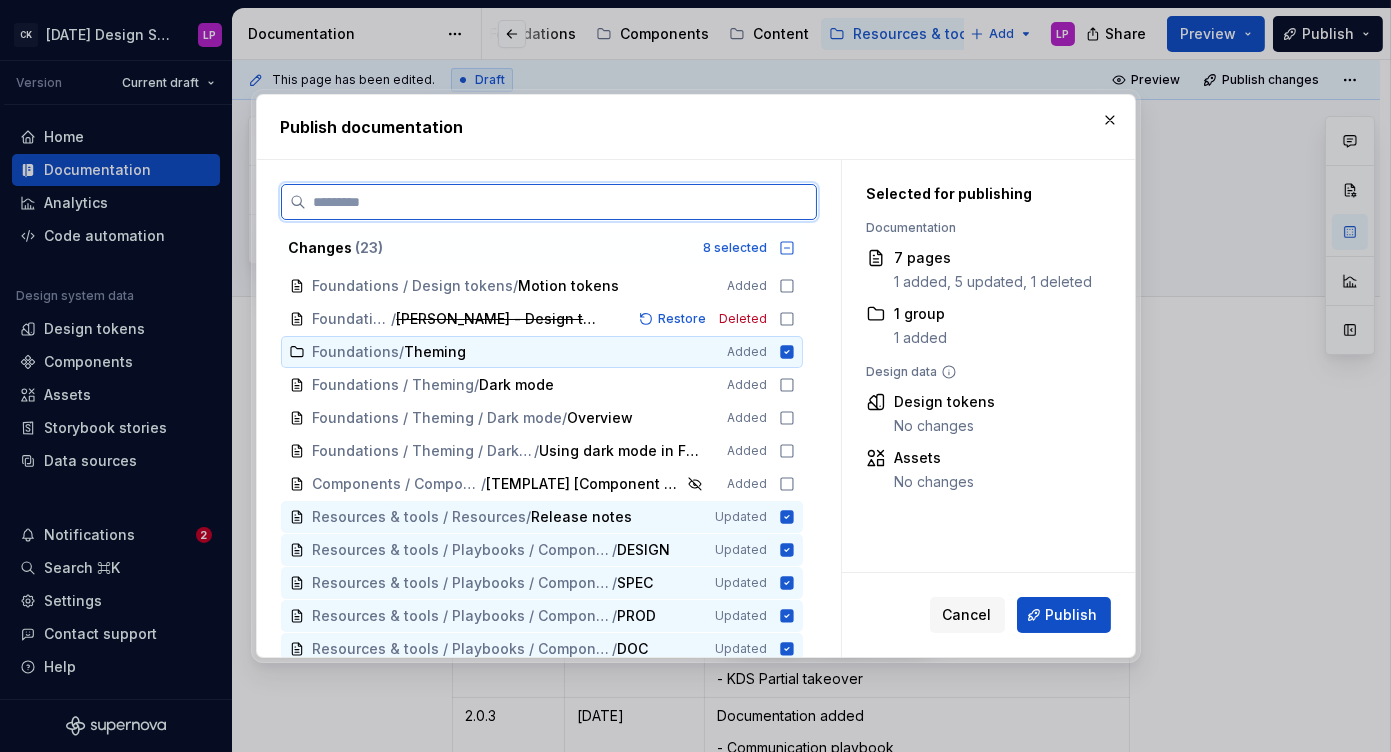 click 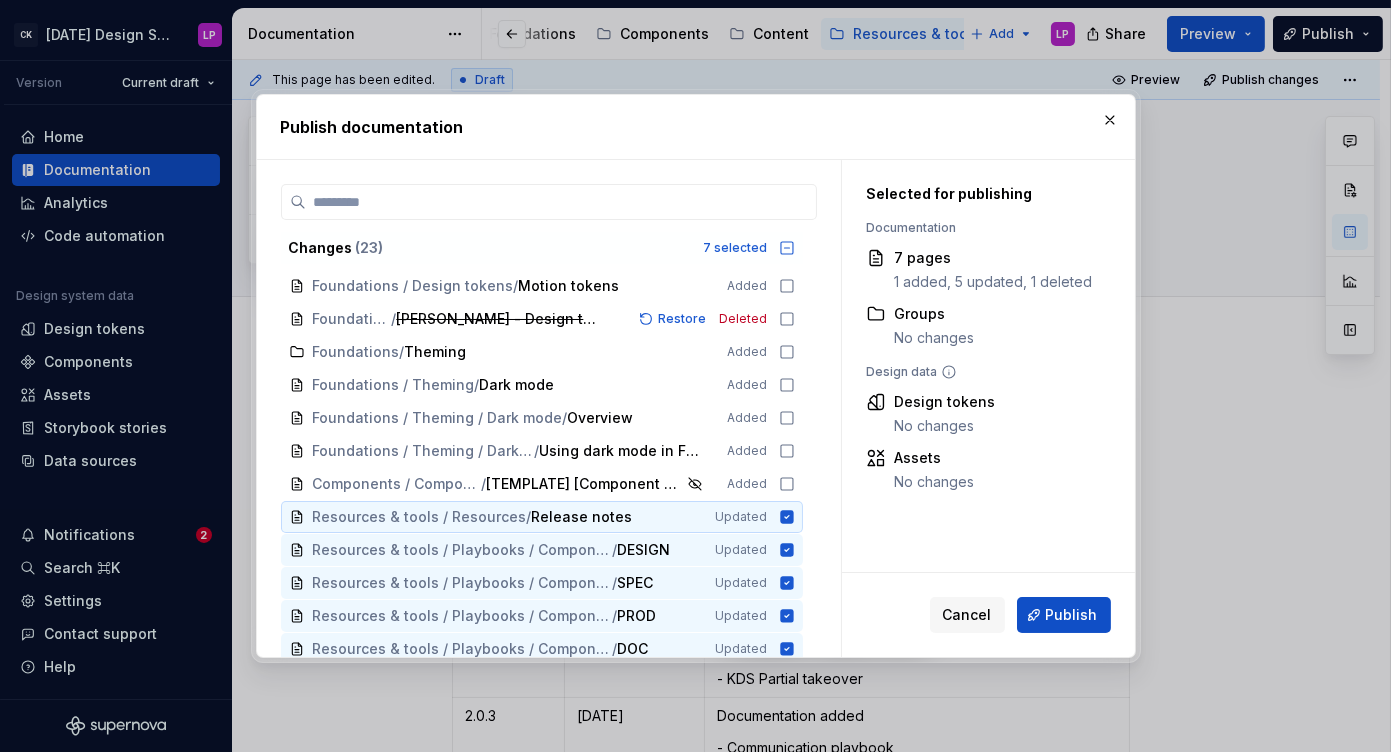 scroll, scrollTop: 368, scrollLeft: 0, axis: vertical 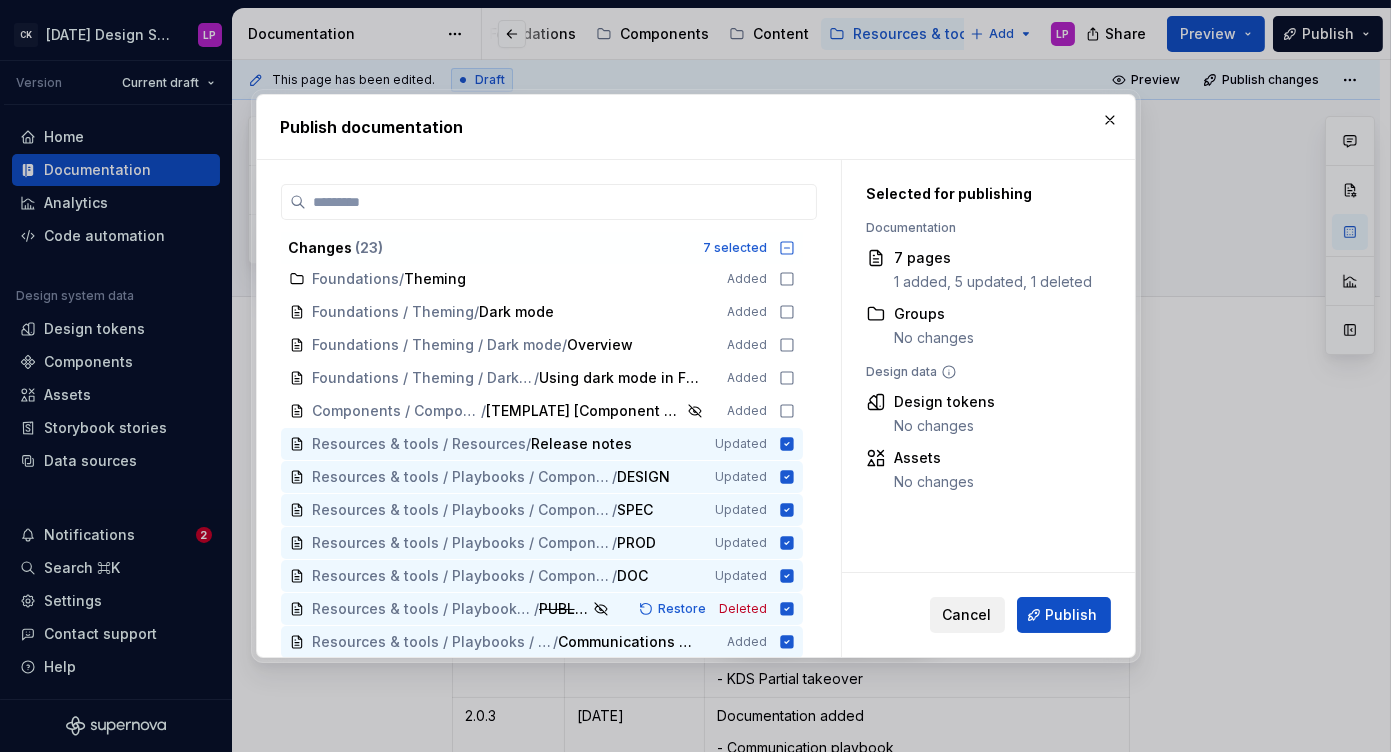 click on "Cancel" at bounding box center (967, 615) 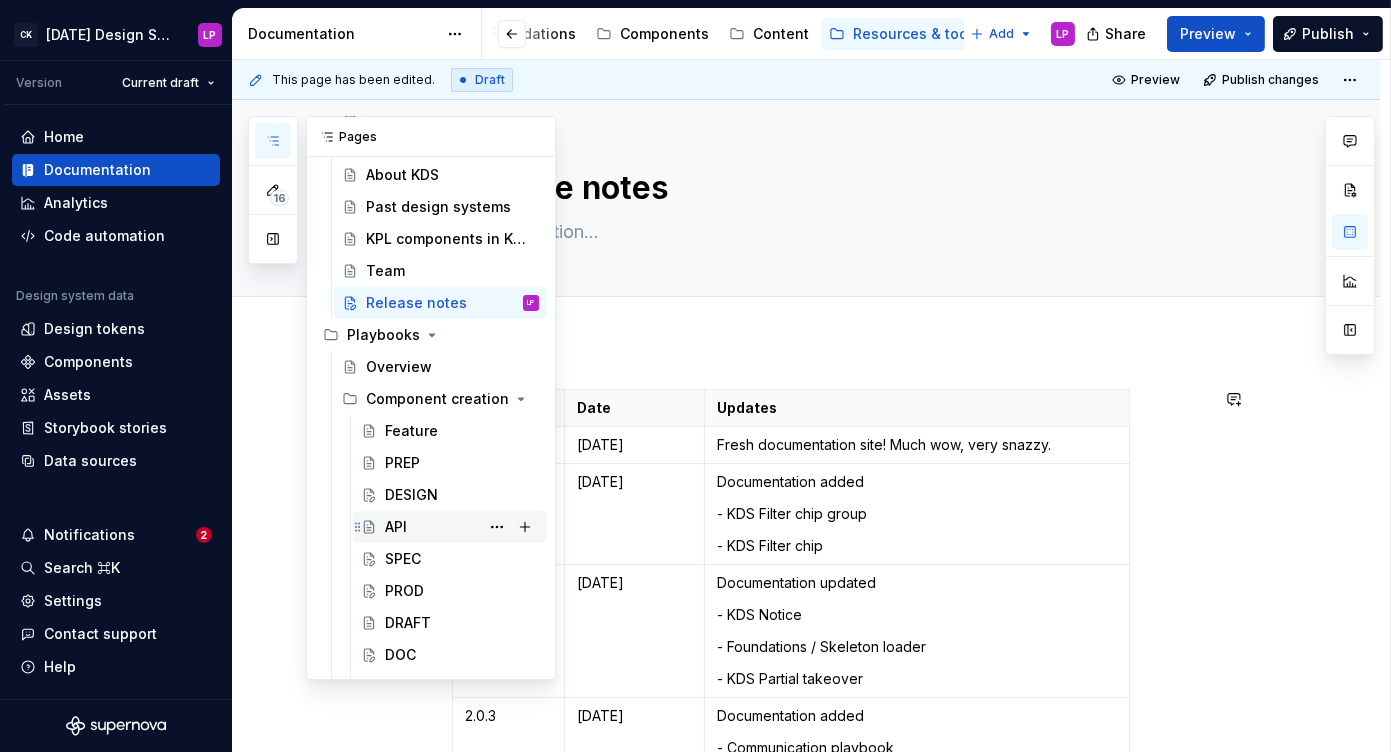 scroll, scrollTop: 148, scrollLeft: 0, axis: vertical 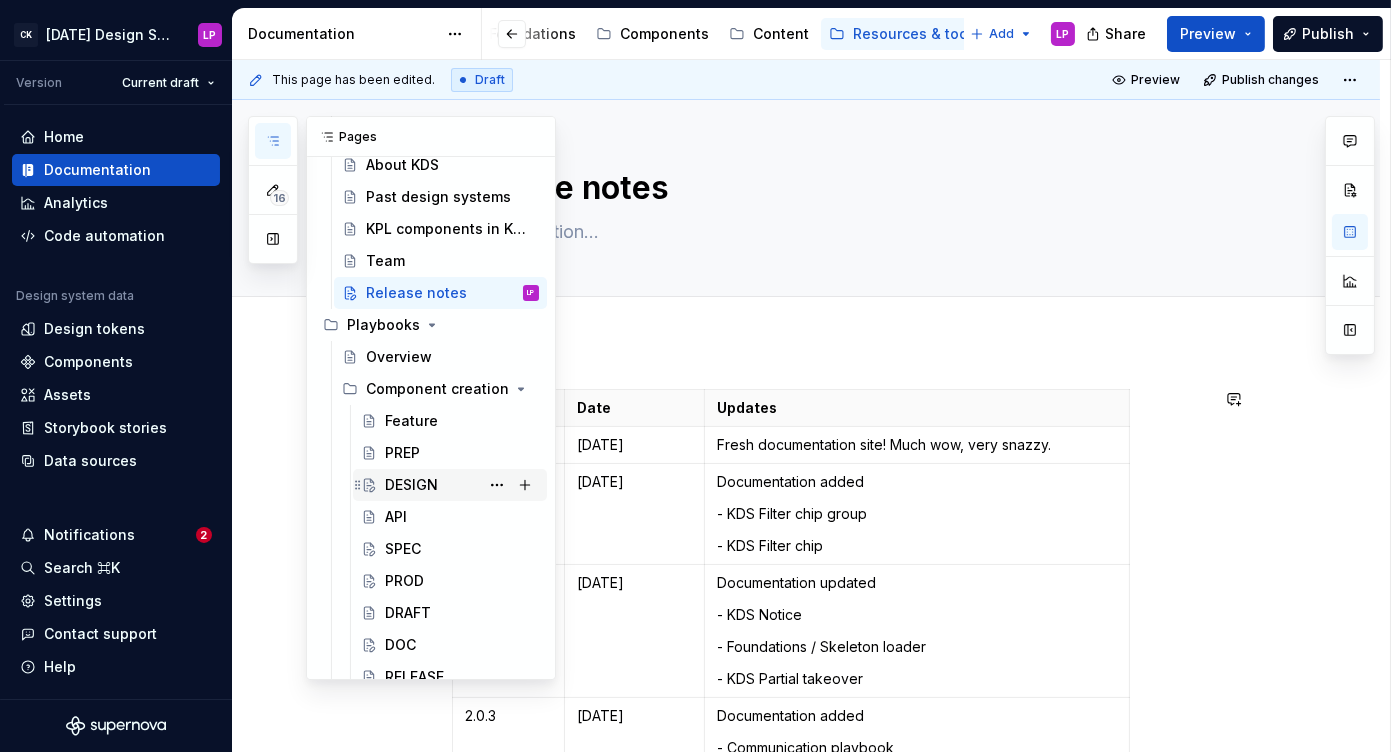 click on "DESIGN" at bounding box center [411, 485] 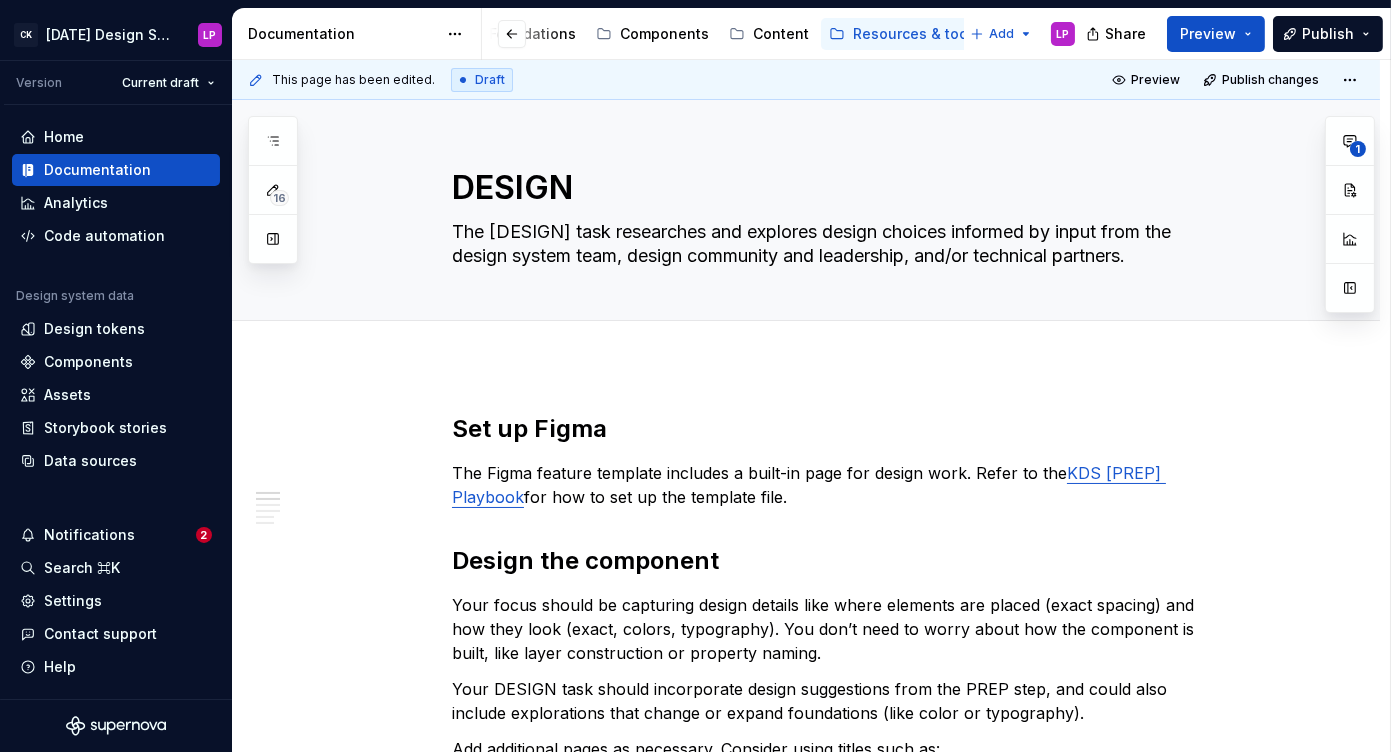 click on "This page has been edited. Draft" at bounding box center [380, 80] 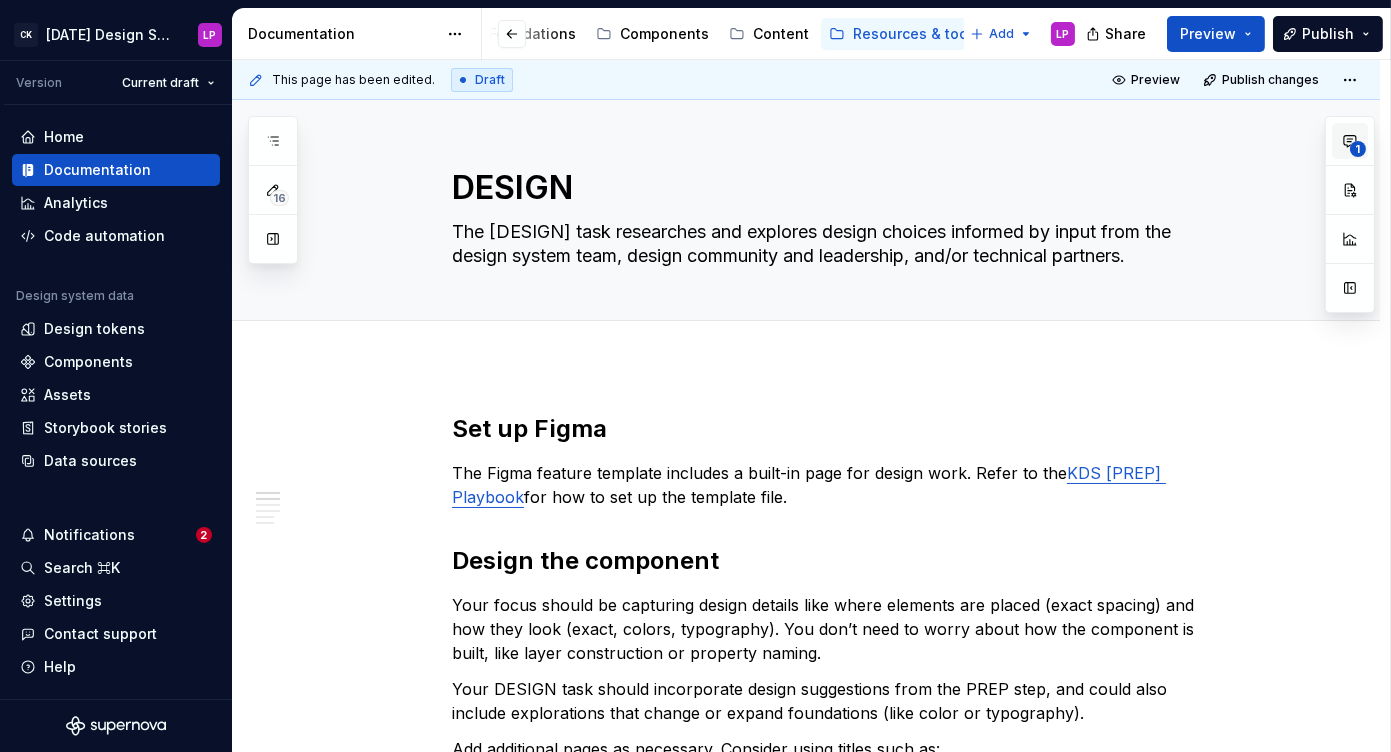click on "1" at bounding box center [1350, 141] 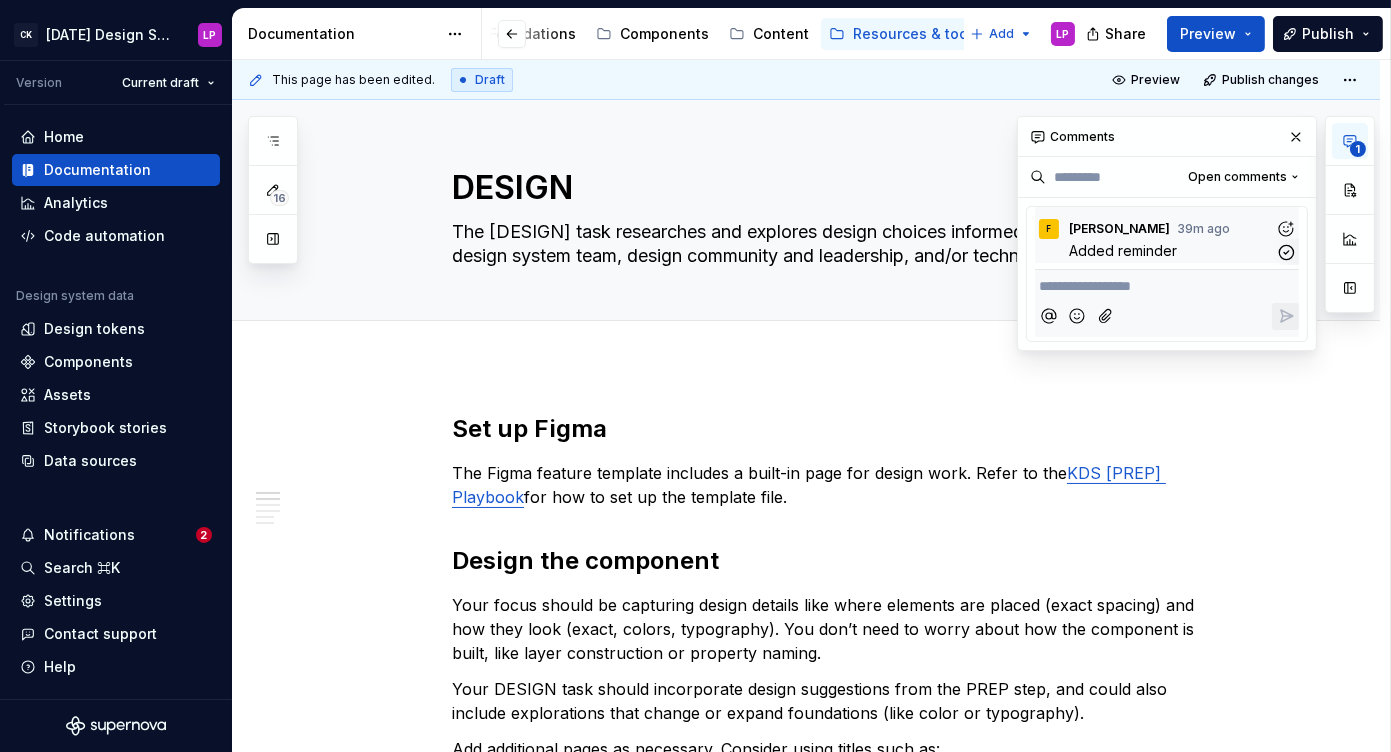 click on "39m ago" at bounding box center [0, 0] 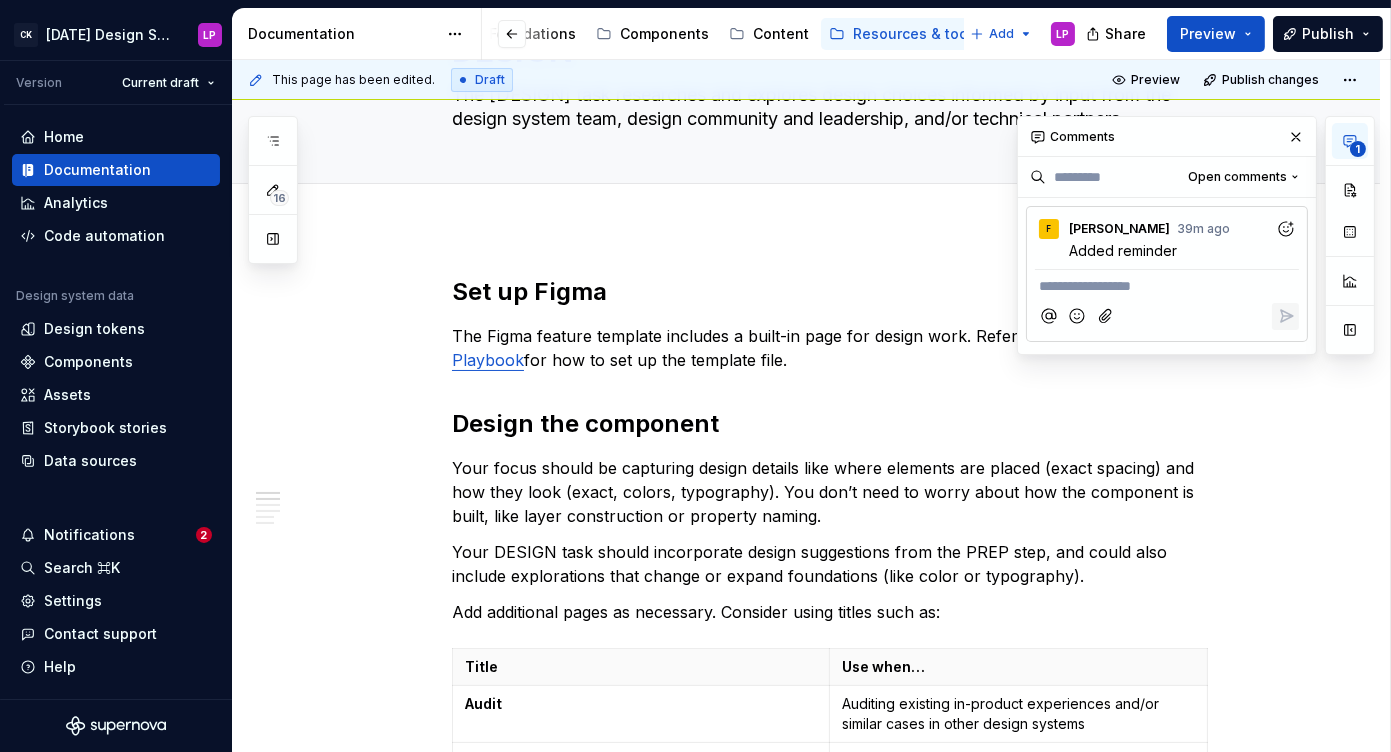 scroll, scrollTop: 0, scrollLeft: 0, axis: both 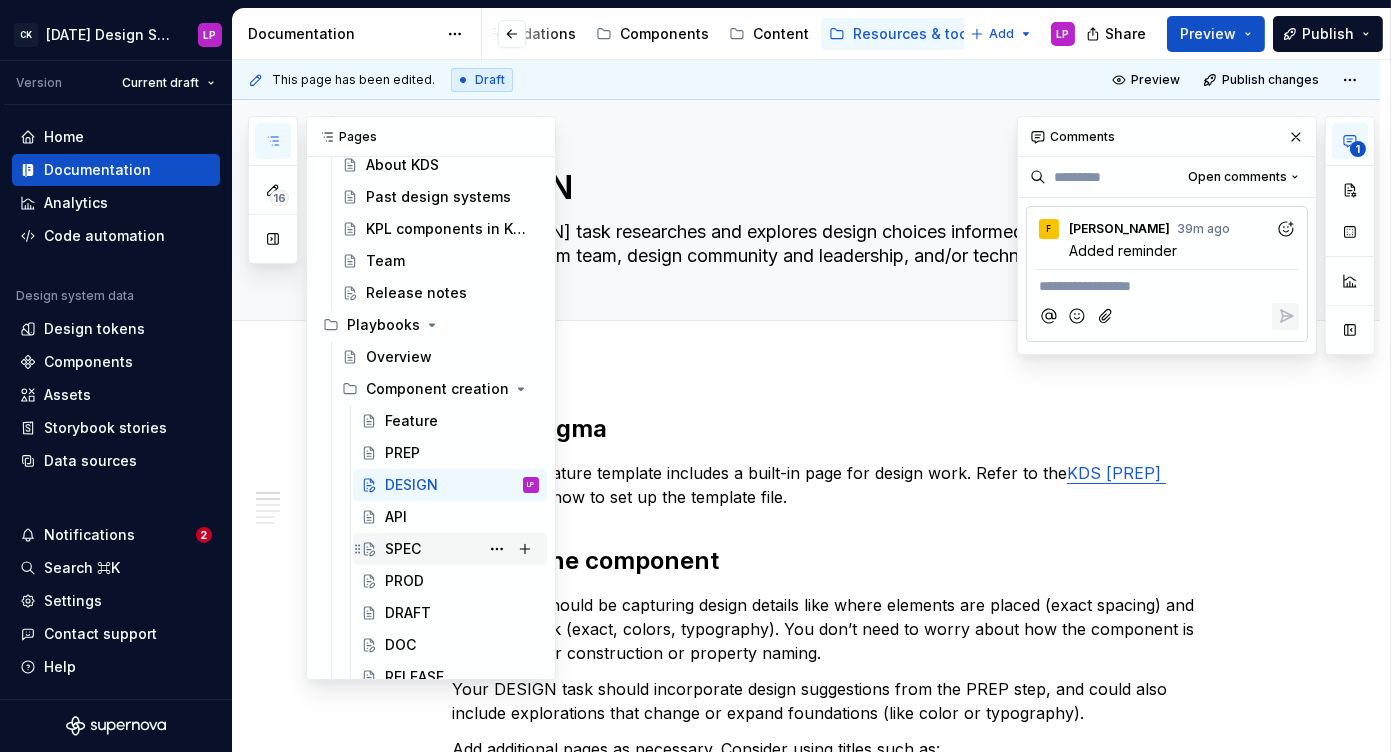 click on "SPEC" at bounding box center [462, 549] 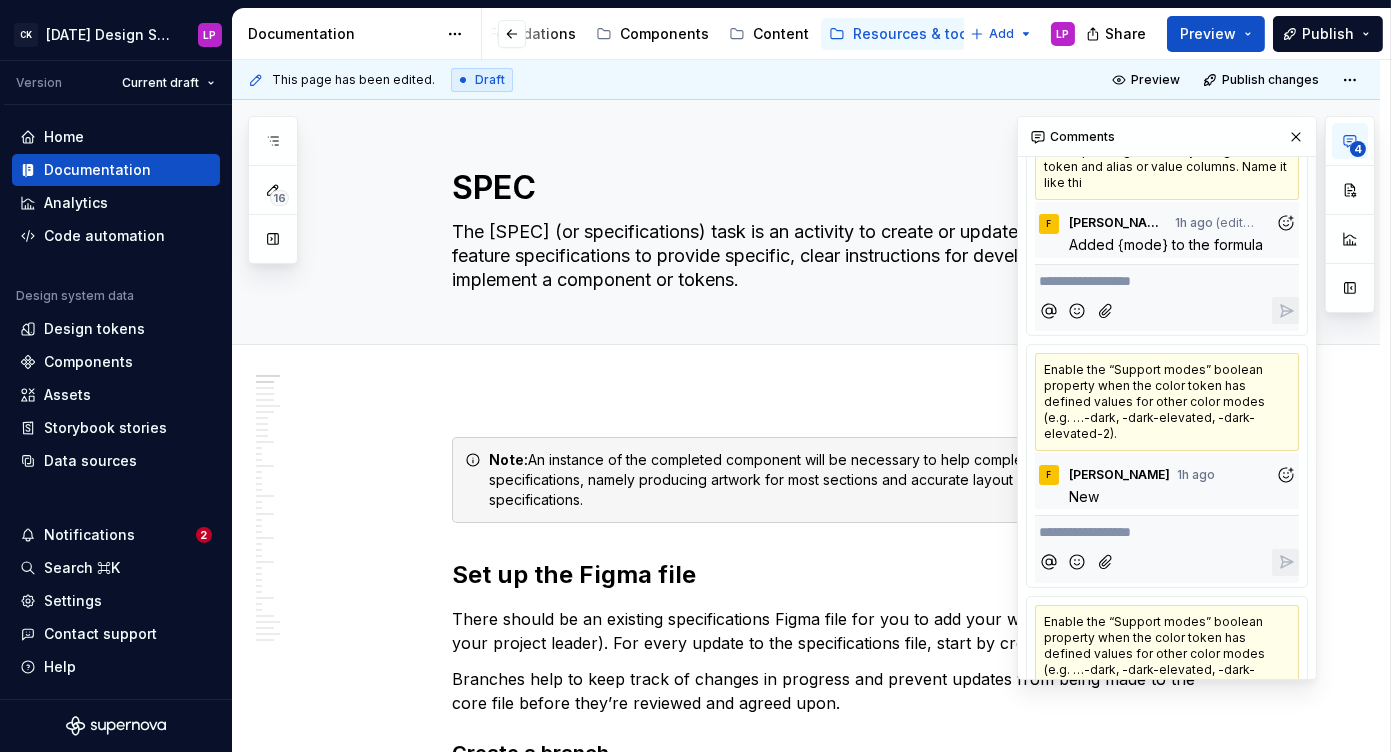 scroll, scrollTop: 526, scrollLeft: 0, axis: vertical 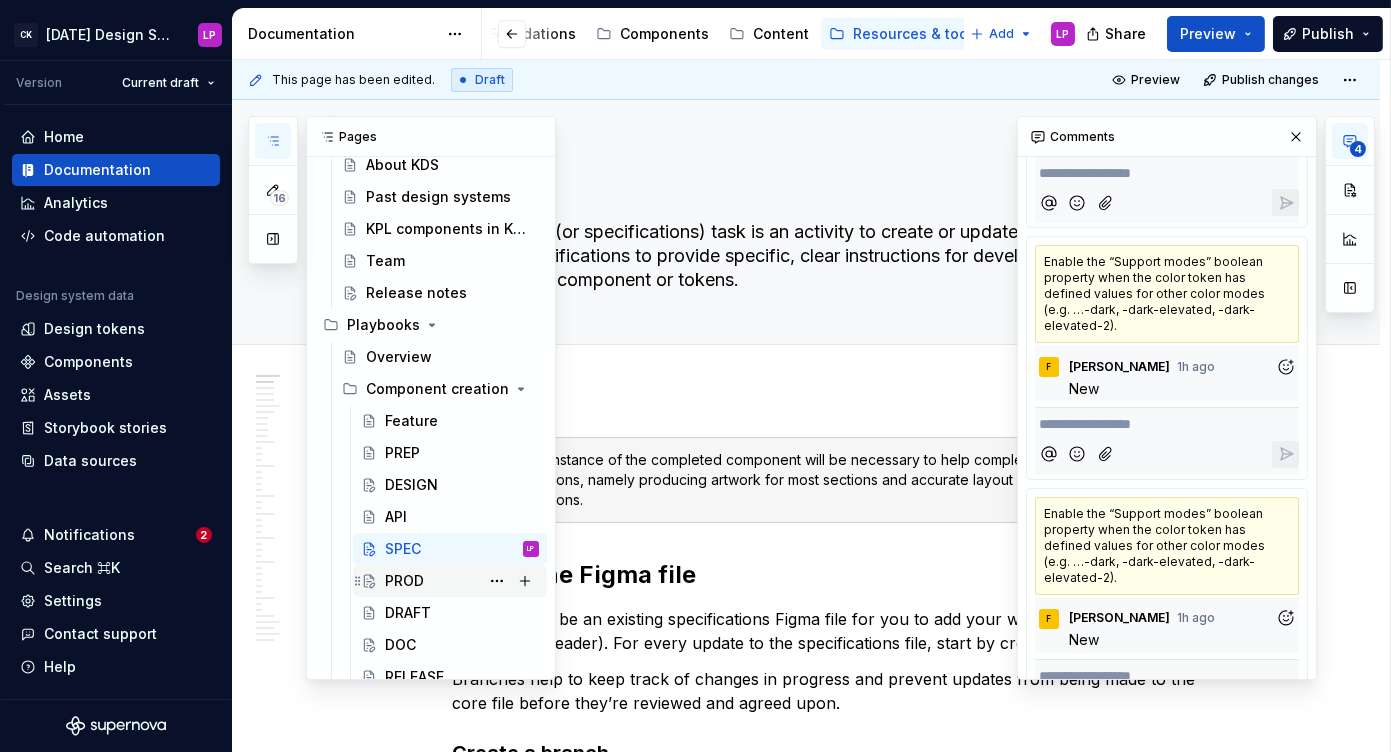 click on "PROD" at bounding box center (404, 581) 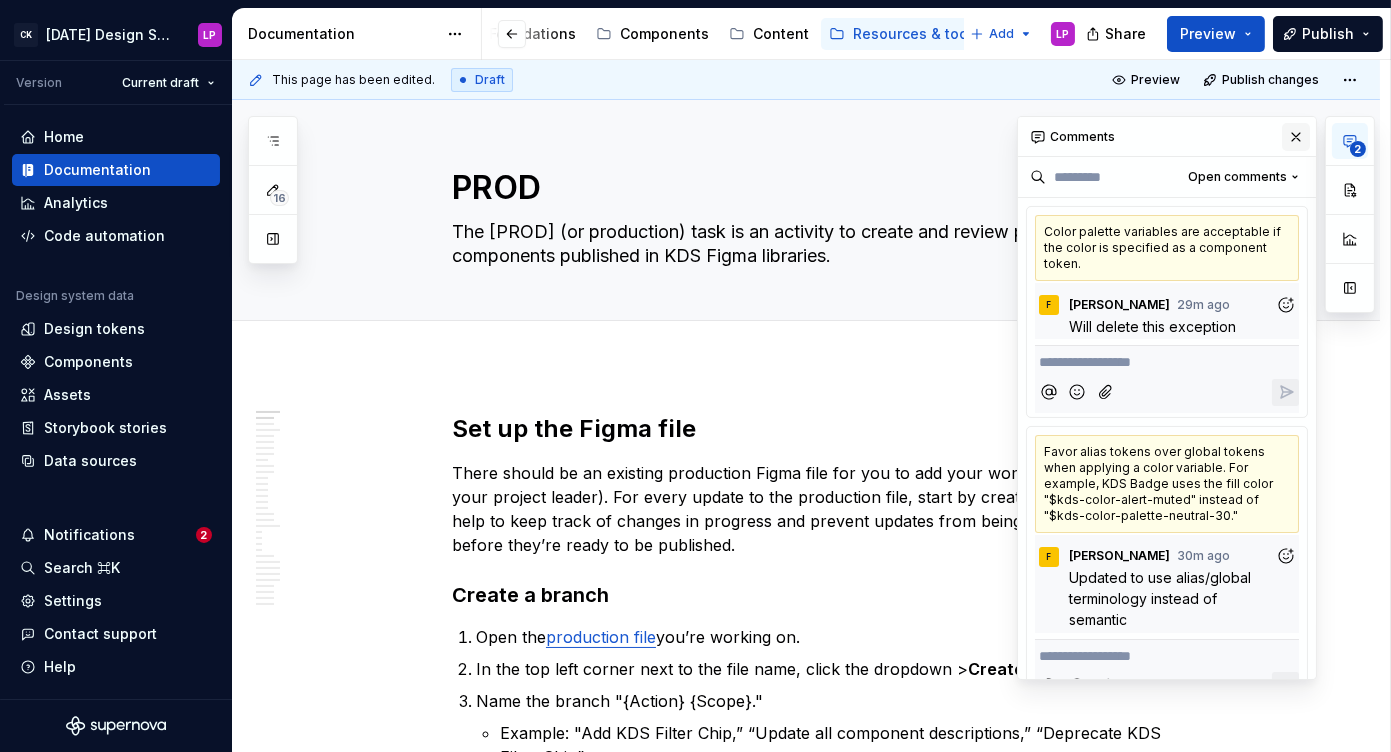 click at bounding box center [1296, 137] 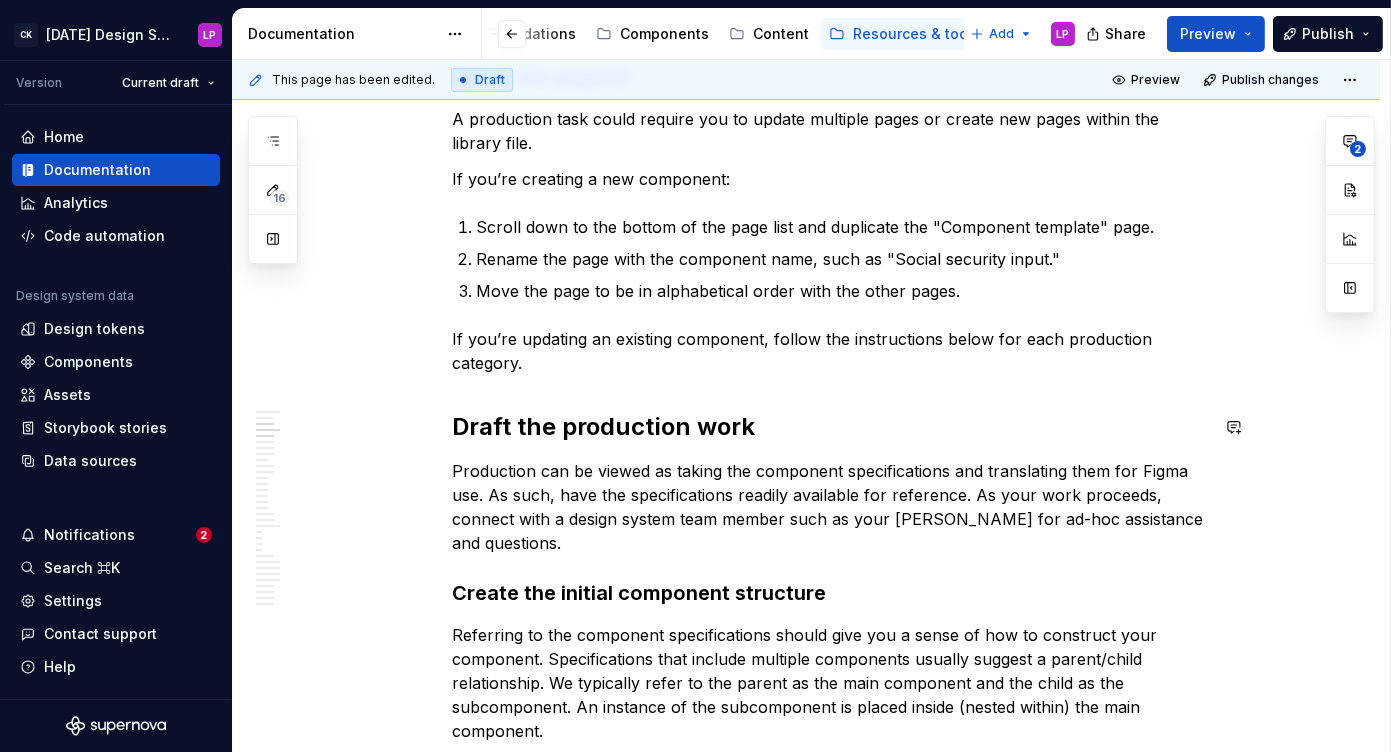 scroll, scrollTop: 812, scrollLeft: 0, axis: vertical 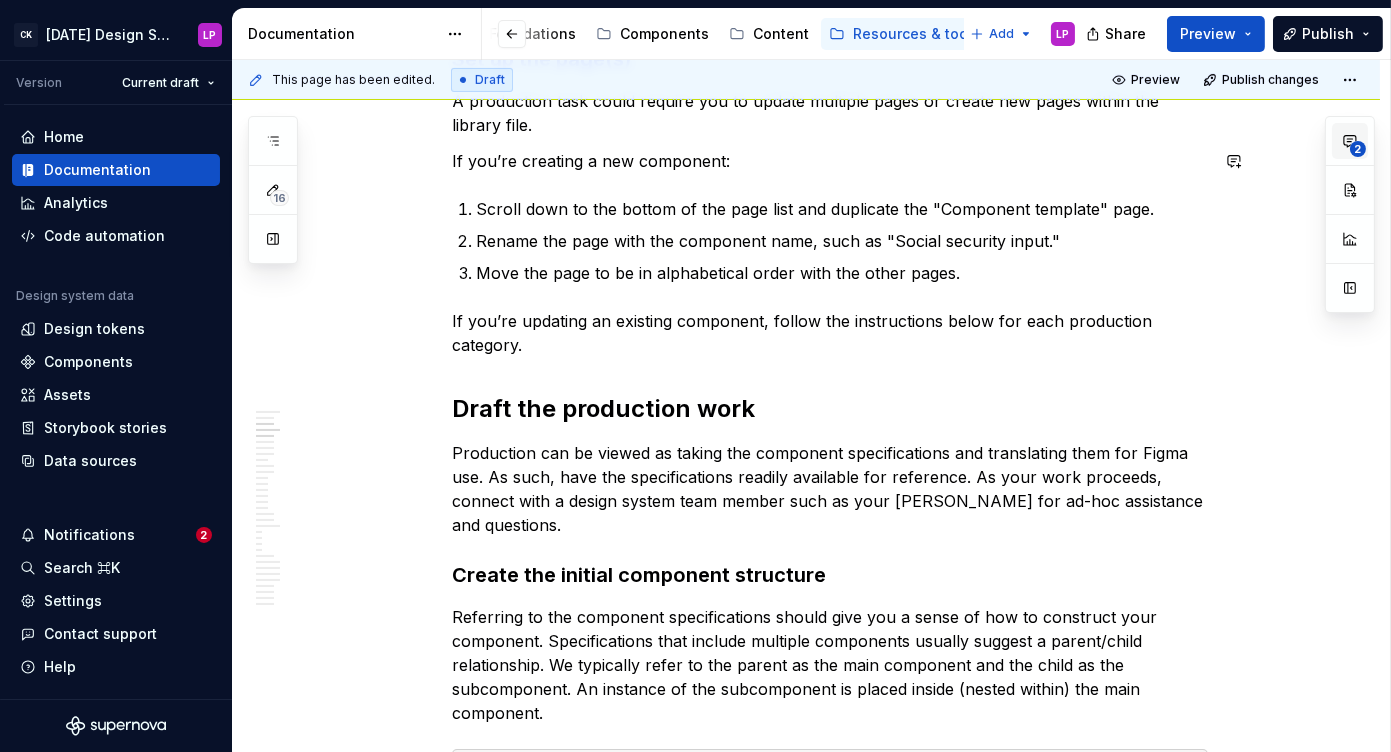 click on "2" at bounding box center [1358, 149] 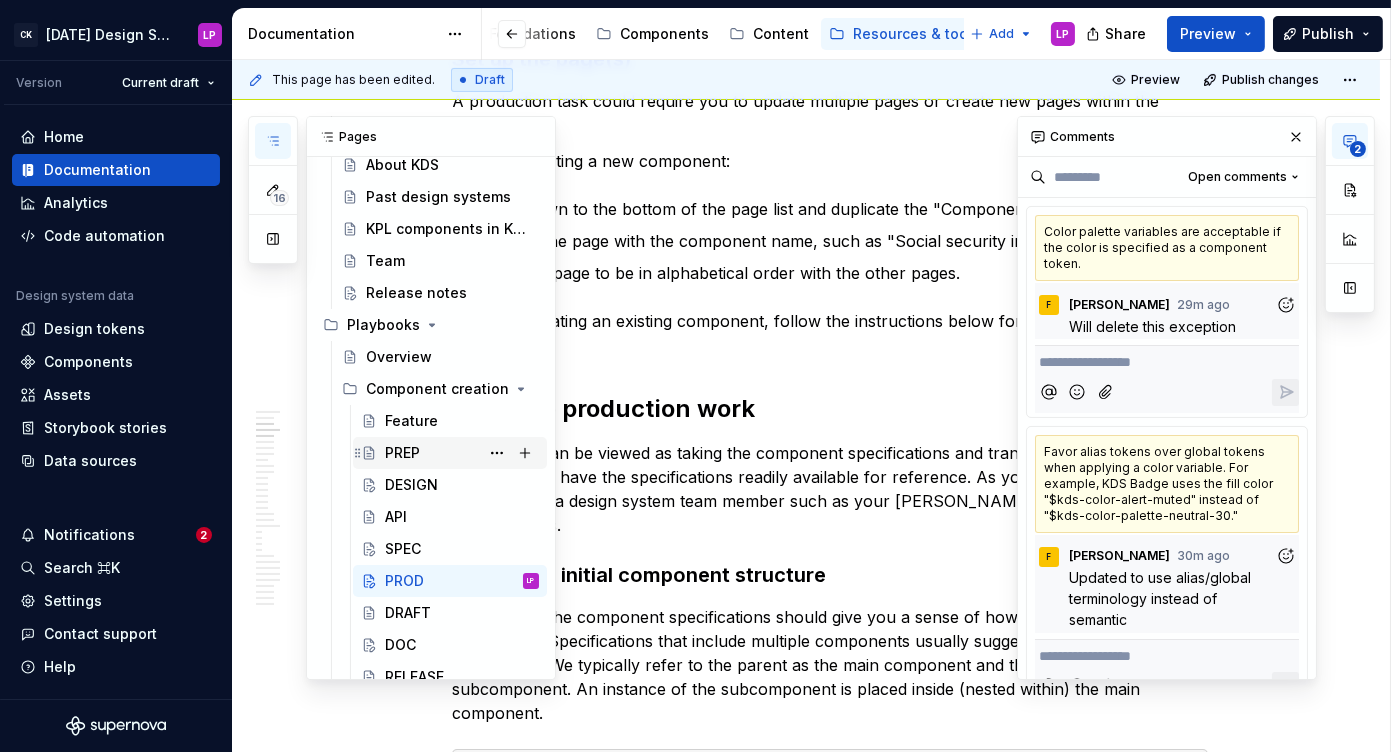 scroll, scrollTop: 237, scrollLeft: 0, axis: vertical 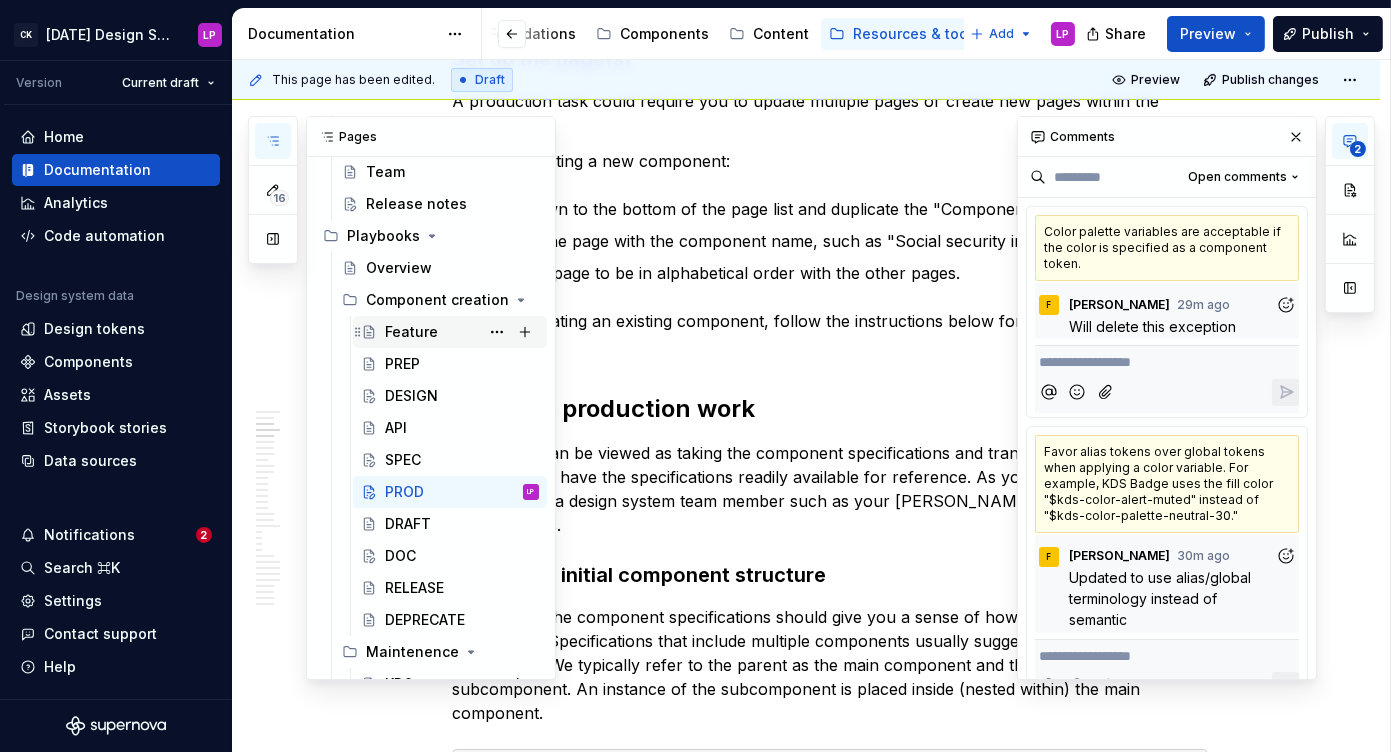 click on "Feature" at bounding box center [411, 332] 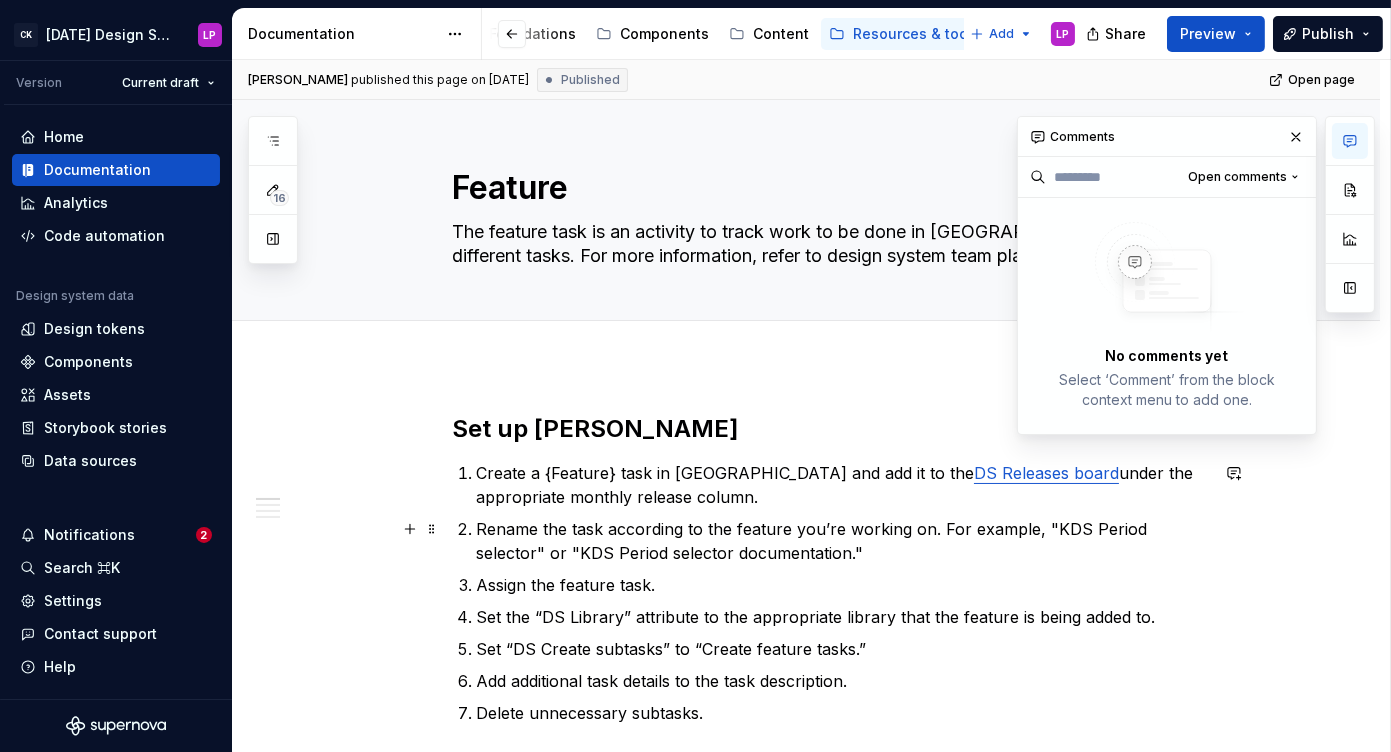click on "Rename the task according to the feature you’re working on. For example, "KDS Period selector" or "KDS Period selector documentation."" at bounding box center [842, 541] 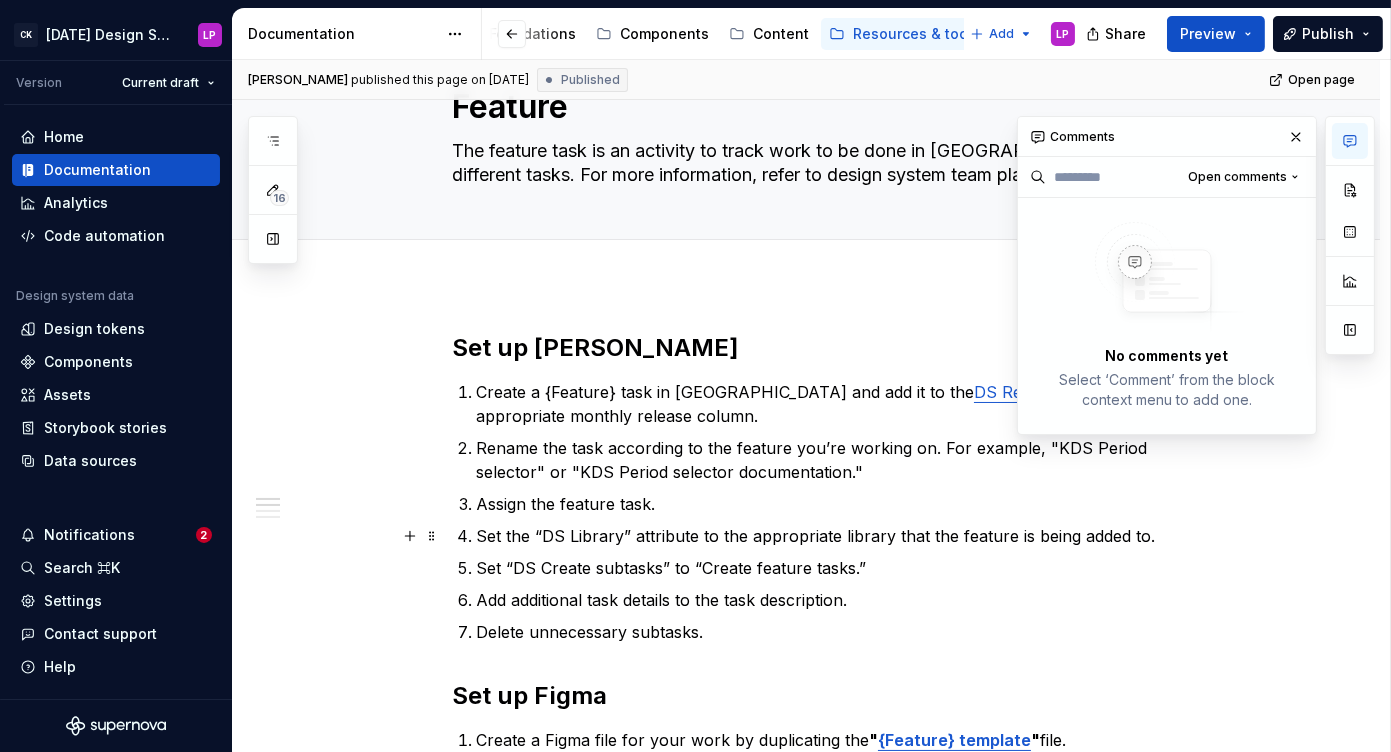 scroll, scrollTop: 91, scrollLeft: 0, axis: vertical 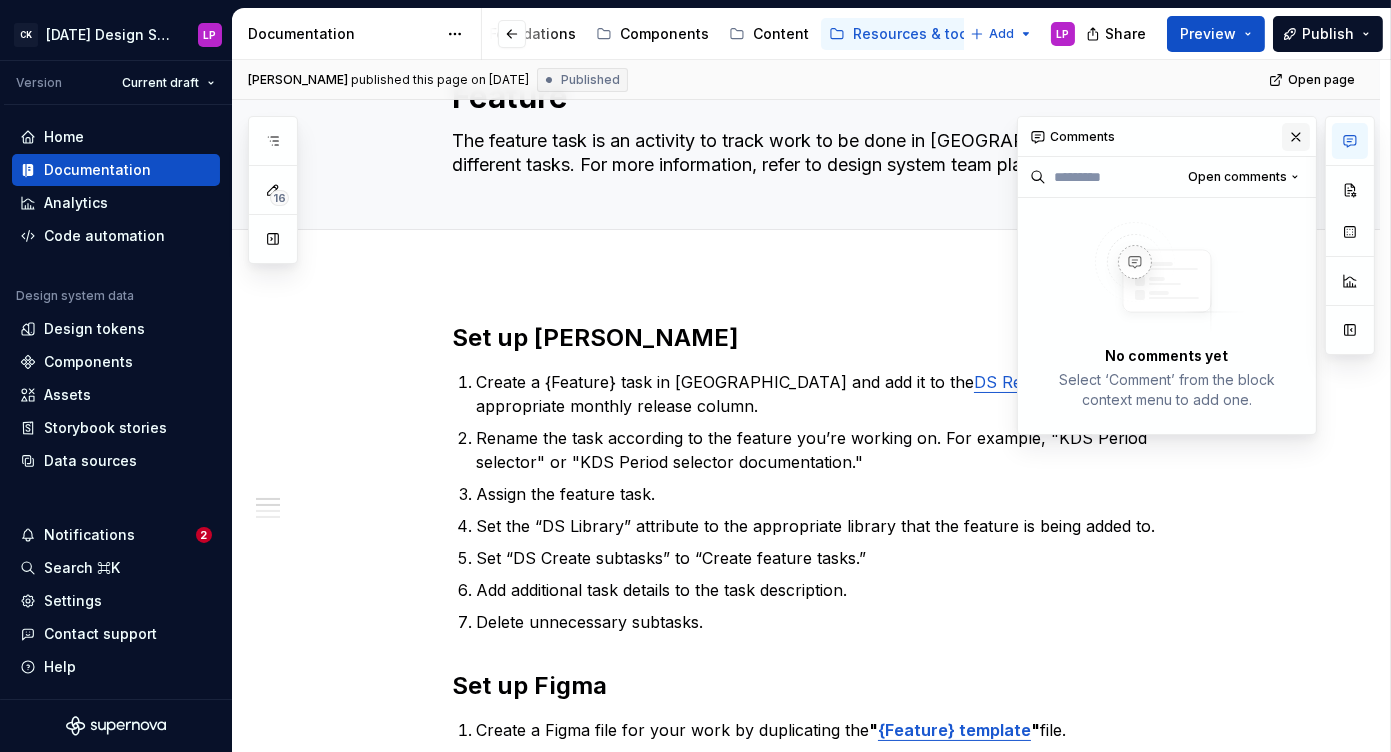 click at bounding box center [1296, 137] 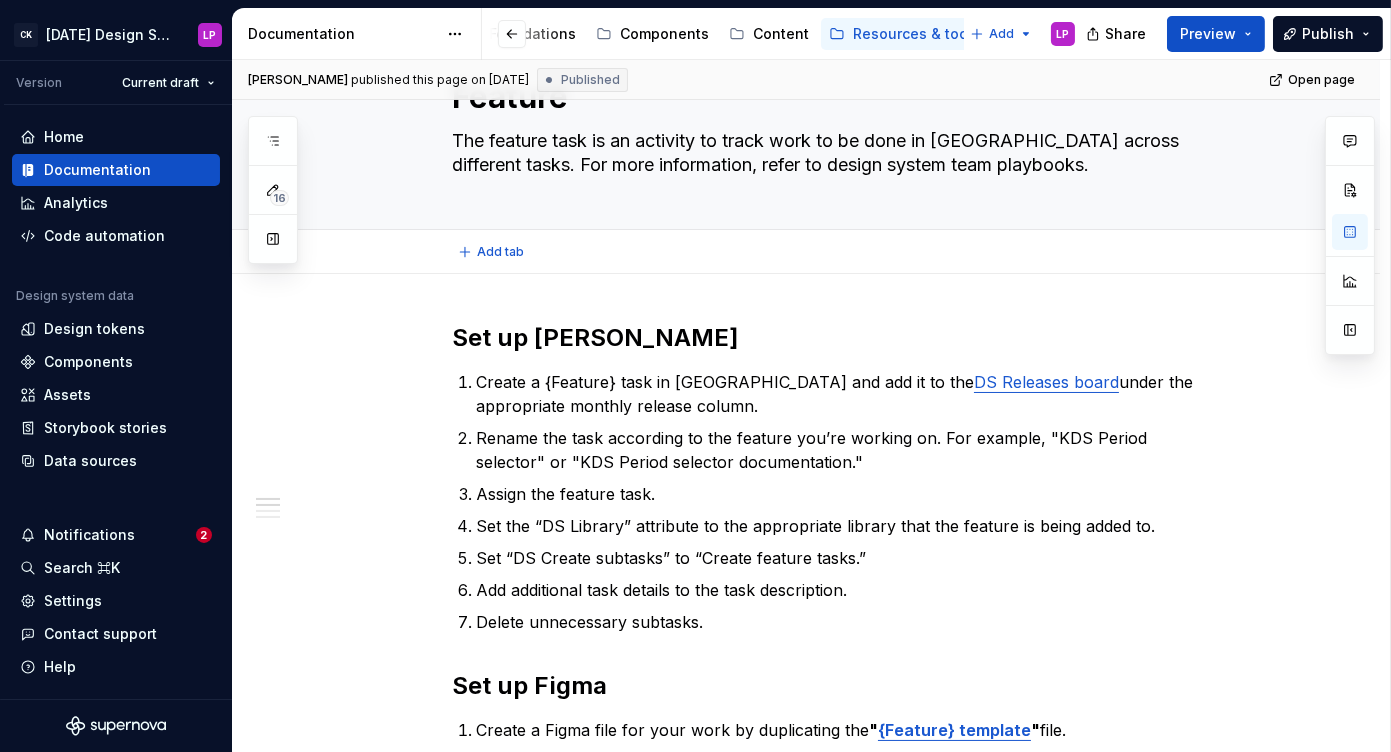 type on "*" 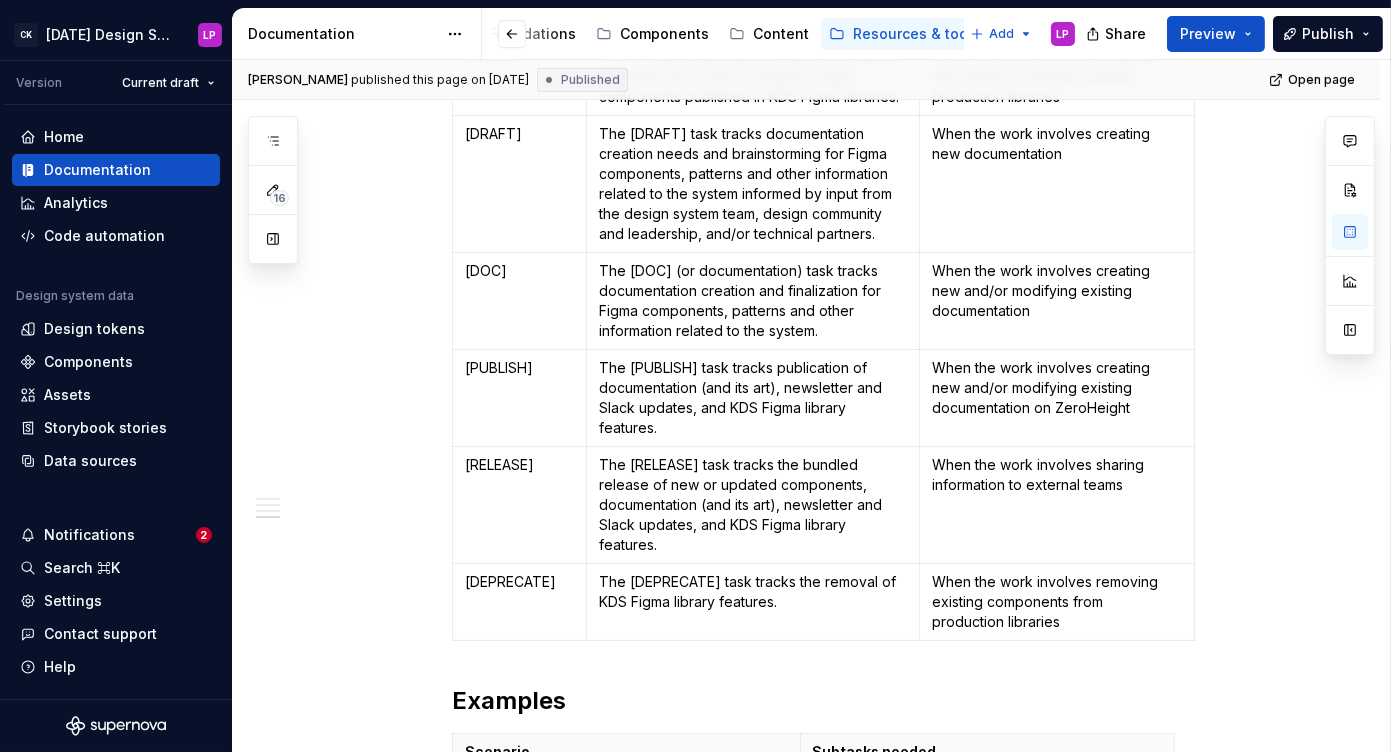 scroll, scrollTop: 1541, scrollLeft: 0, axis: vertical 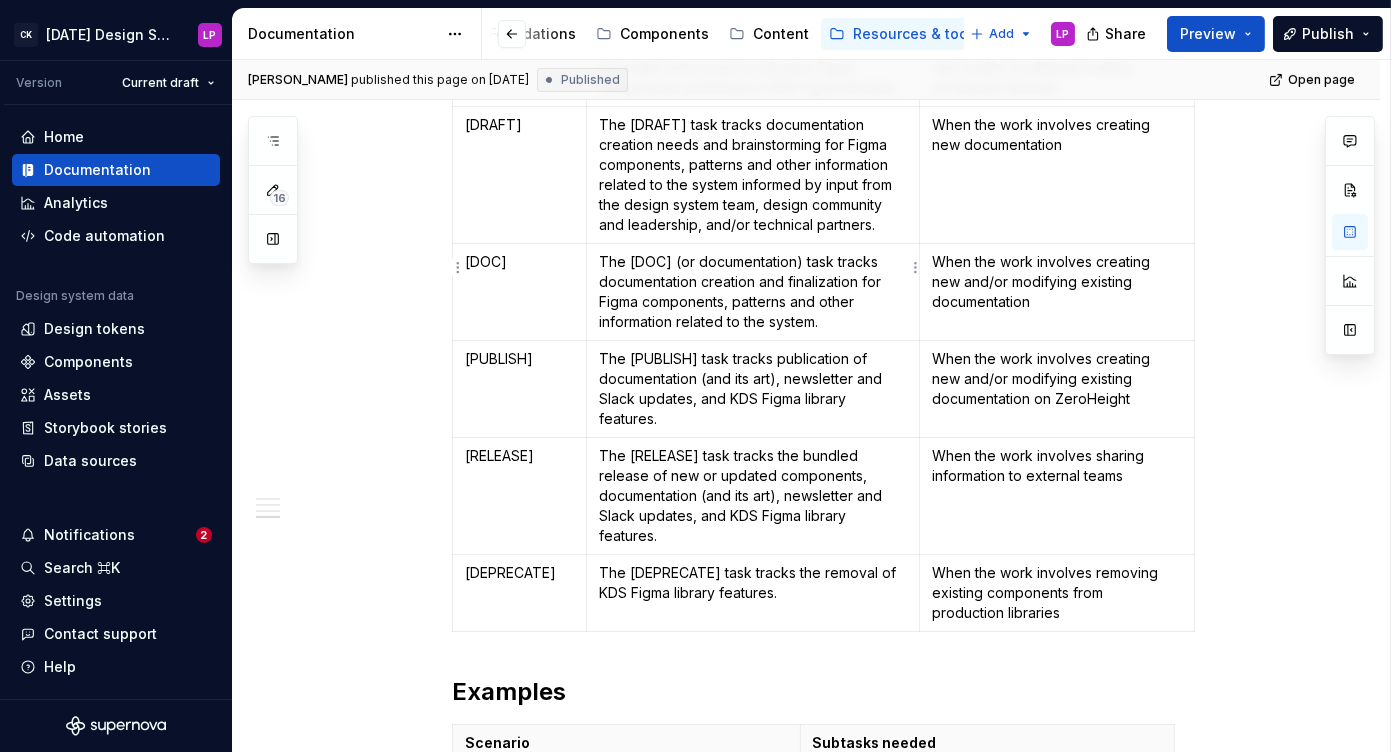 click on "The [DOC] (or documentation) task tracks documentation creation and finalization for Figma components, patterns and other information related to the system." at bounding box center [753, 292] 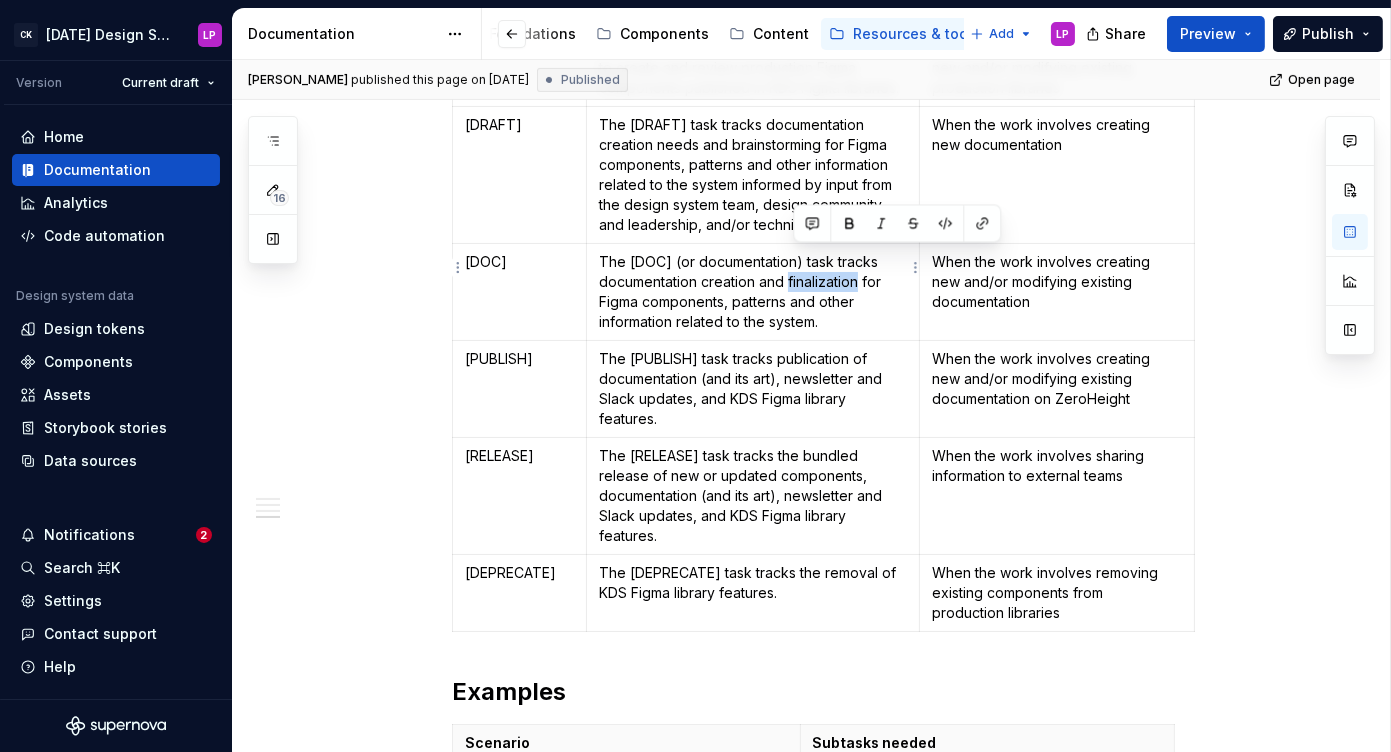 click on "The [DOC] (or documentation) task tracks documentation creation and finalization for Figma components, patterns and other information related to the system." at bounding box center (753, 292) 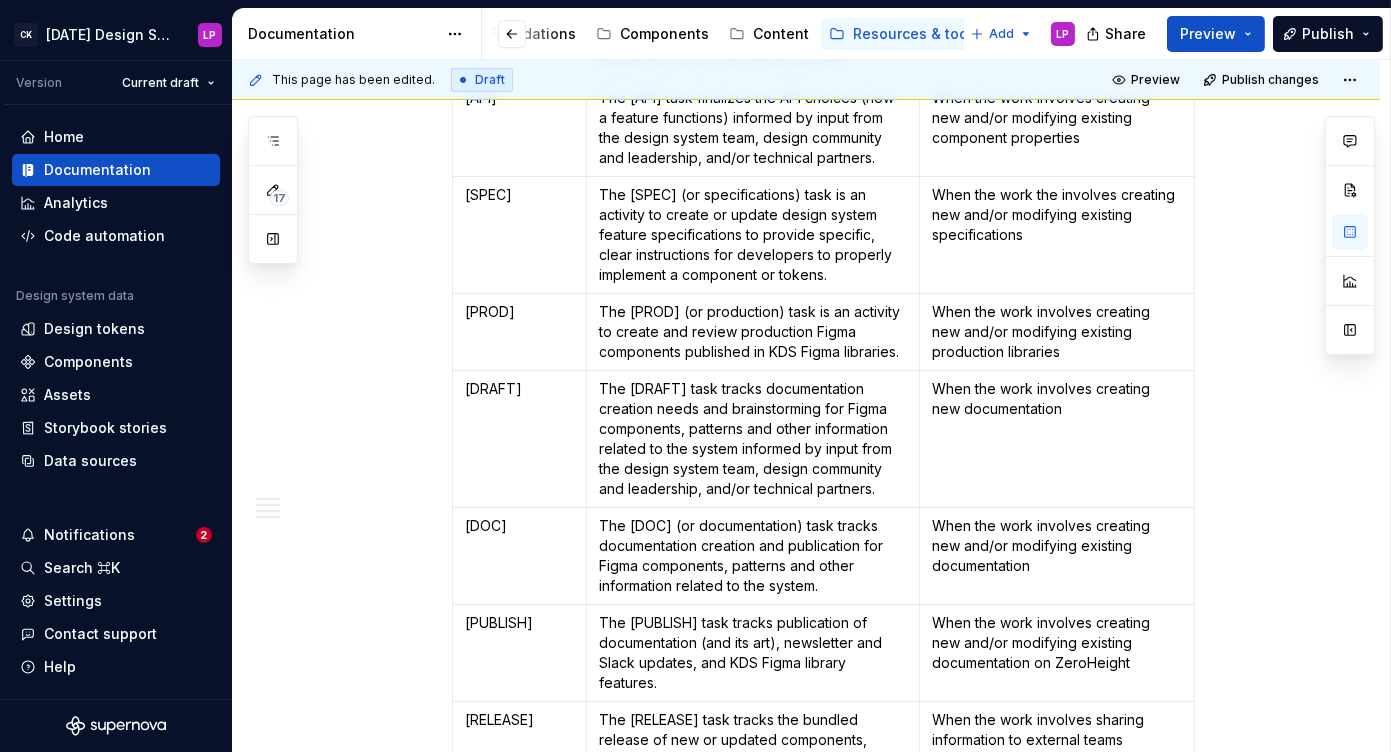 scroll, scrollTop: 1431, scrollLeft: 0, axis: vertical 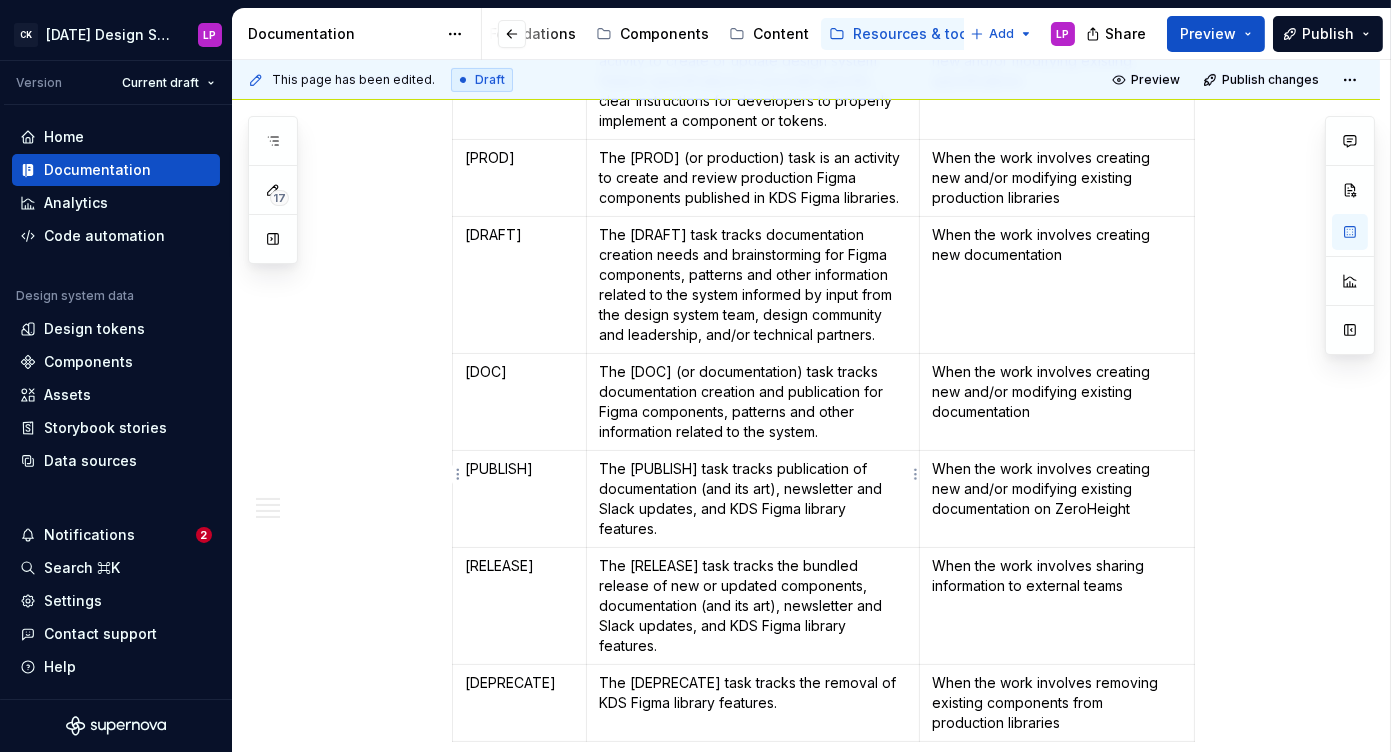 click on "The [PUBLISH] task tracks publication of documentation (and its art), newsletter and Slack updates, and KDS Figma library features." at bounding box center (753, 499) 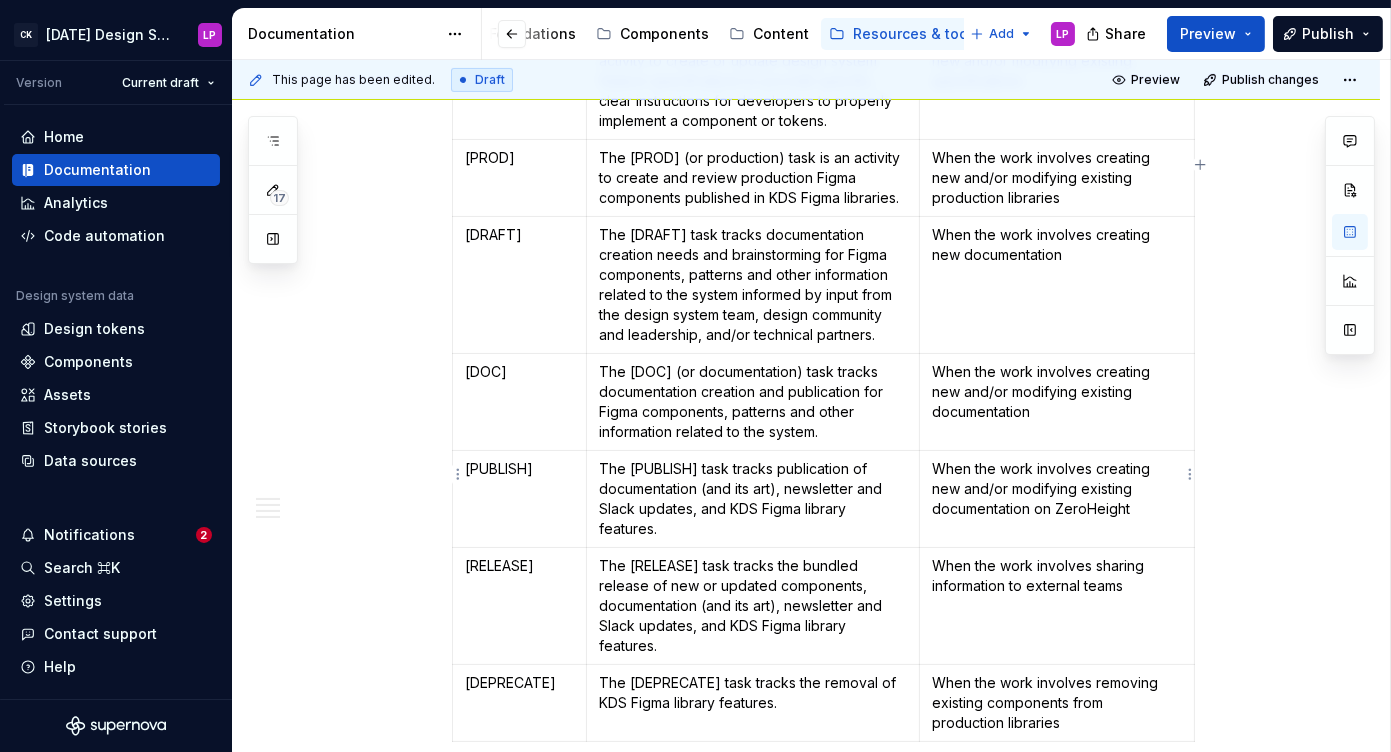 click on "When the work involves creating new and/or modifying existing documentation on ZeroHeight" at bounding box center (1057, 489) 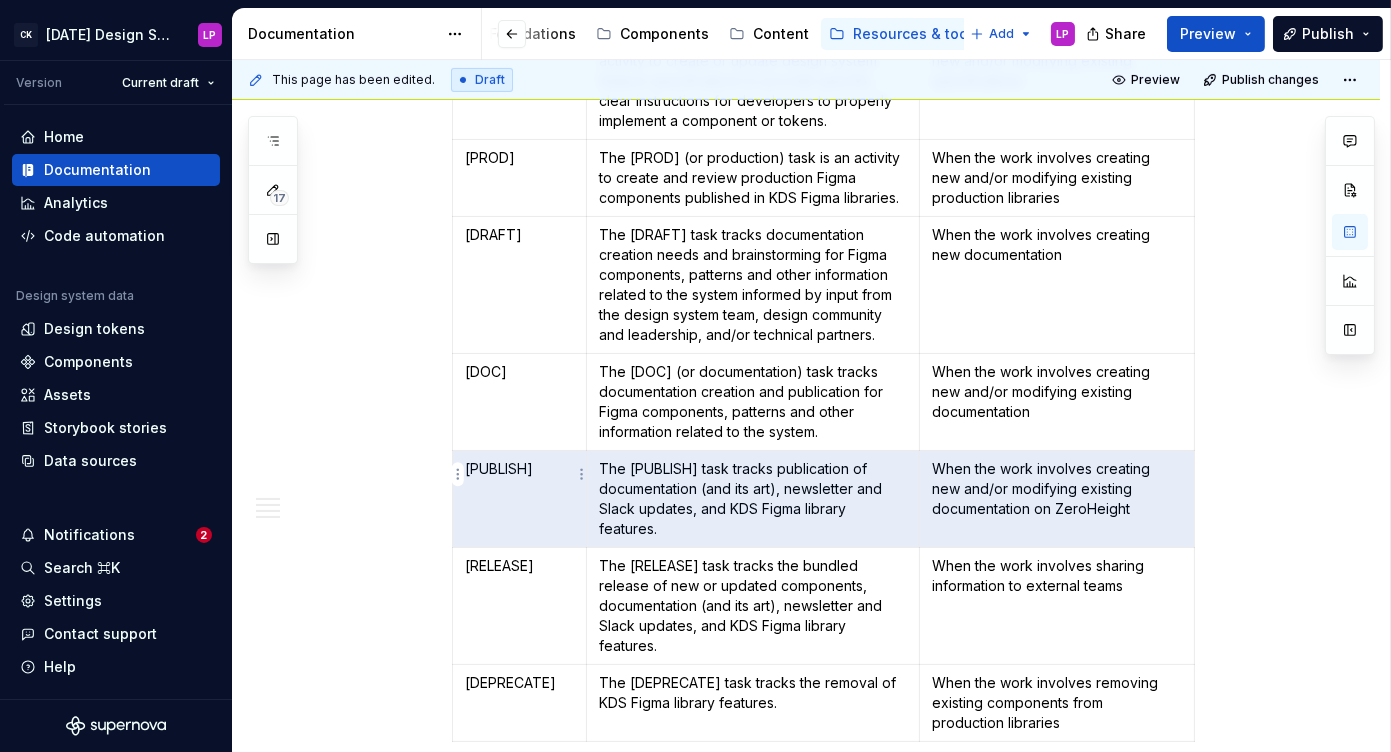 drag, startPoint x: 1157, startPoint y: 491, endPoint x: 526, endPoint y: 443, distance: 632.82306 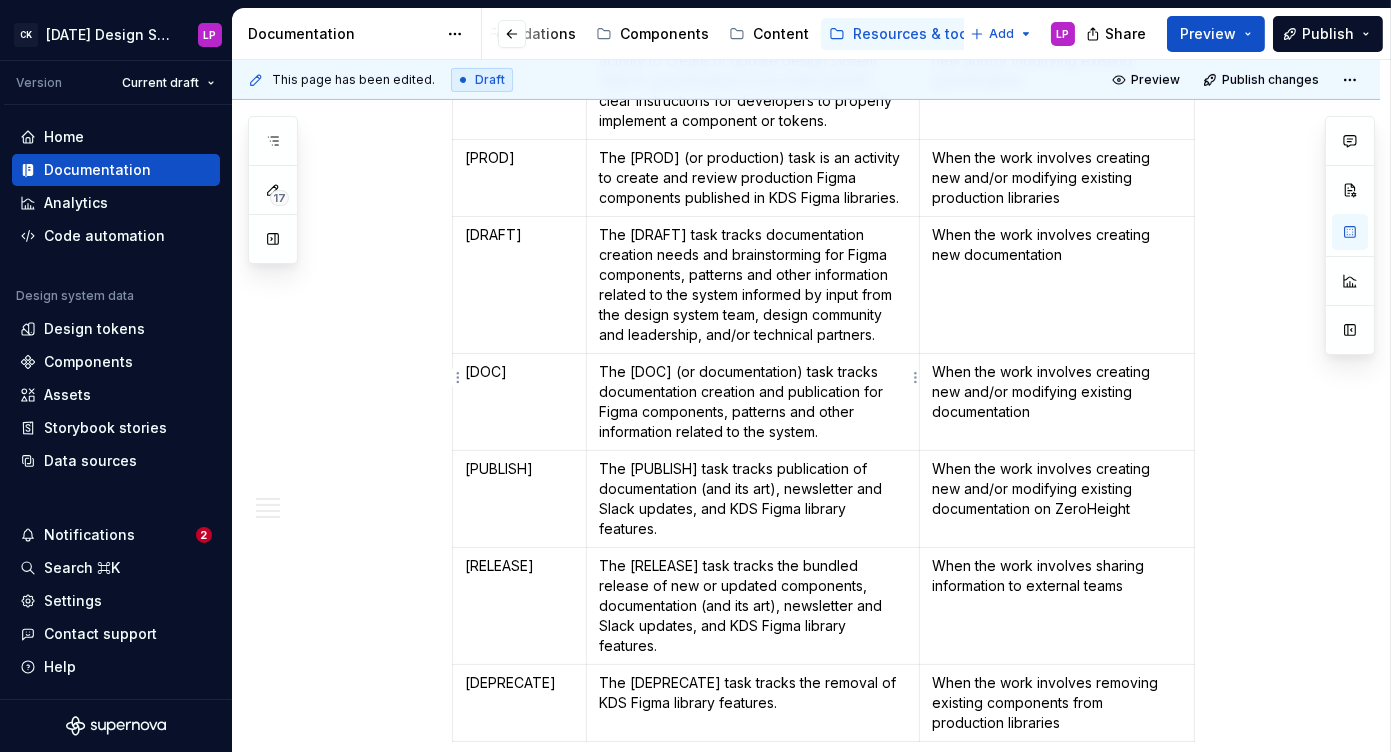 click on "The [DOC] (or documentation) task tracks documentation creation and publication for Figma components, patterns and other information related to the system." at bounding box center [753, 402] 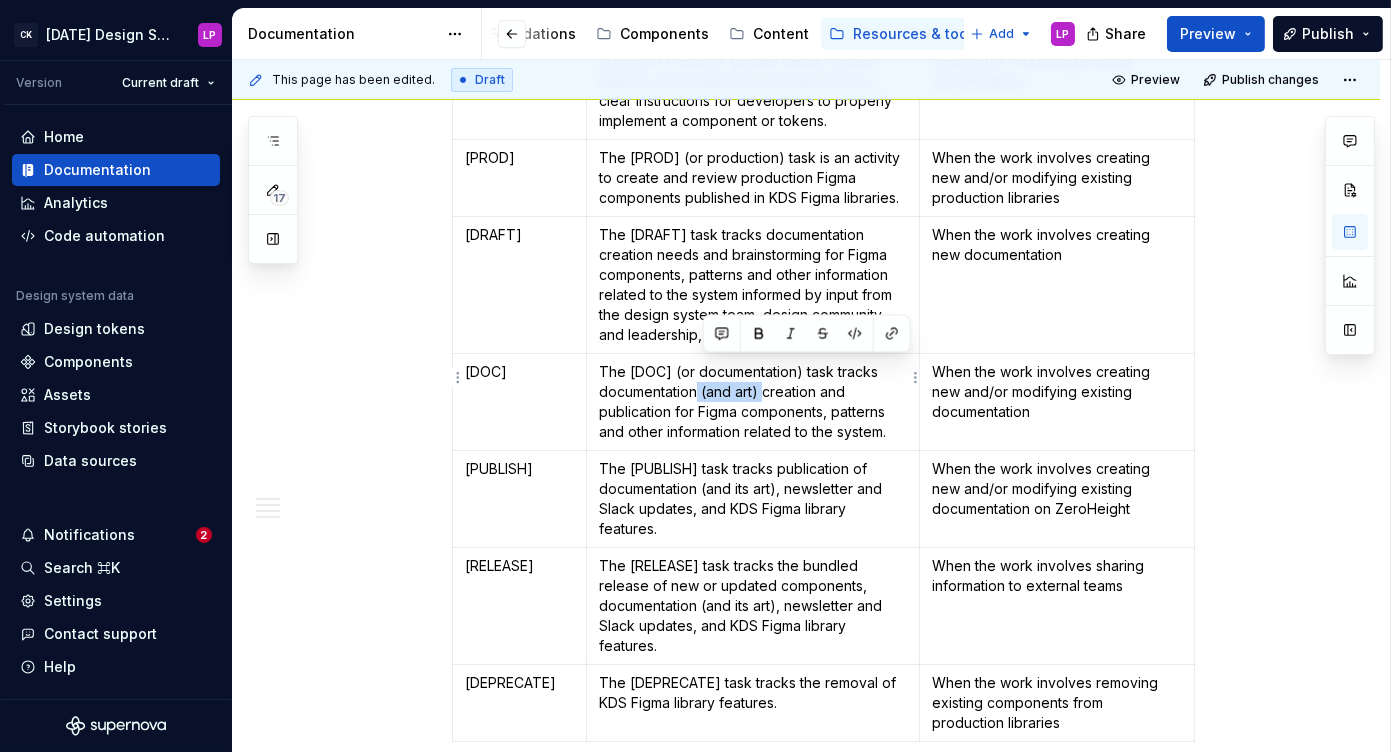 click on "The [DOC] (or documentation) task tracks documentation (and art) creation and publication for Figma components, patterns and other information related to the system." at bounding box center (753, 402) 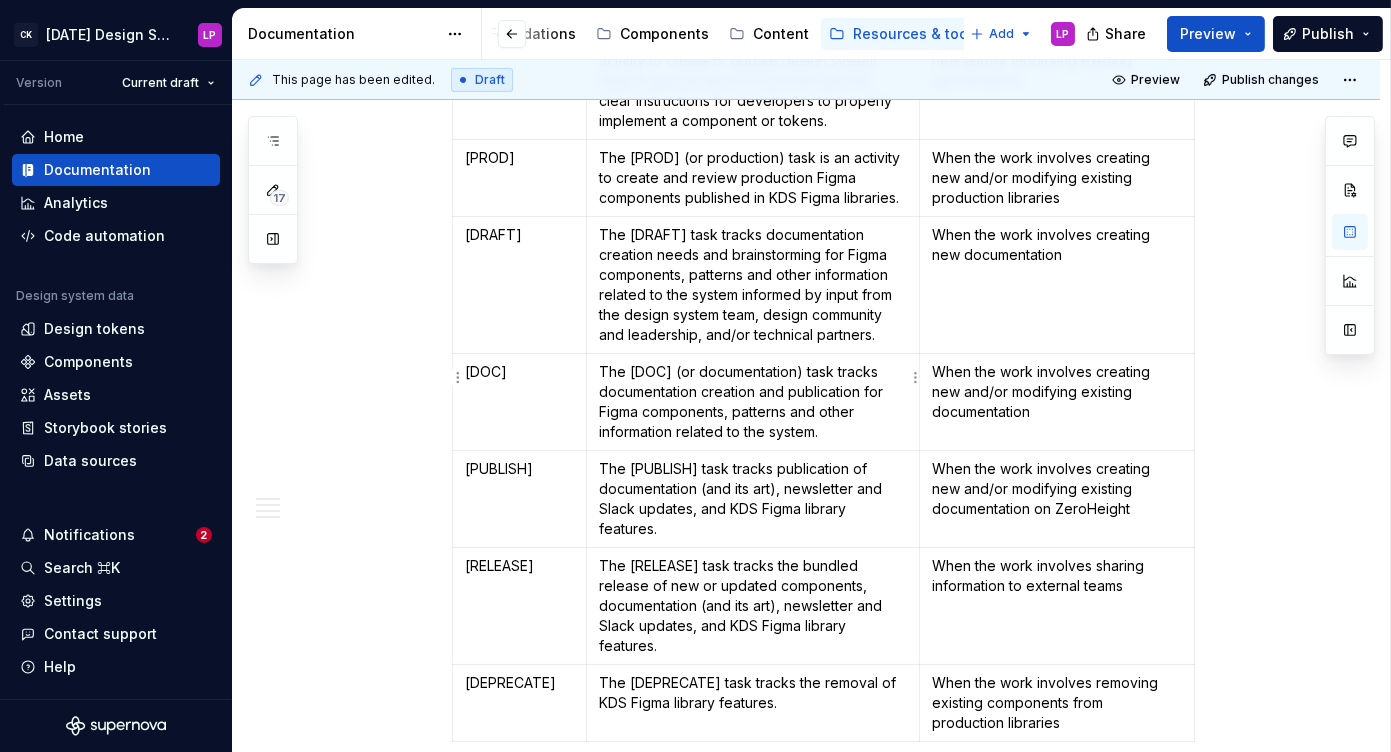 click on "The [DOC] (or documentation) task tracks documentation creation and publication for Figma components, patterns and other information related to the system." at bounding box center [753, 402] 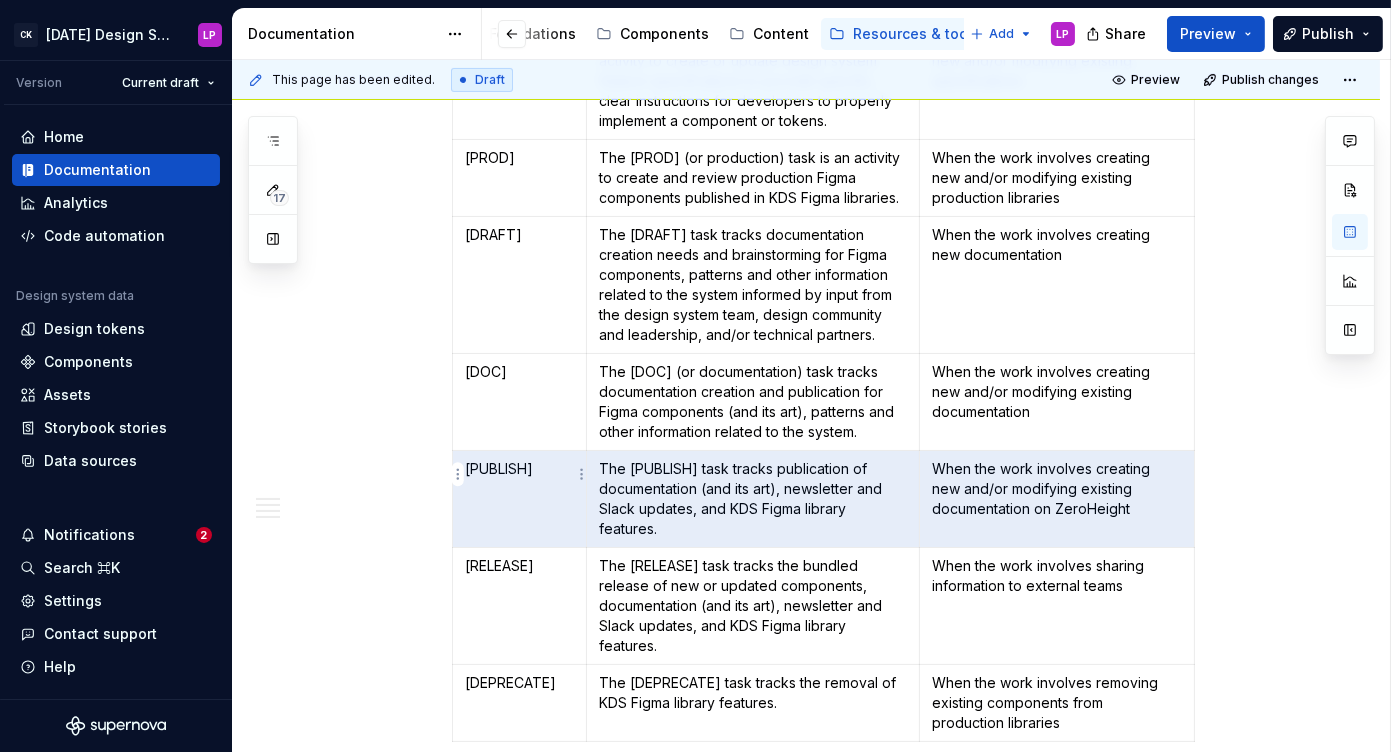 drag, startPoint x: 1014, startPoint y: 471, endPoint x: 532, endPoint y: 461, distance: 482.10373 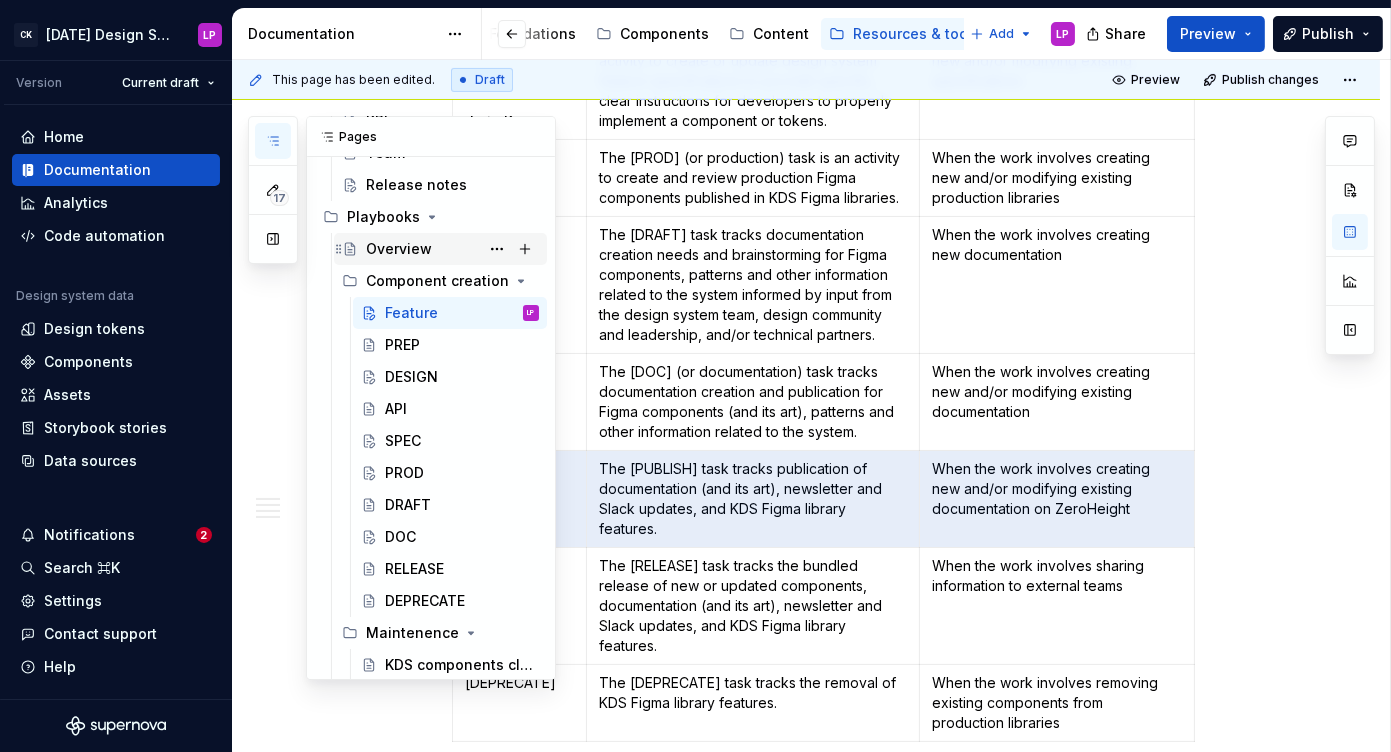scroll, scrollTop: 292, scrollLeft: 0, axis: vertical 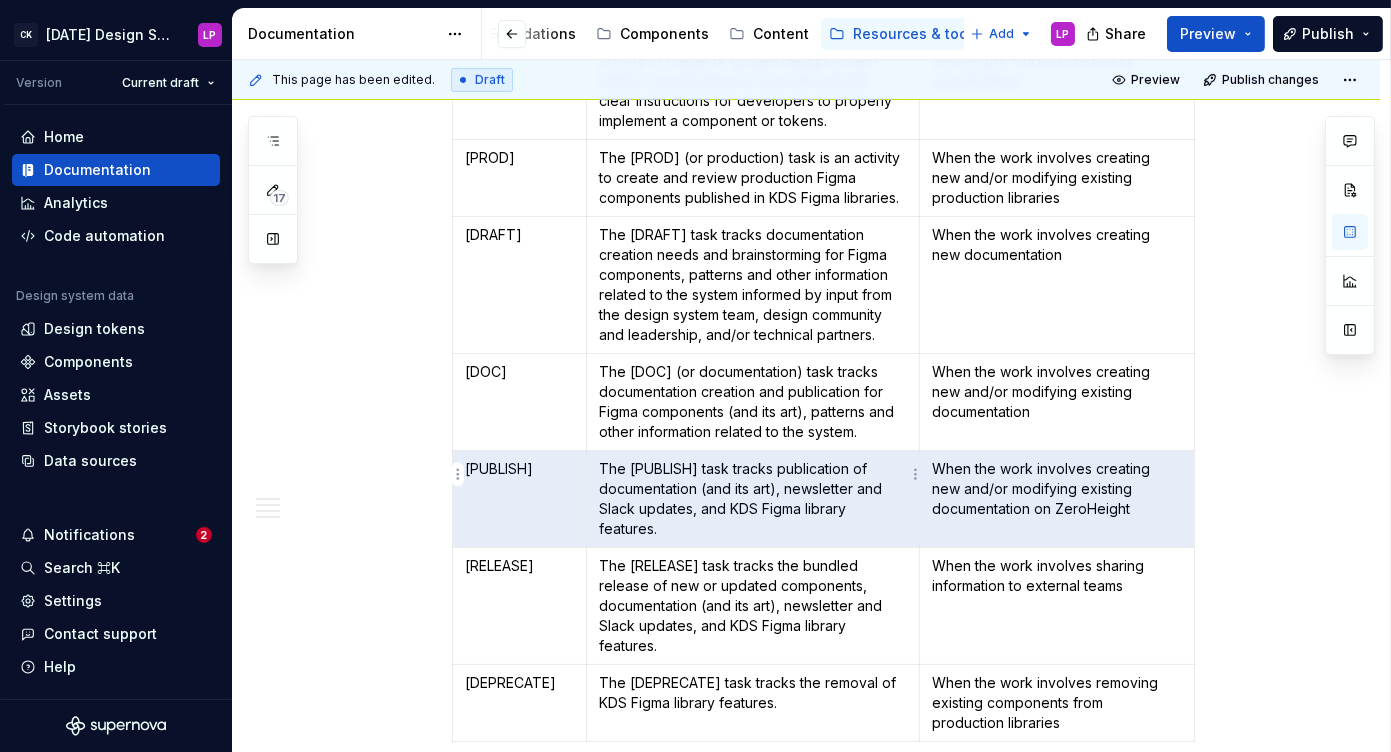 click on "The [PUBLISH] task tracks publication of documentation (and its art), newsletter and Slack updates, and KDS Figma library features." at bounding box center [753, 499] 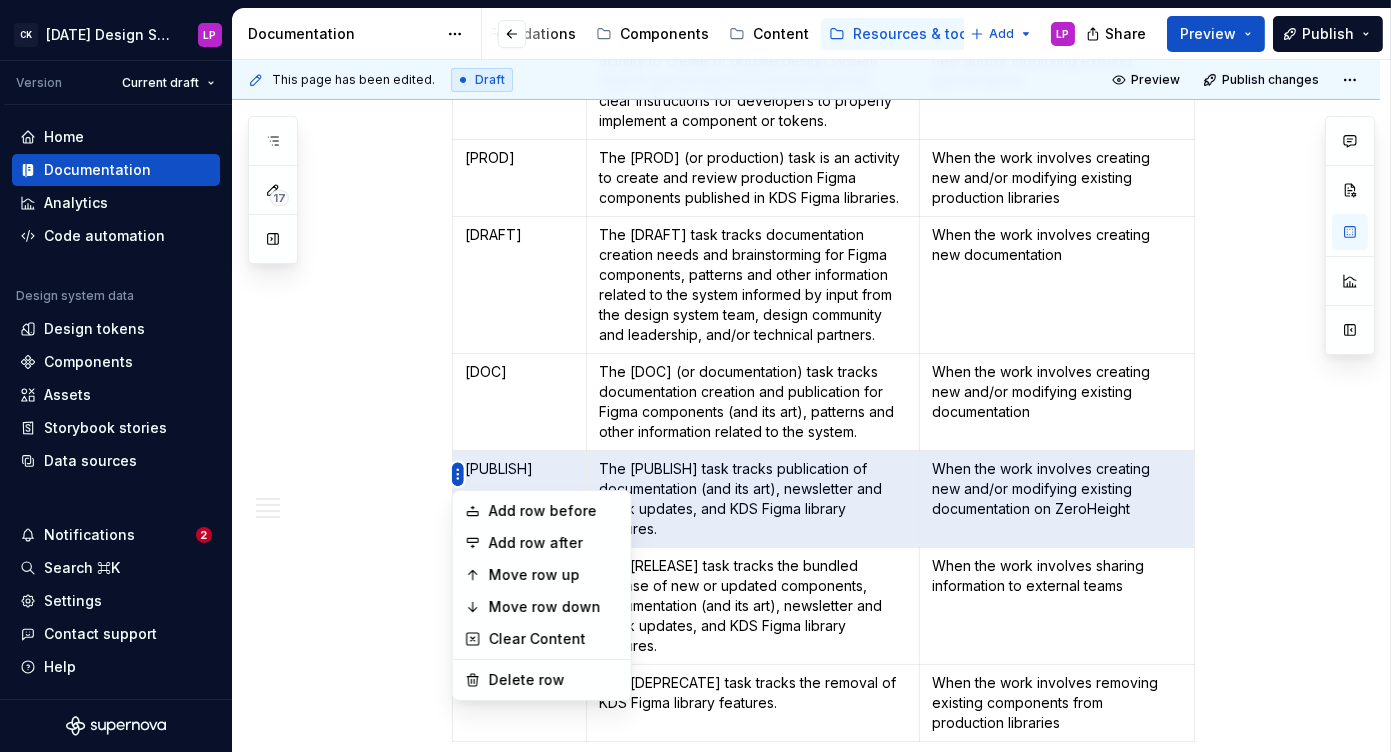 click on "CK [DATE] Design System LP Version Current draft Home Documentation Analytics Code automation Design system data Design tokens Components Assets Storybook stories Data sources Notifications 2 Search ⌘K Settings Contact support Help Documentation
Accessibility guide for tree Page tree.
Navigate the tree with the arrow keys. Common tree hotkeys apply. Further keybindings are available:
enter to execute primary action on focused item
f2 to start renaming the focused item
escape to abort renaming an item
control+d to start dragging selected items
Welcome to KDS Foundations Components Content Resources & tools Add LP Share Preview Publish 17 Pages Add
Accessibility guide for tree Page tree.
Navigate the tree with the arrow keys. Common tree hotkeys apply. Further keybindings are available:
enter to execute primary action on focused item
f2 to start renaming the focused item
"" at bounding box center [695, 376] 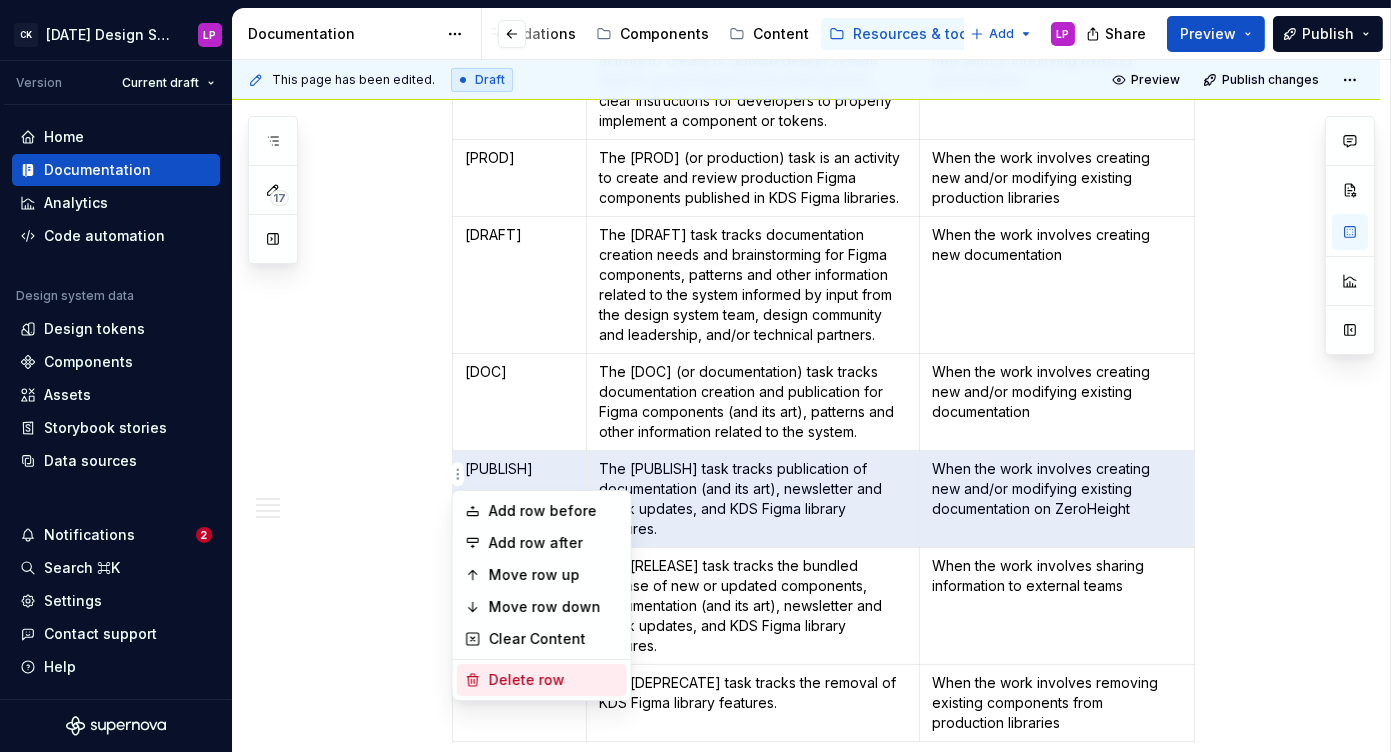 click on "Delete row" at bounding box center (554, 680) 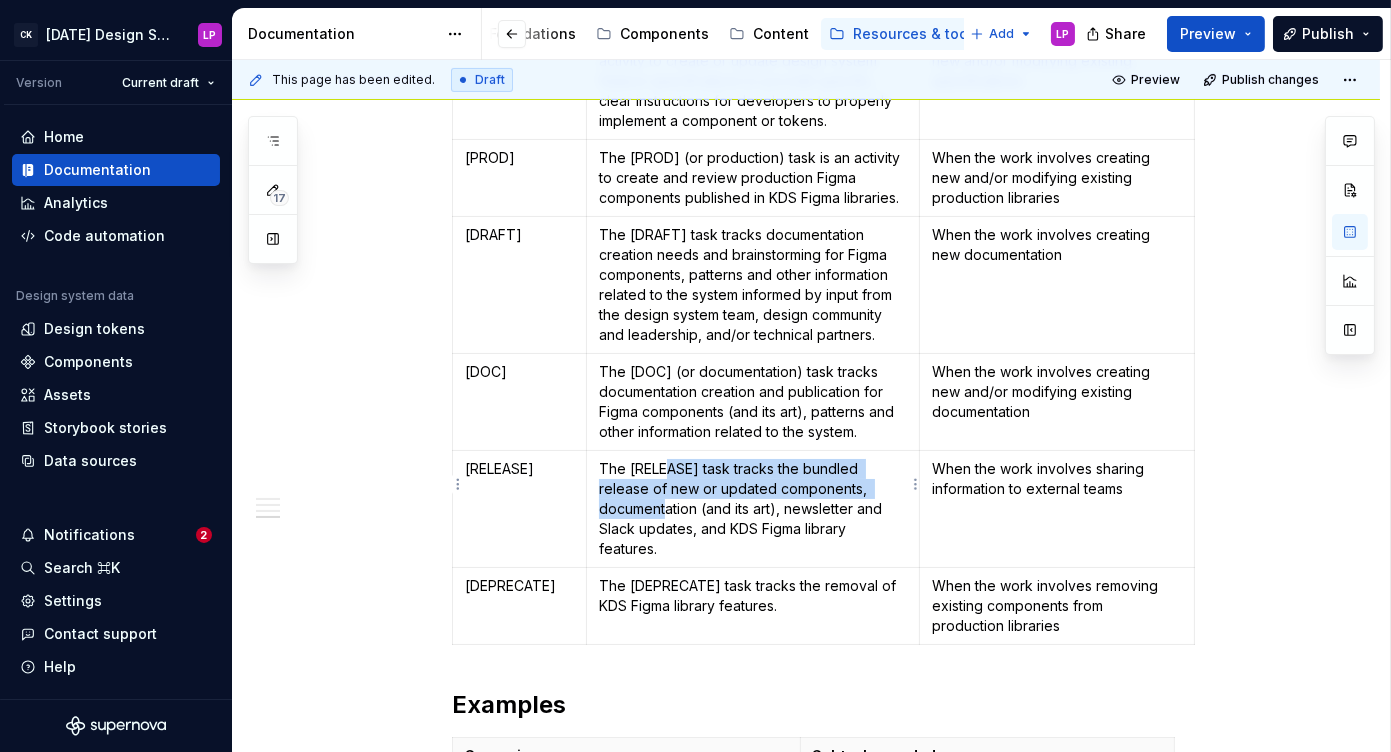 drag, startPoint x: 672, startPoint y: 451, endPoint x: 668, endPoint y: 492, distance: 41.19466 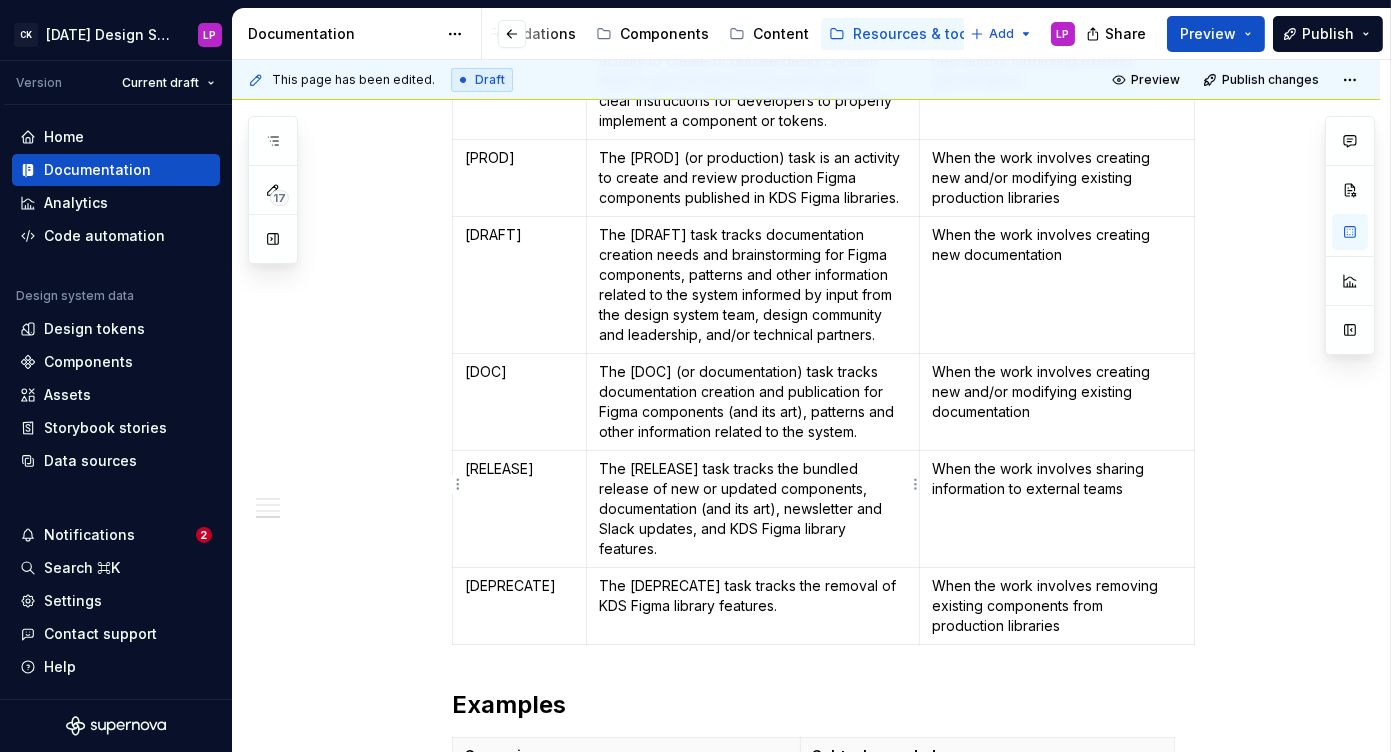 click on "The [RELEASE] task tracks the bundled release of new or updated components, documentation (and its art), newsletter and Slack updates, and KDS Figma library features." at bounding box center [753, 509] 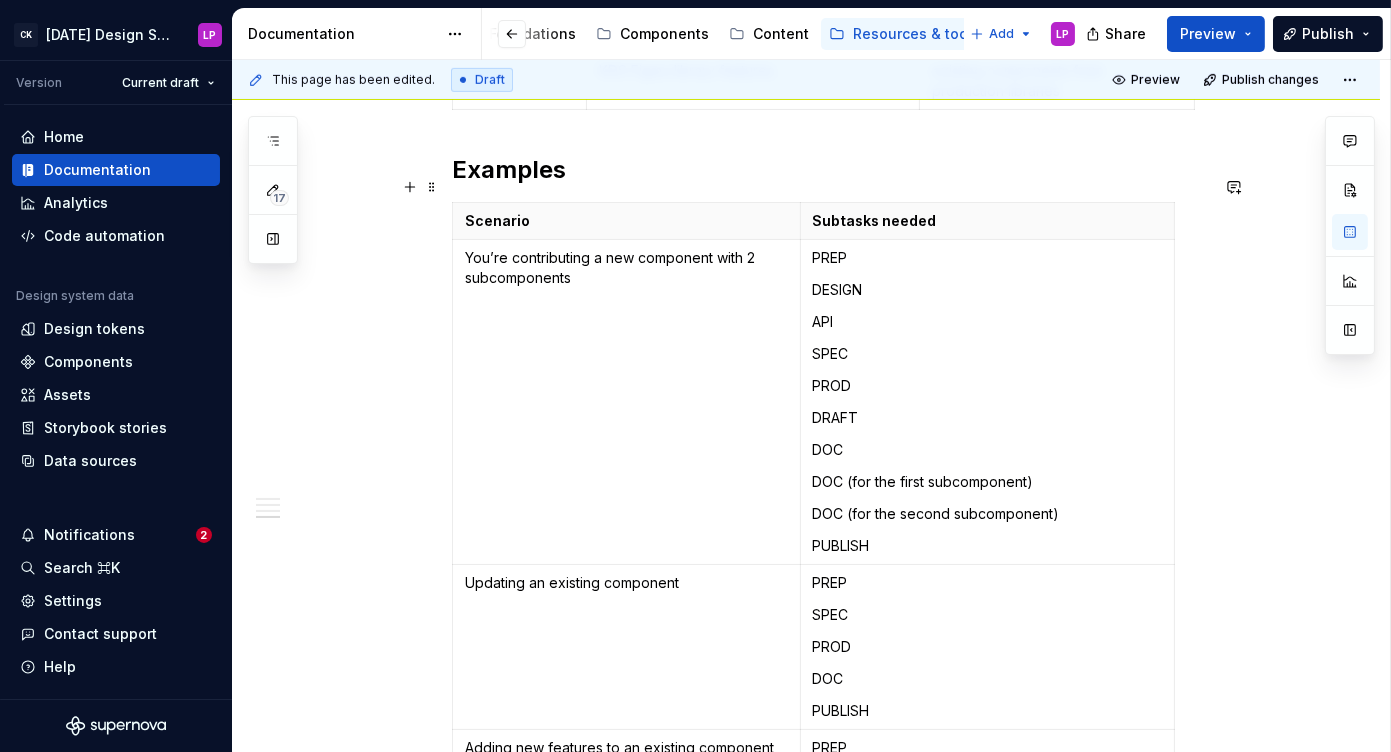 scroll, scrollTop: 2003, scrollLeft: 0, axis: vertical 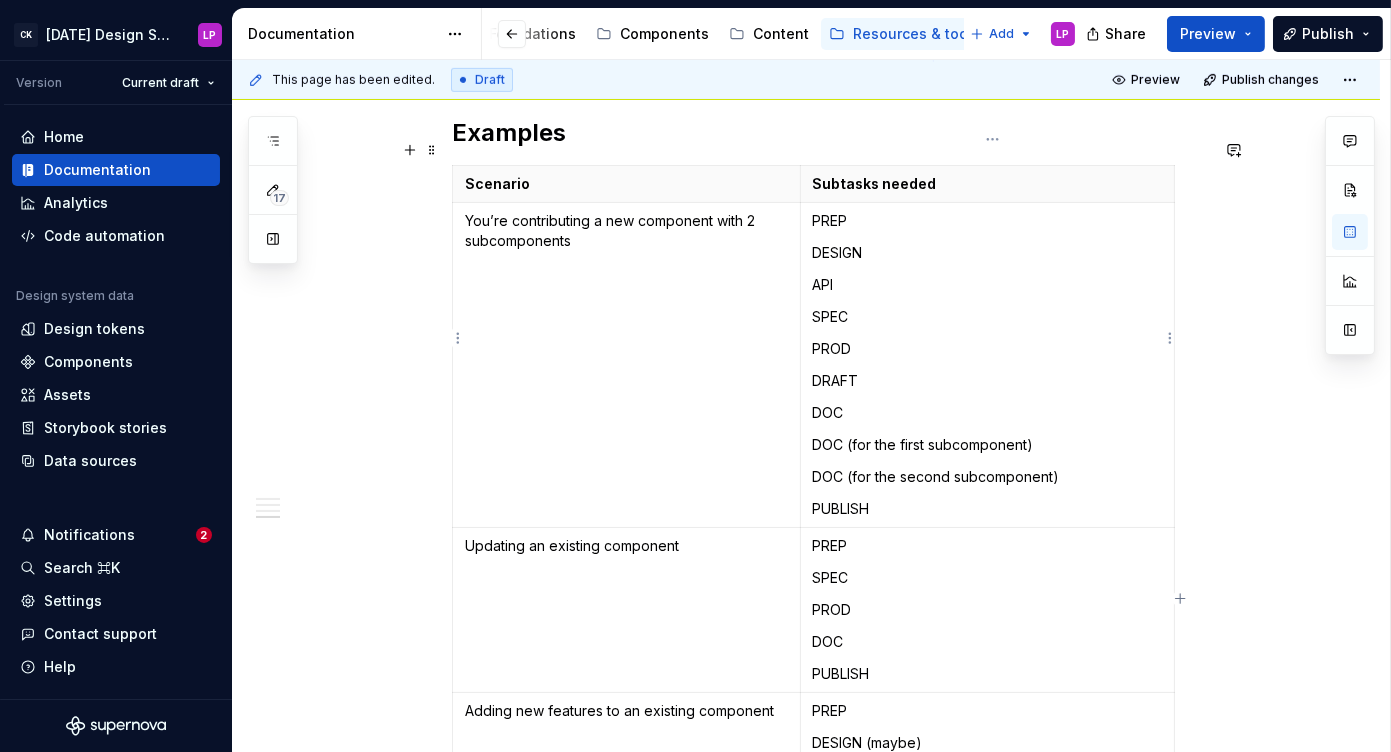 click on "PUBLISH" at bounding box center (987, 509) 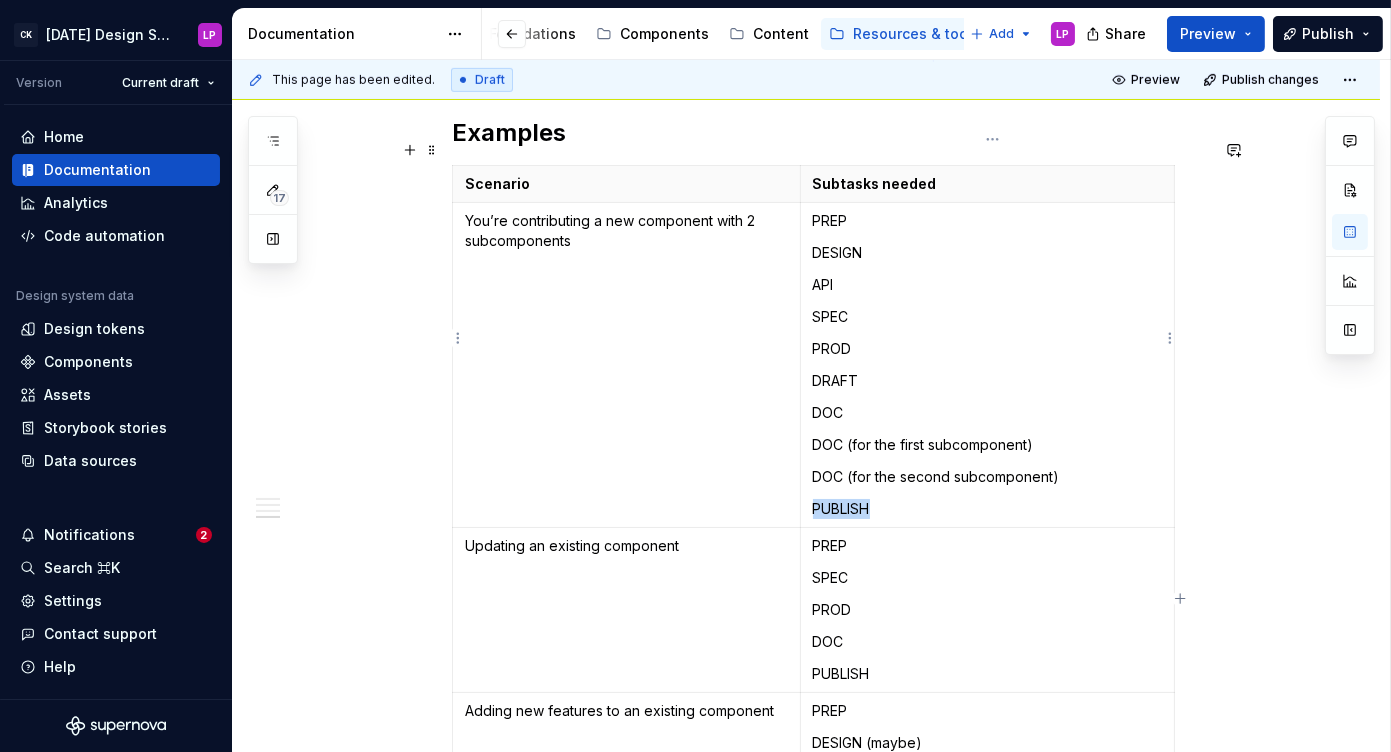 click on "PUBLISH" at bounding box center [987, 509] 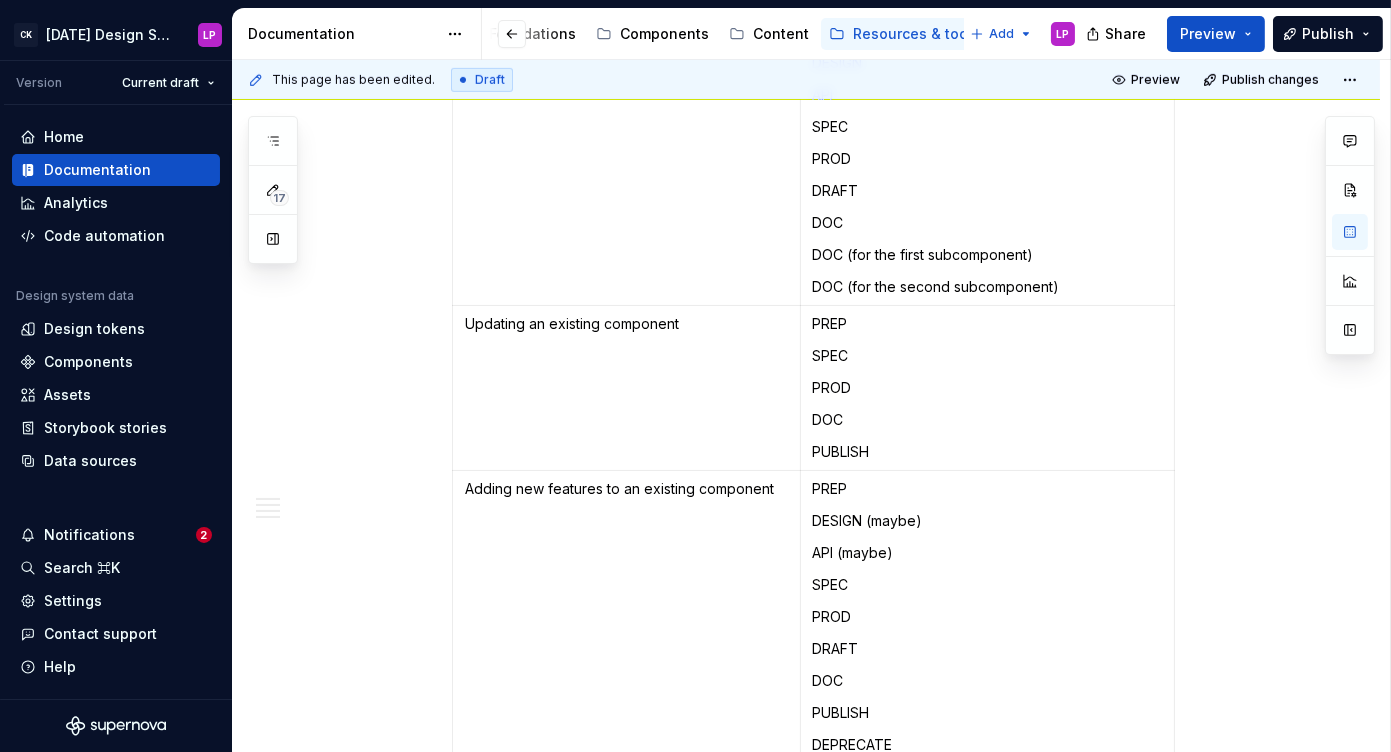scroll, scrollTop: 2240, scrollLeft: 0, axis: vertical 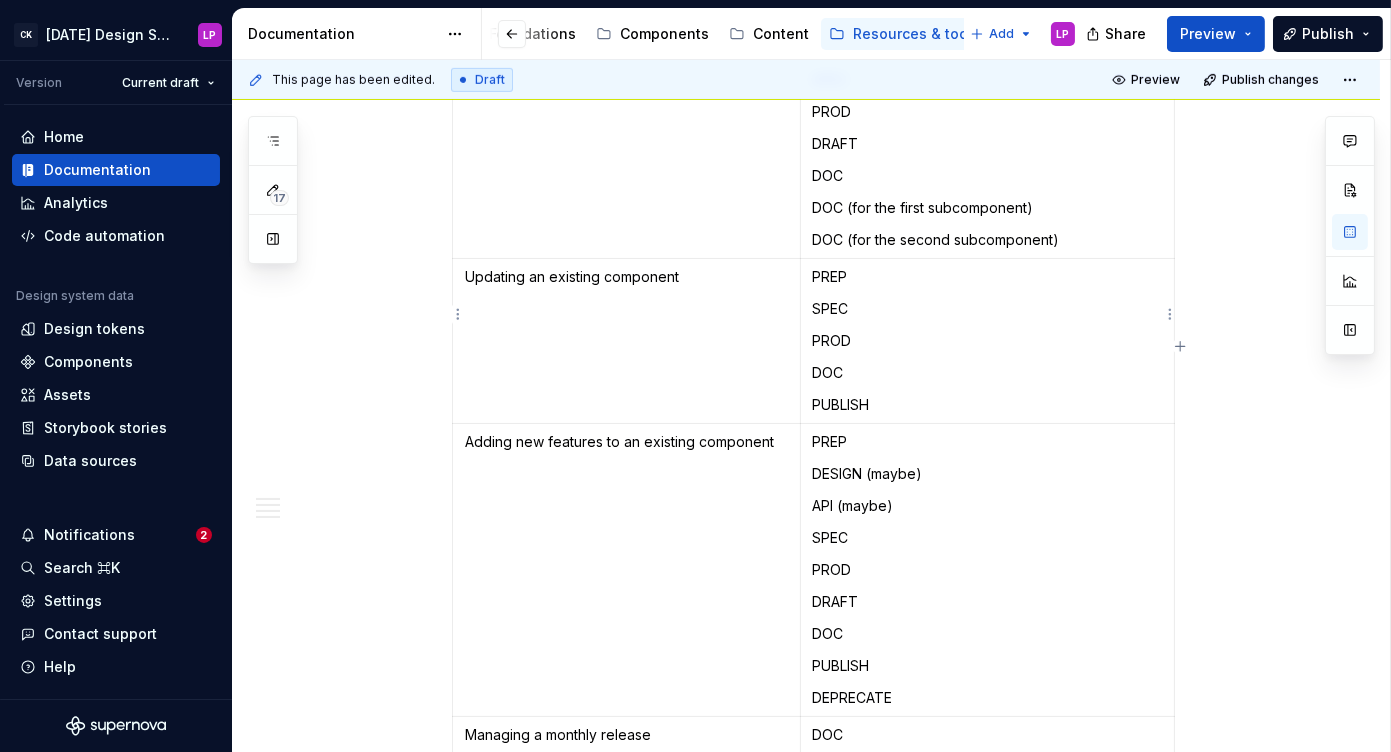 click on "PUBLISH" at bounding box center [987, 405] 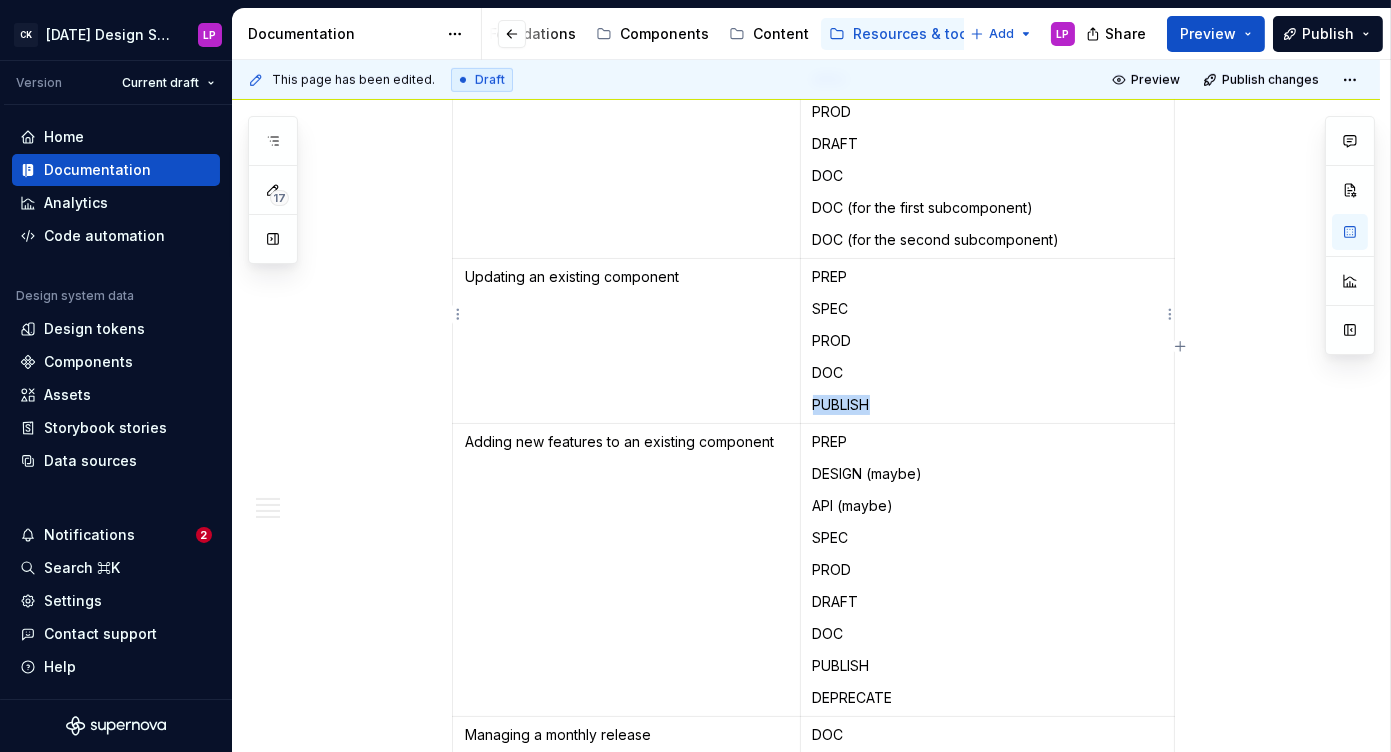 click on "PUBLISH" at bounding box center (987, 405) 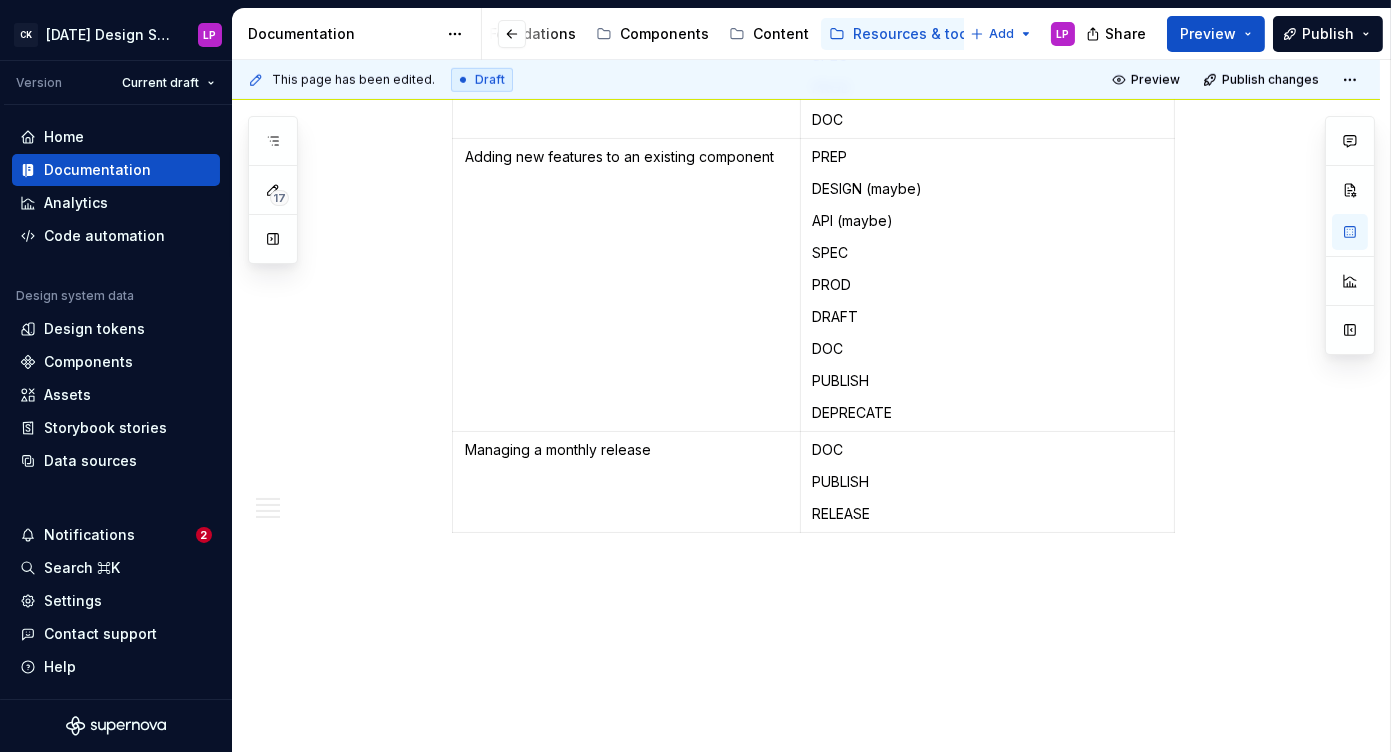 scroll, scrollTop: 2503, scrollLeft: 0, axis: vertical 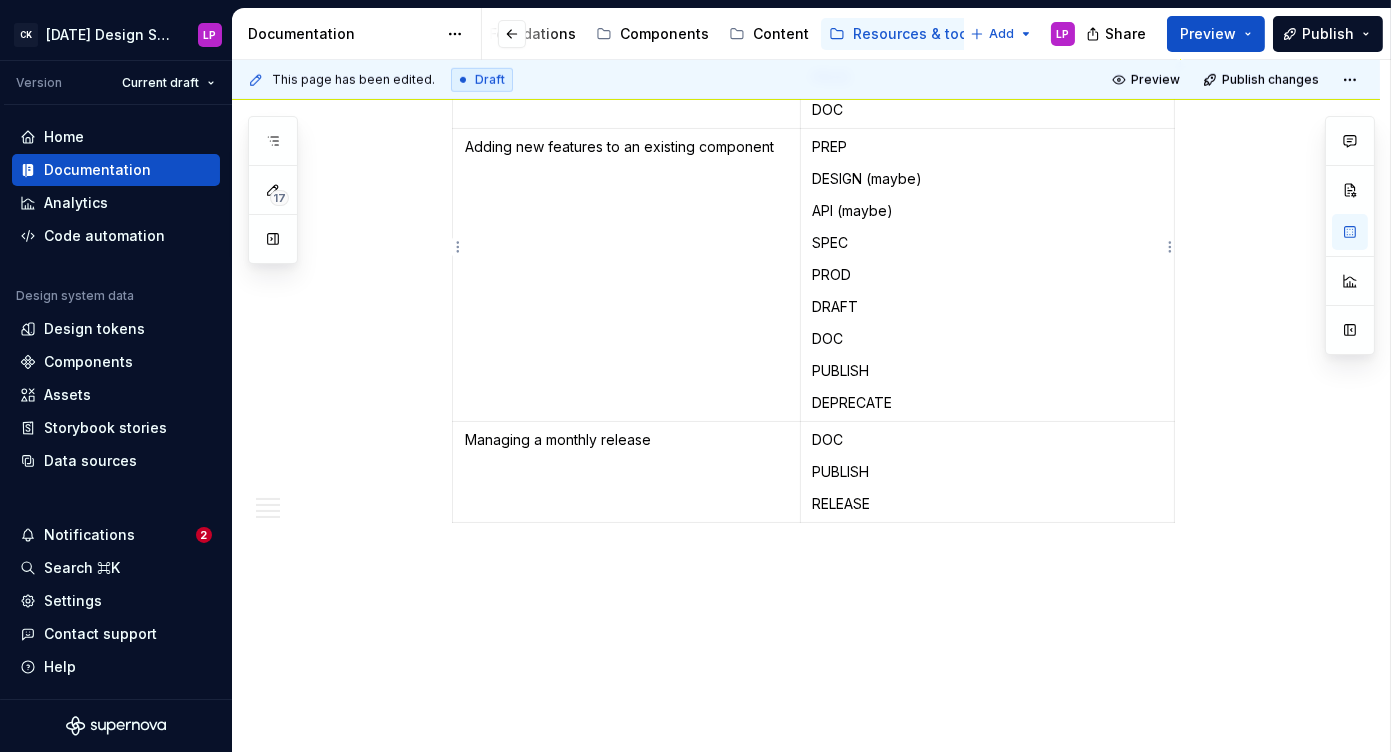 click on "PUBLISH" at bounding box center (987, 371) 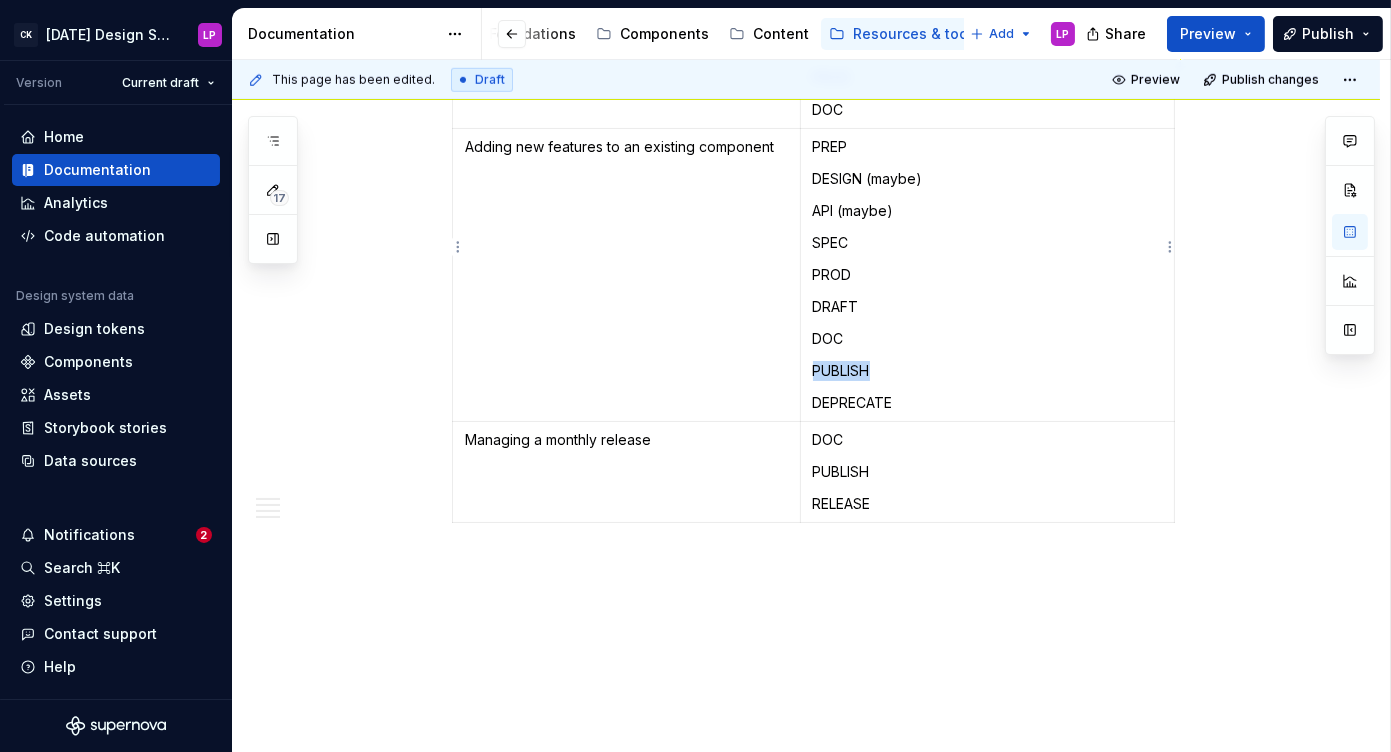 click on "PUBLISH" at bounding box center [987, 371] 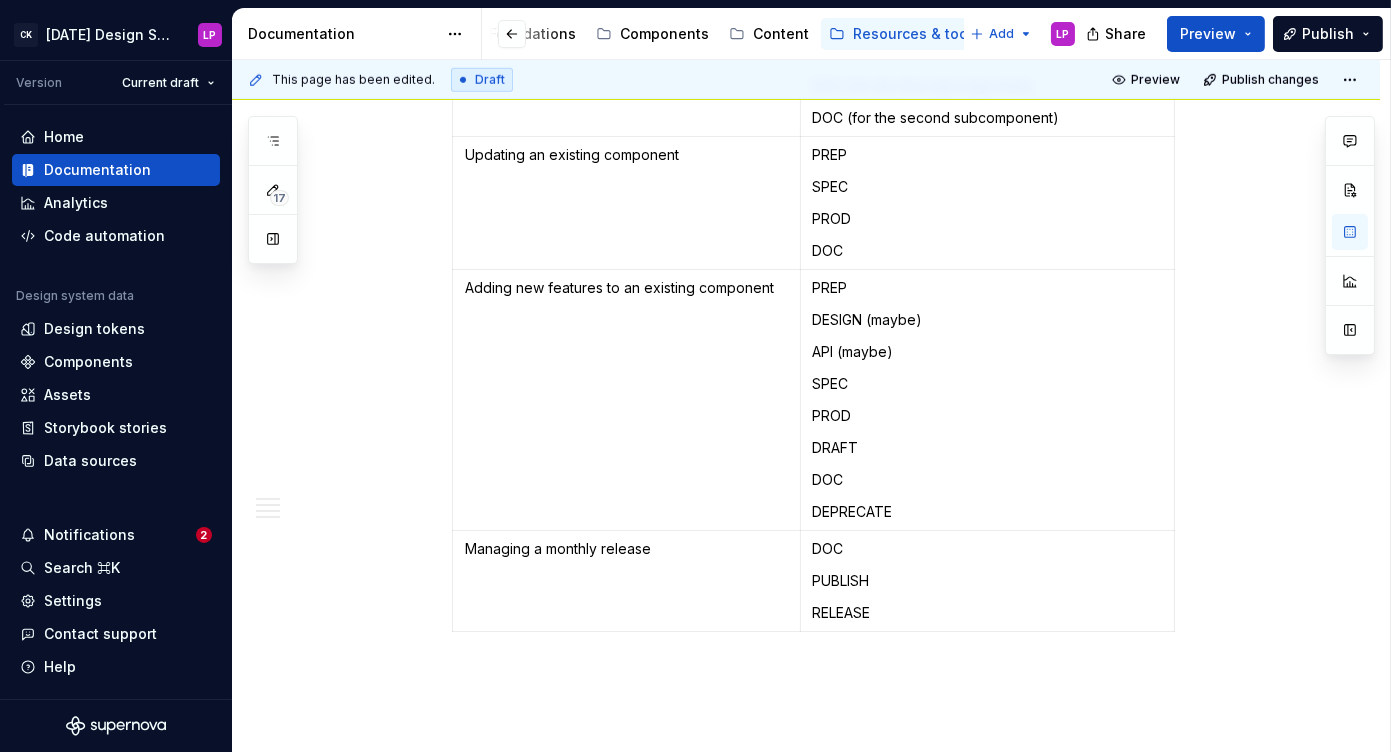 scroll, scrollTop: 2333, scrollLeft: 0, axis: vertical 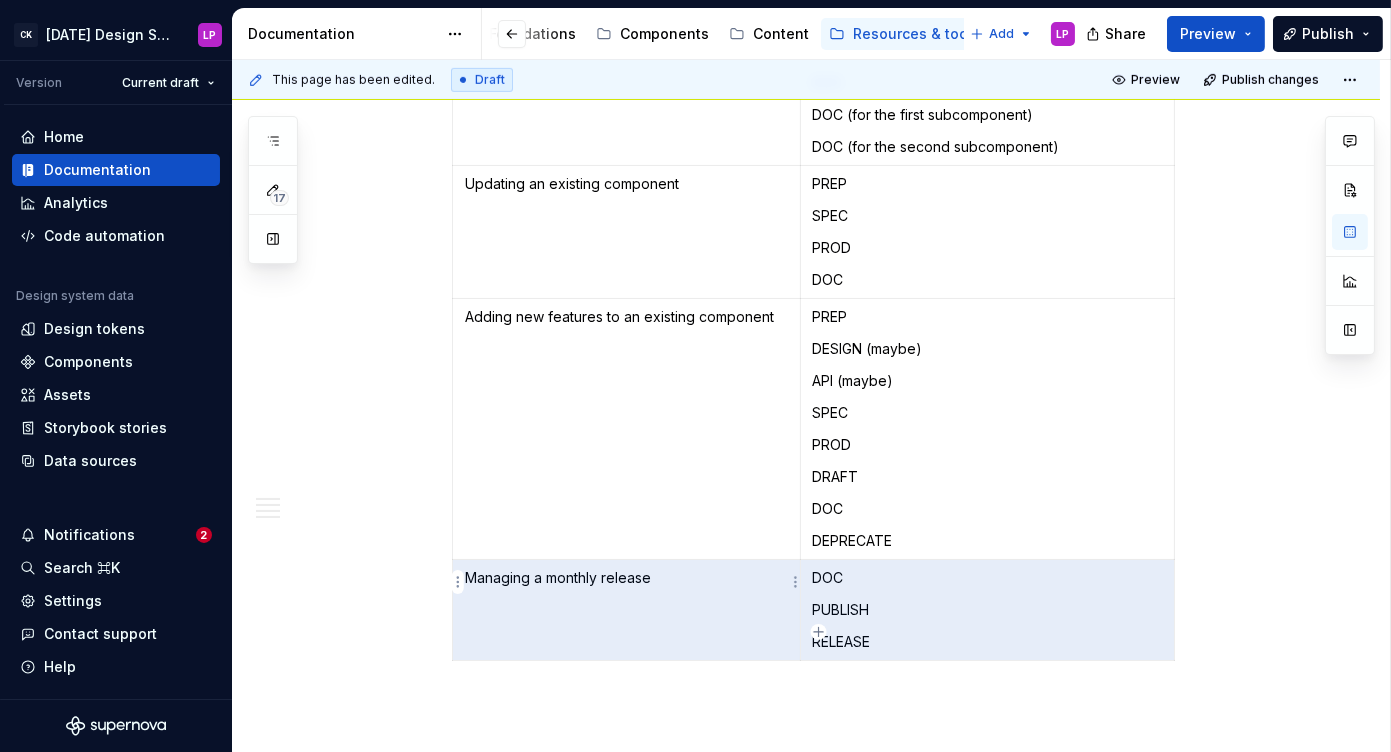 drag, startPoint x: 935, startPoint y: 588, endPoint x: 573, endPoint y: 564, distance: 362.7947 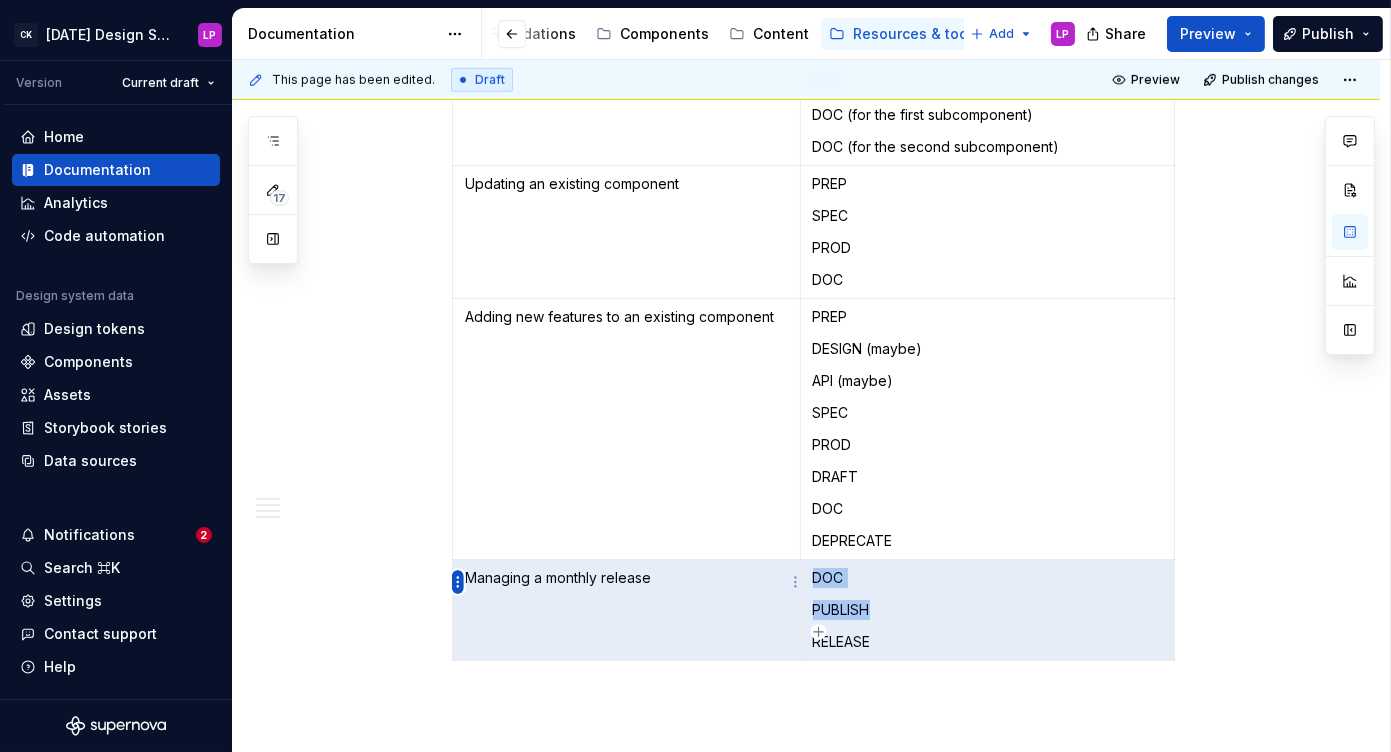 click on "CK [DATE] Design System LP Version Current draft Home Documentation Analytics Code automation Design system data Design tokens Components Assets Storybook stories Data sources Notifications 2 Search ⌘K Settings Contact support Help Documentation
Accessibility guide for tree Page tree.
Navigate the tree with the arrow keys. Common tree hotkeys apply. Further keybindings are available:
enter to execute primary action on focused item
f2 to start renaming the focused item
escape to abort renaming an item
control+d to start dragging selected items
Welcome to KDS Foundations Components Content Resources & tools Add LP Share Preview Publish 17 Pages Add
Accessibility guide for tree Page tree.
Navigate the tree with the arrow keys. Common tree hotkeys apply. Further keybindings are available:
enter to execute primary action on focused item
f2 to start renaming the focused item
"" at bounding box center [695, 376] 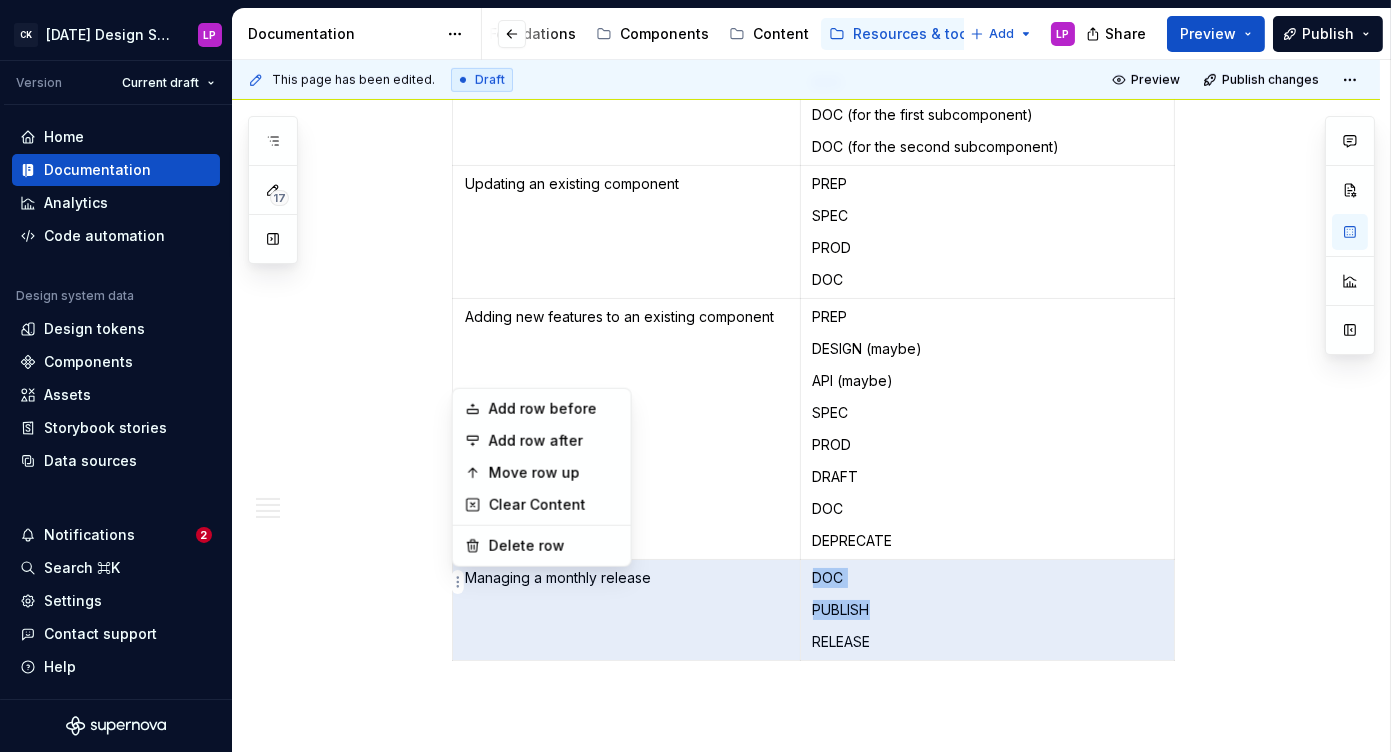 click on "CK [DATE] Design System LP Version Current draft Home Documentation Analytics Code automation Design system data Design tokens Components Assets Storybook stories Data sources Notifications 2 Search ⌘K Settings Contact support Help Documentation
Accessibility guide for tree Page tree.
Navigate the tree with the arrow keys. Common tree hotkeys apply. Further keybindings are available:
enter to execute primary action on focused item
f2 to start renaming the focused item
escape to abort renaming an item
control+d to start dragging selected items
Welcome to KDS Foundations Components Content Resources & tools Add LP Share Preview Publish 17 Pages Add
Accessibility guide for tree Page tree.
Navigate the tree with the arrow keys. Common tree hotkeys apply. Further keybindings are available:
enter to execute primary action on focused item
f2 to start renaming the focused item
"" at bounding box center (695, 376) 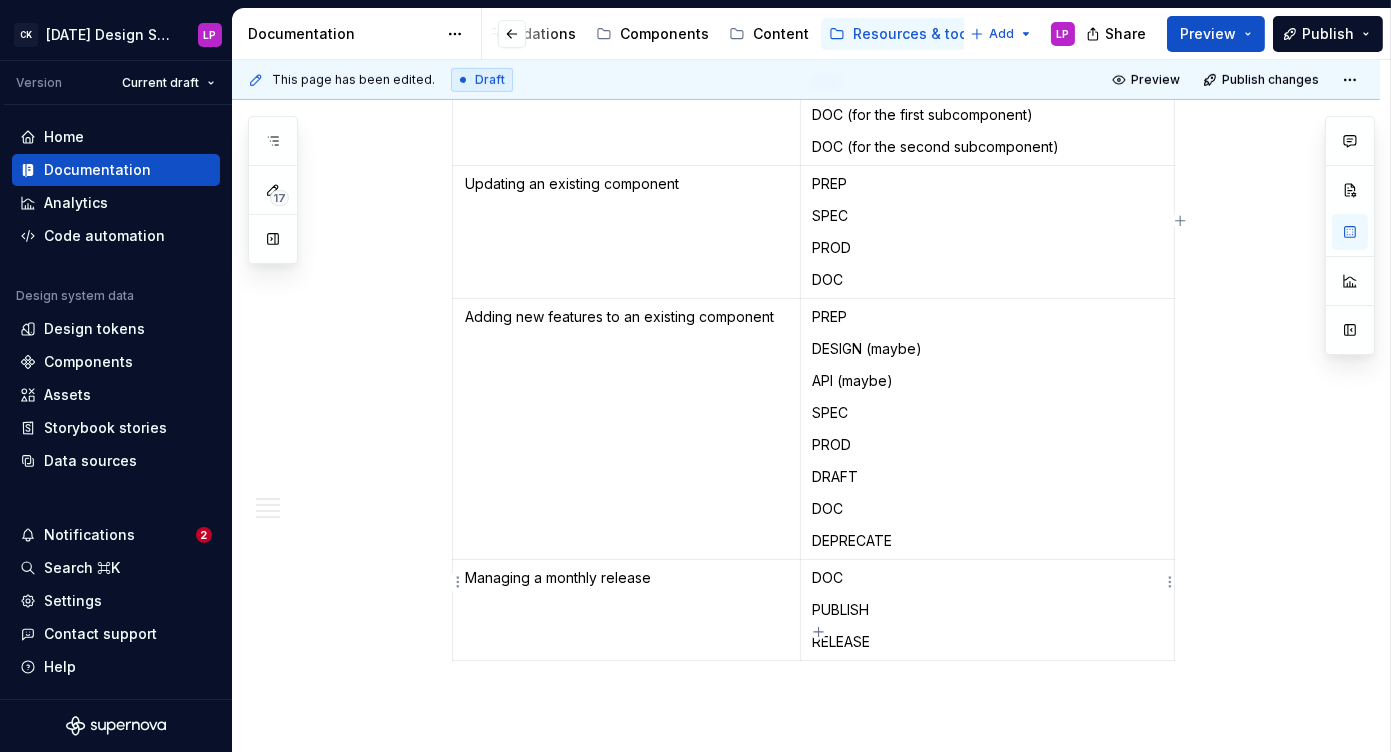 click on "PUBLISH" at bounding box center (987, 610) 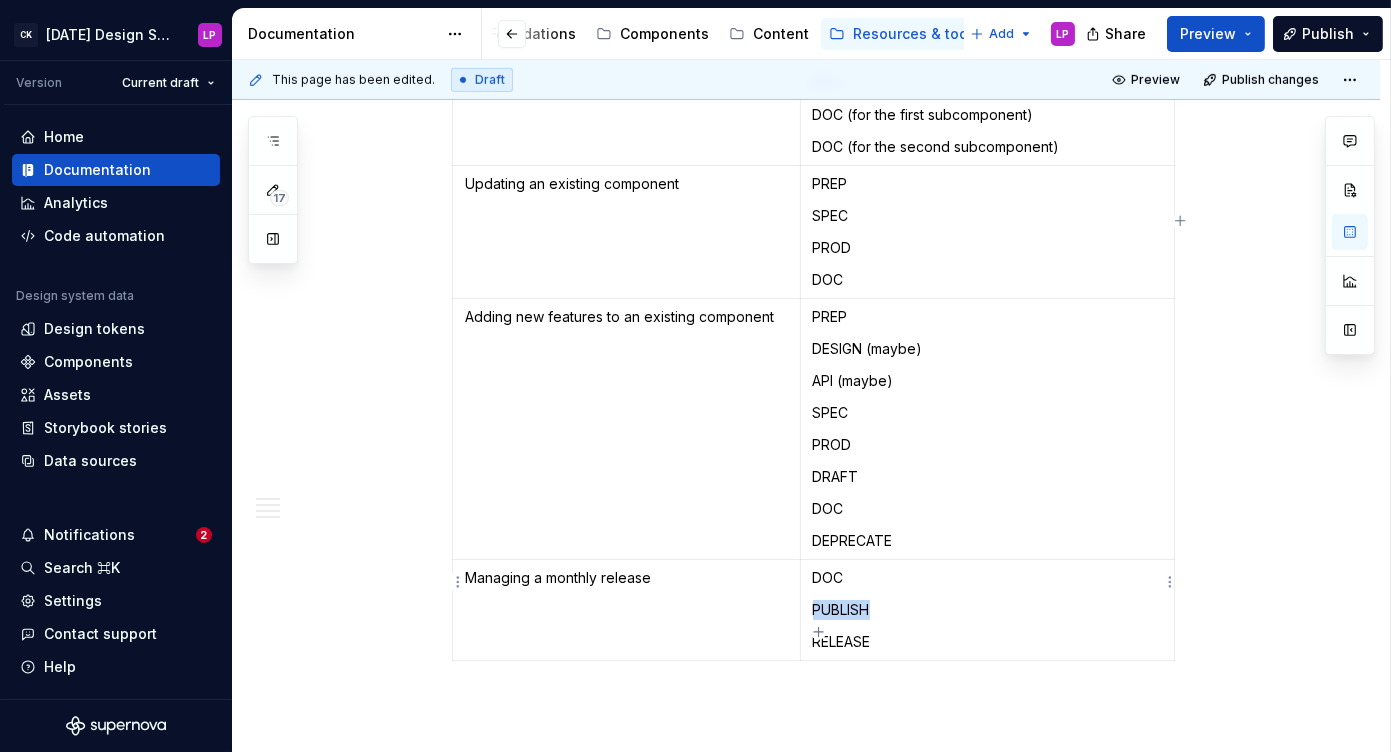 click on "PUBLISH" at bounding box center (987, 610) 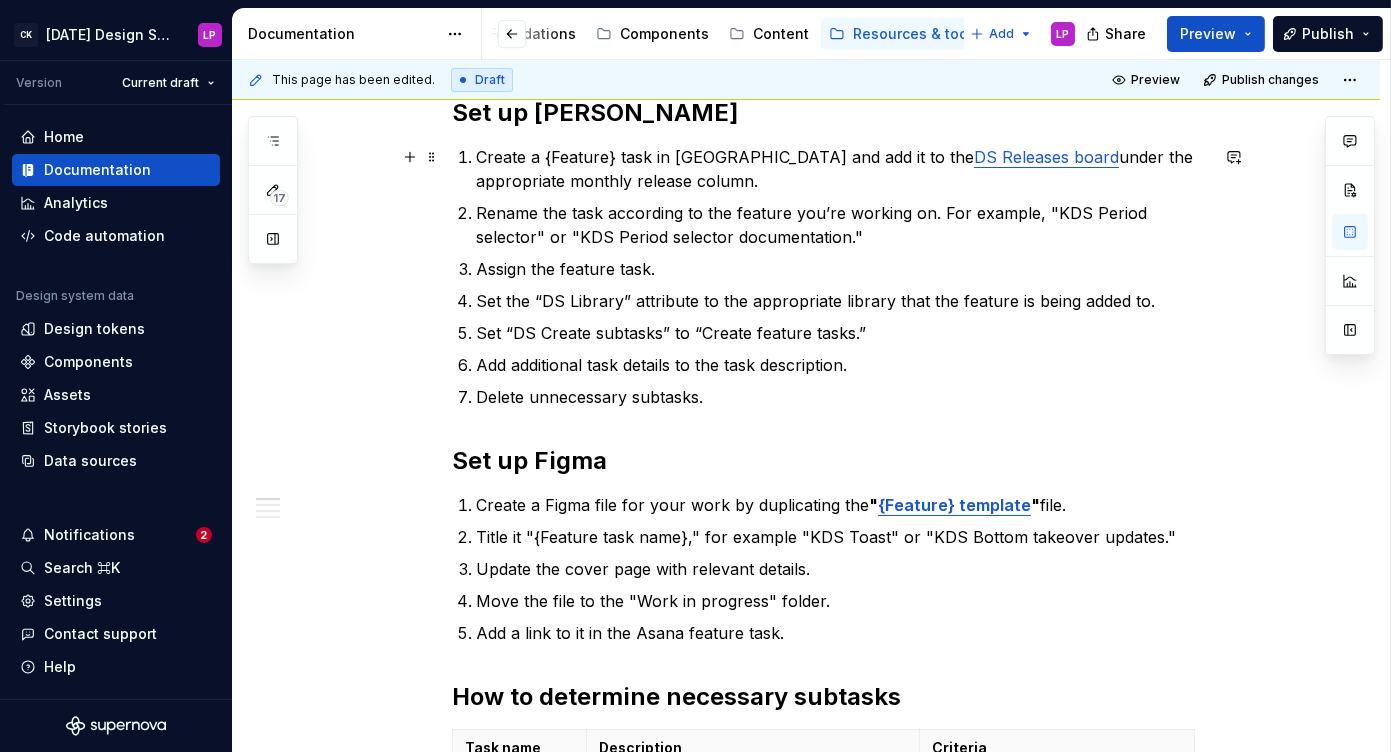 scroll, scrollTop: 0, scrollLeft: 0, axis: both 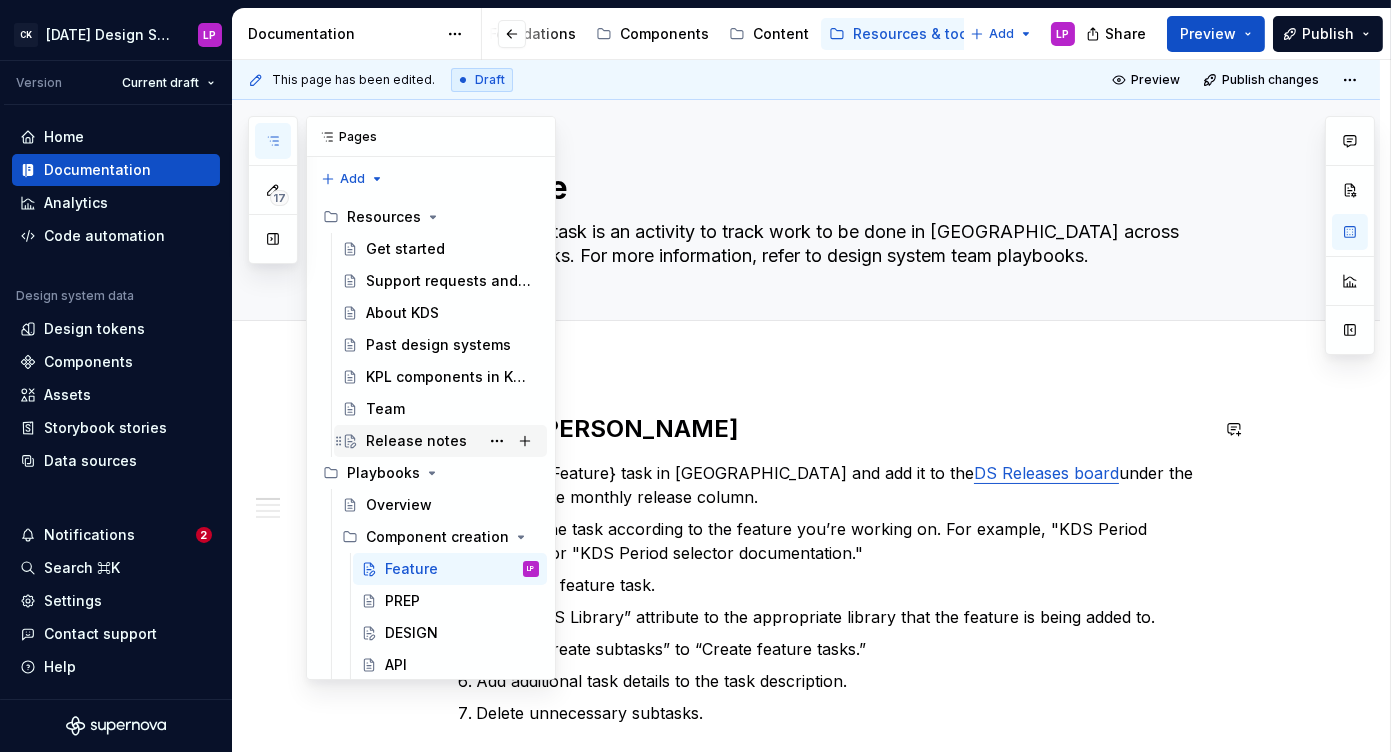 click on "Release notes" at bounding box center (416, 441) 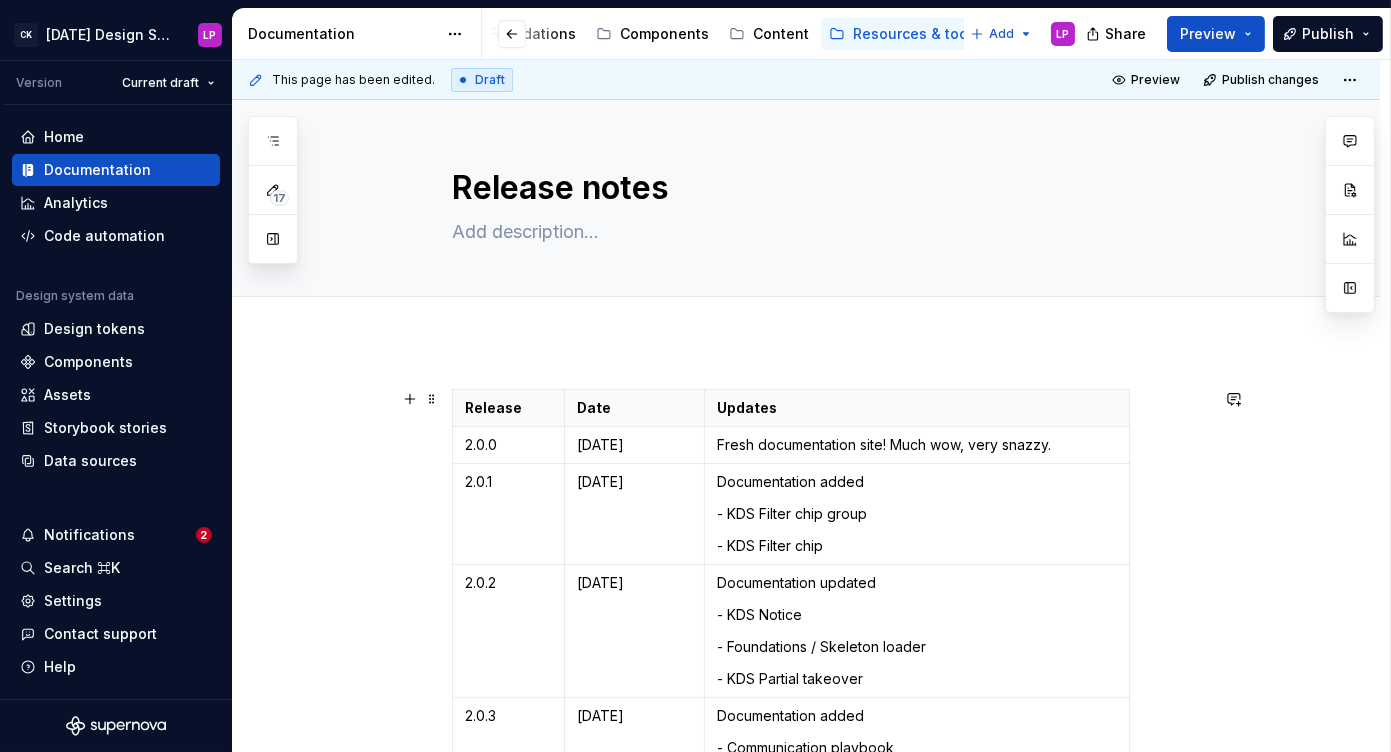 scroll, scrollTop: 397, scrollLeft: 0, axis: vertical 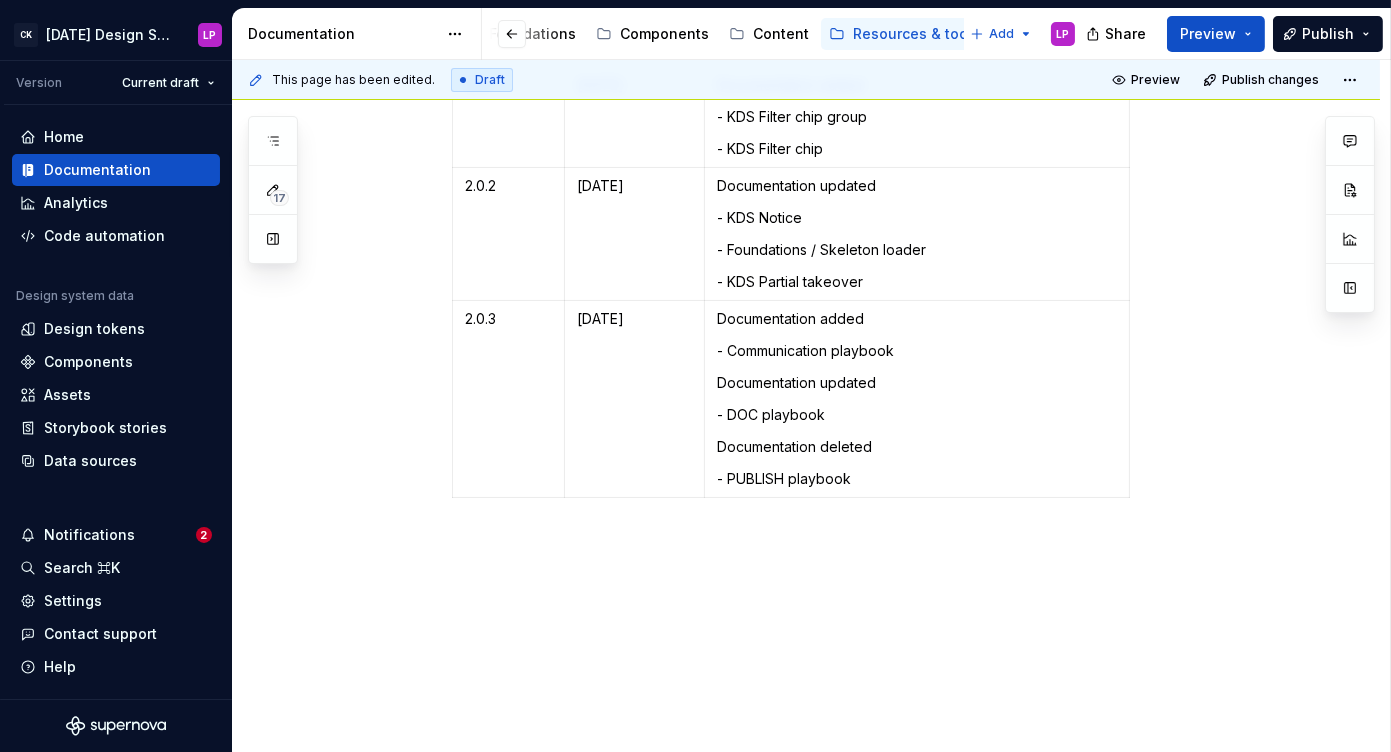 type on "*" 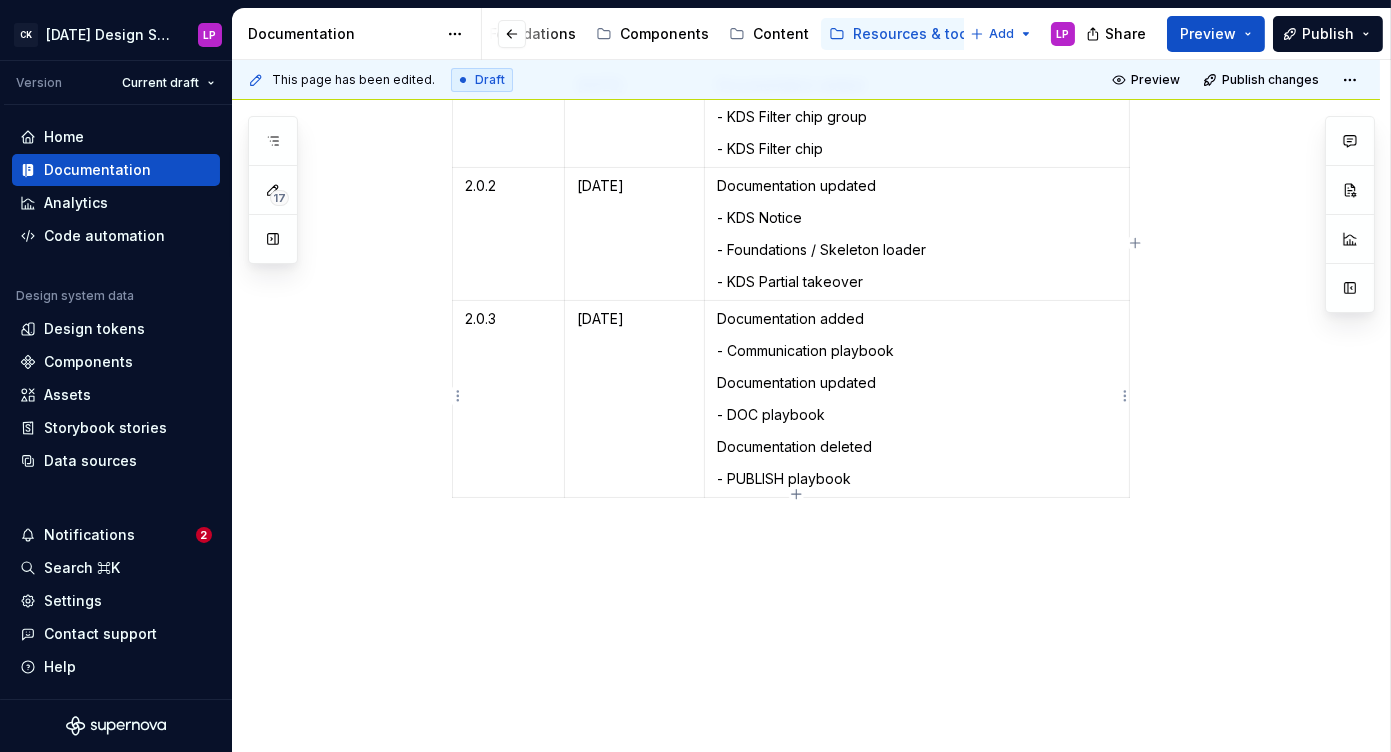 click on "- DOC playbook" at bounding box center [917, 415] 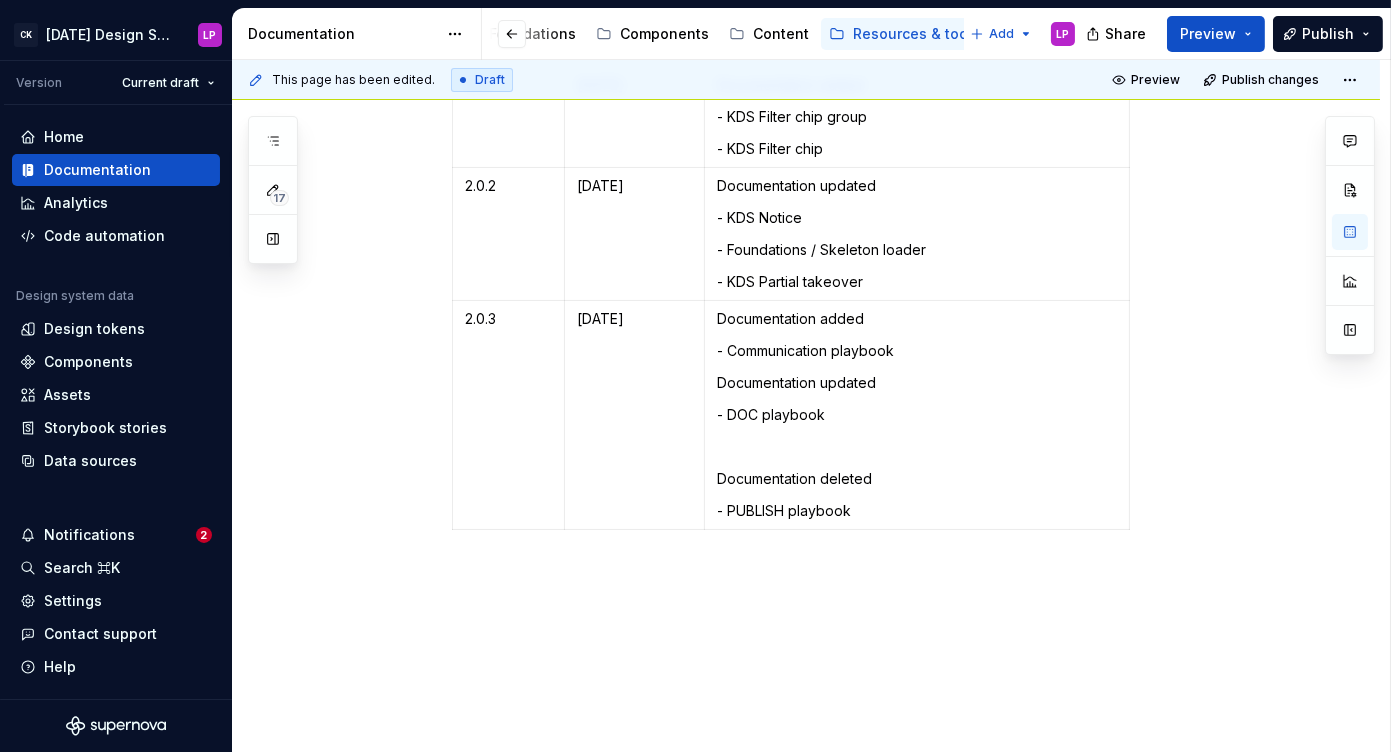 type 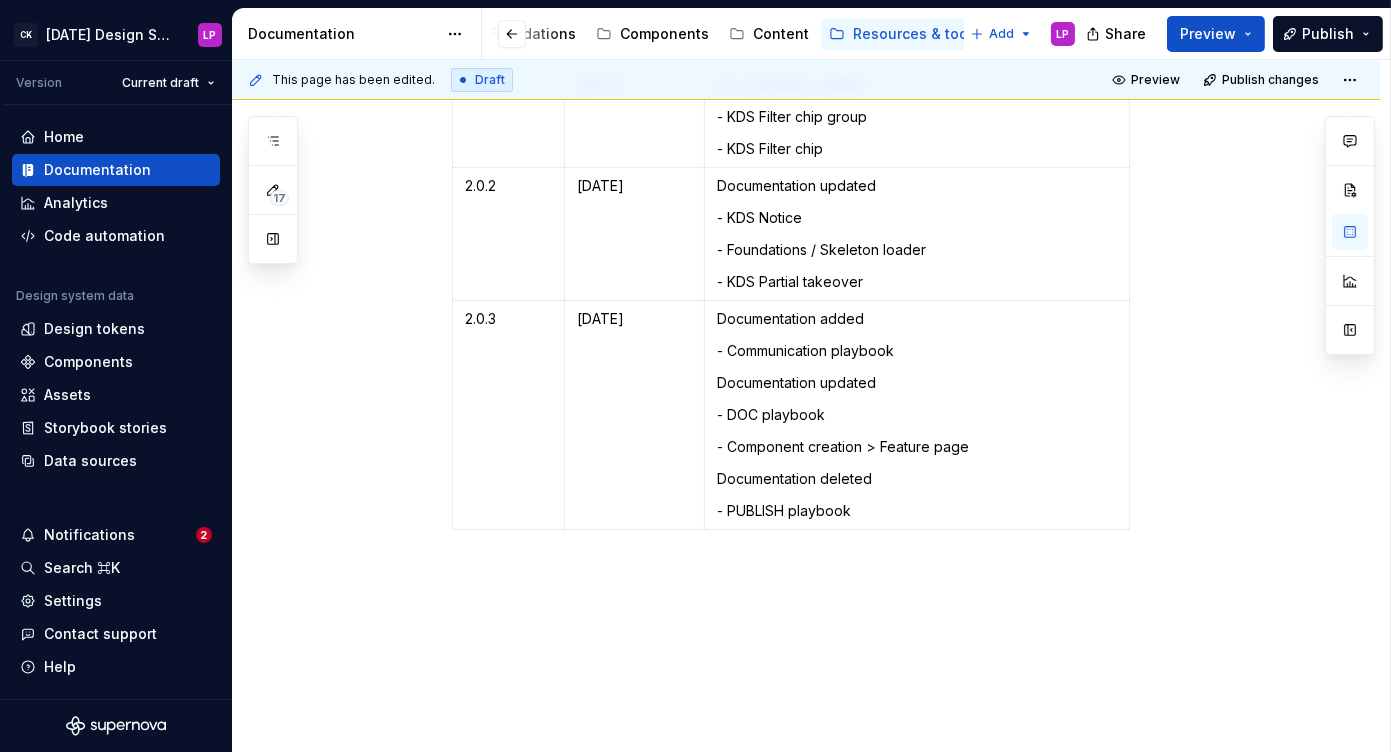 scroll, scrollTop: 0, scrollLeft: 0, axis: both 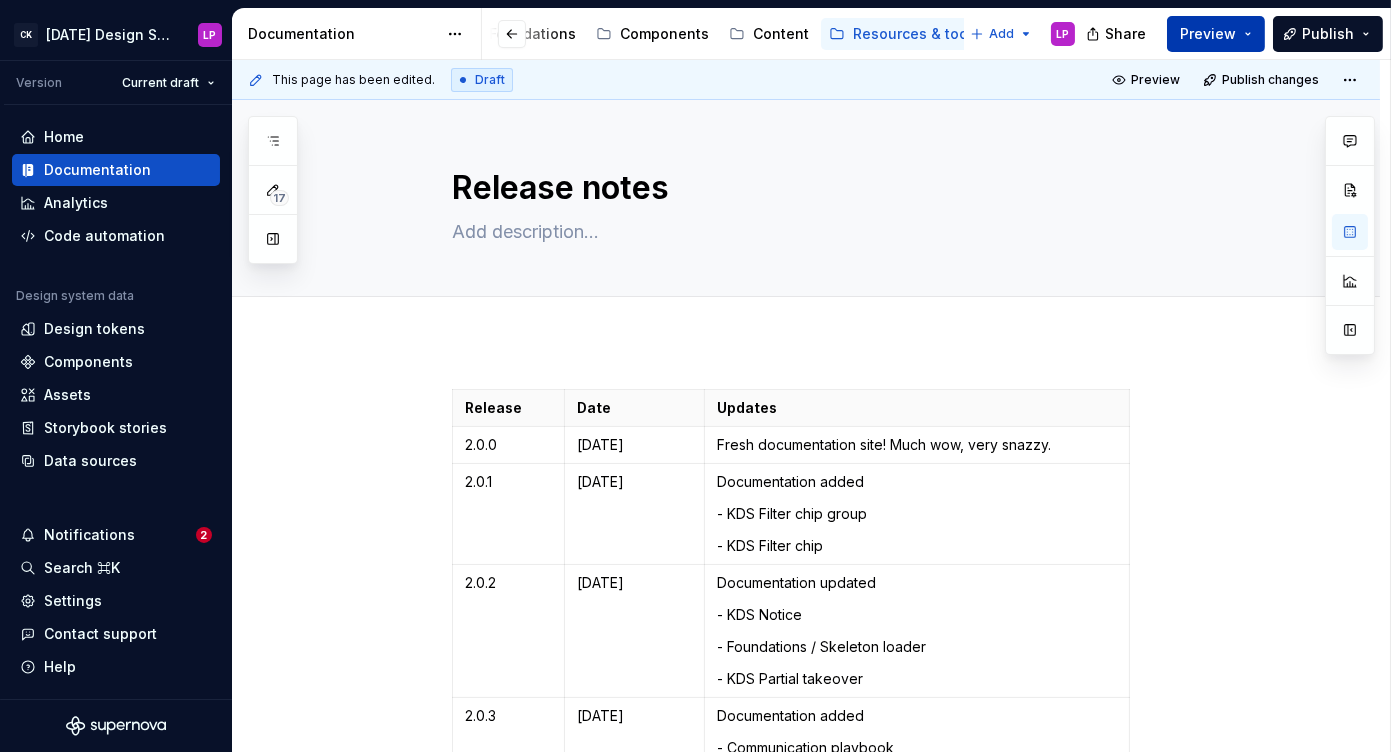 click on "Preview" at bounding box center [1216, 34] 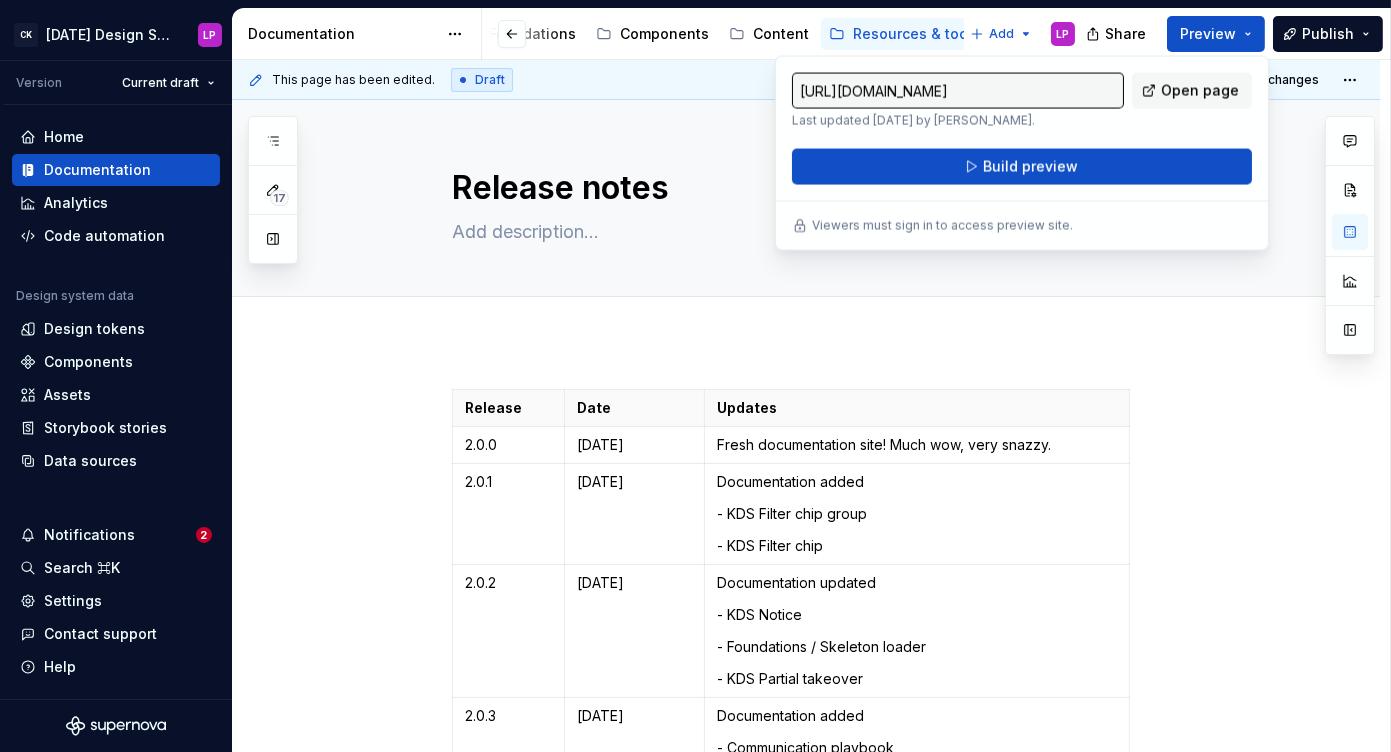 click on "Share Preview Publish" at bounding box center [1241, 33] 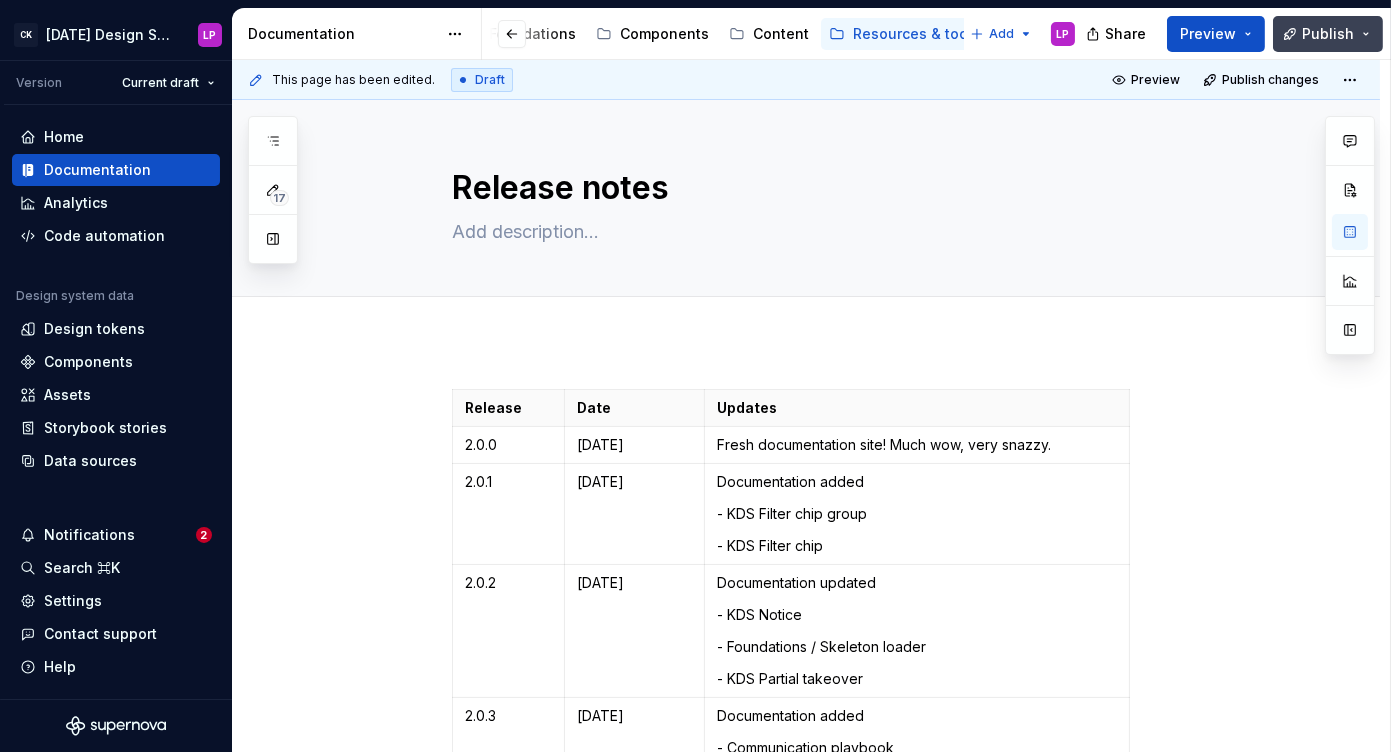 click on "Publish" at bounding box center [1328, 34] 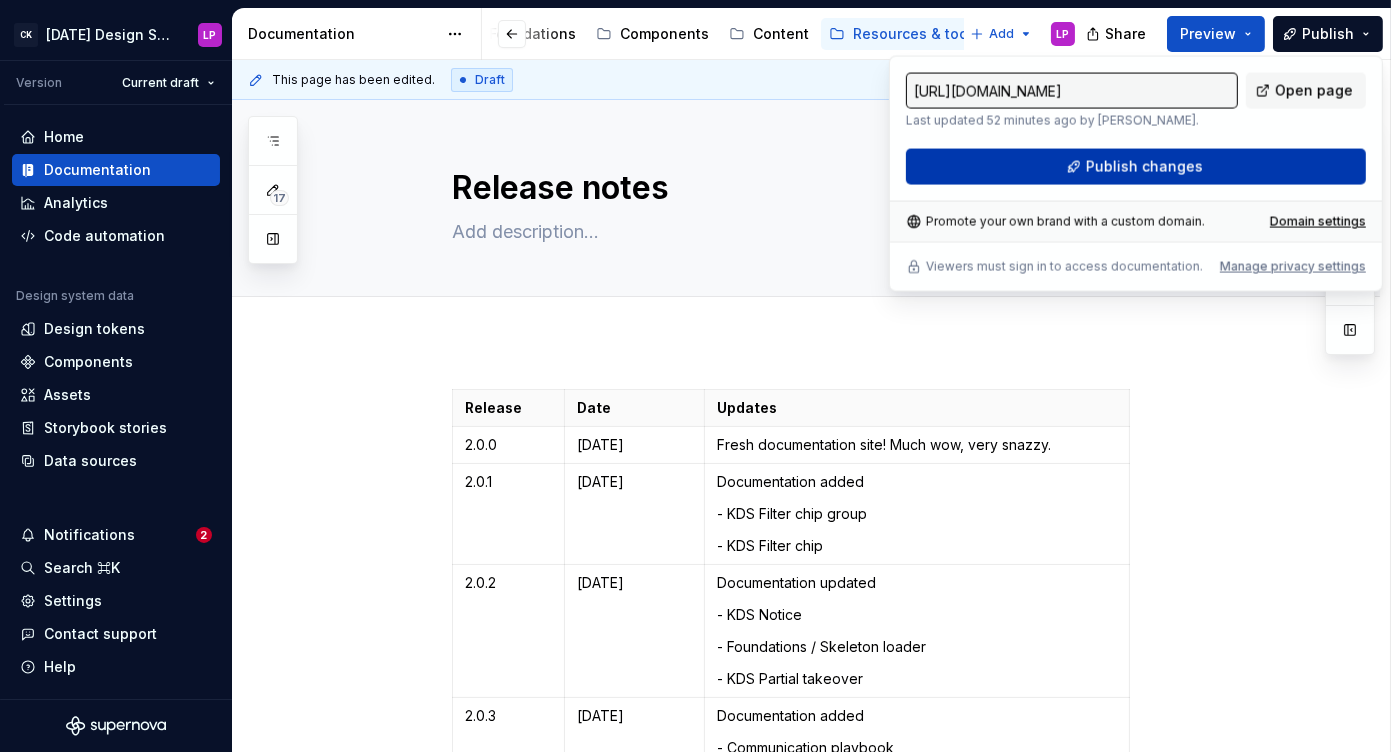 click on "Publish changes" at bounding box center [1136, 167] 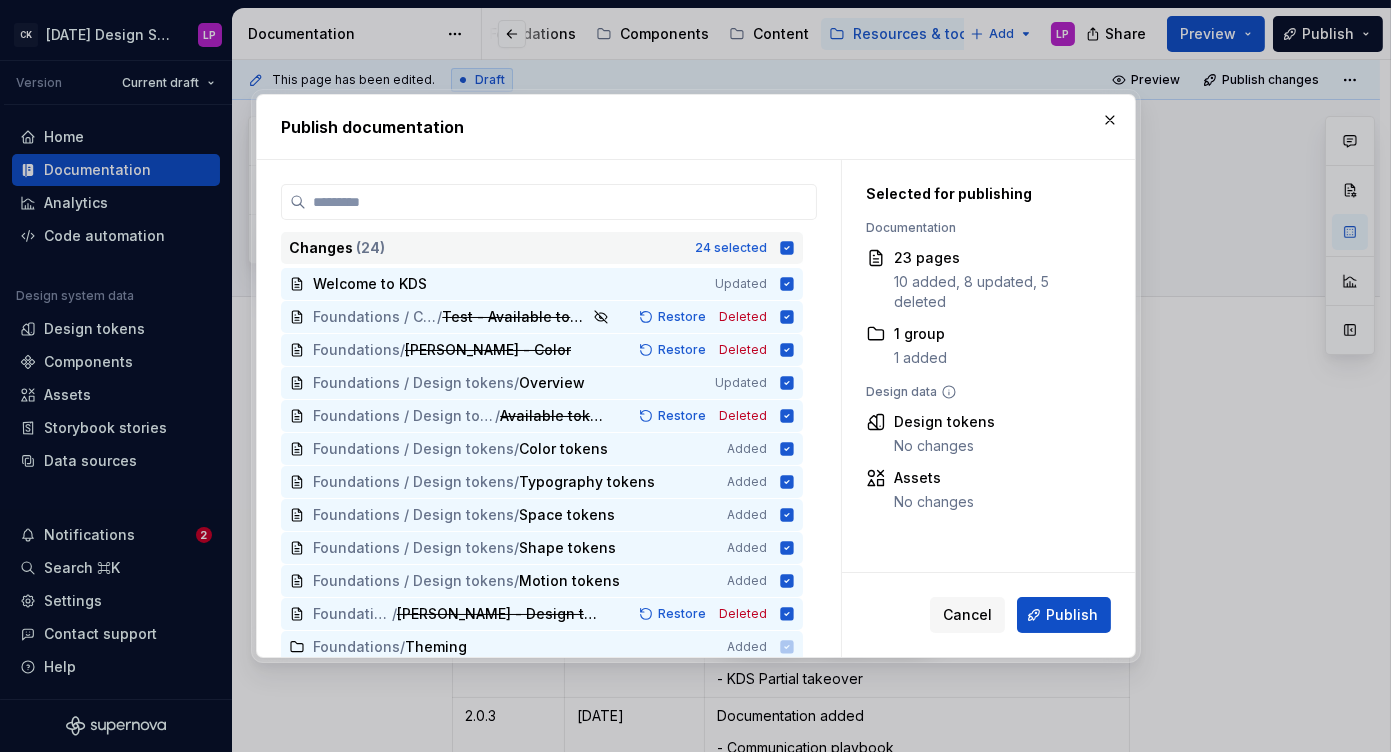 click 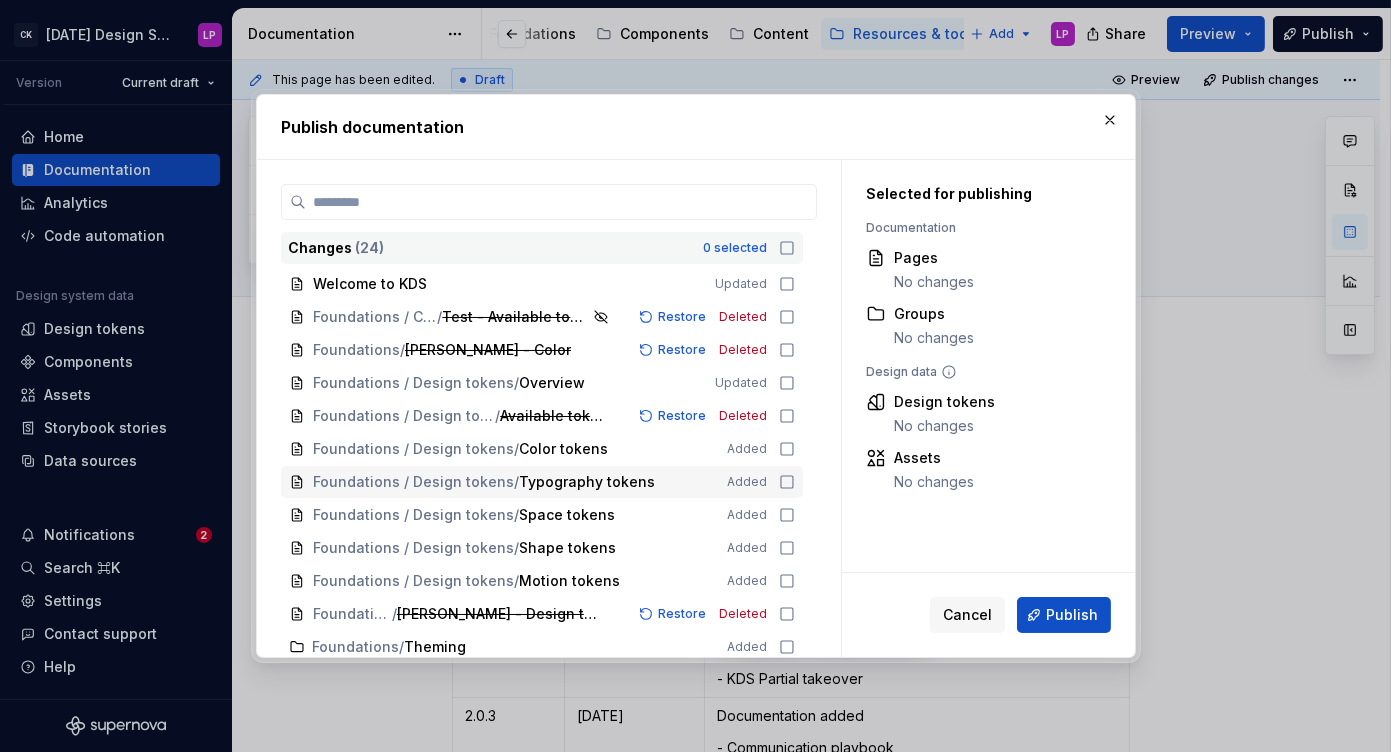scroll, scrollTop: 401, scrollLeft: 0, axis: vertical 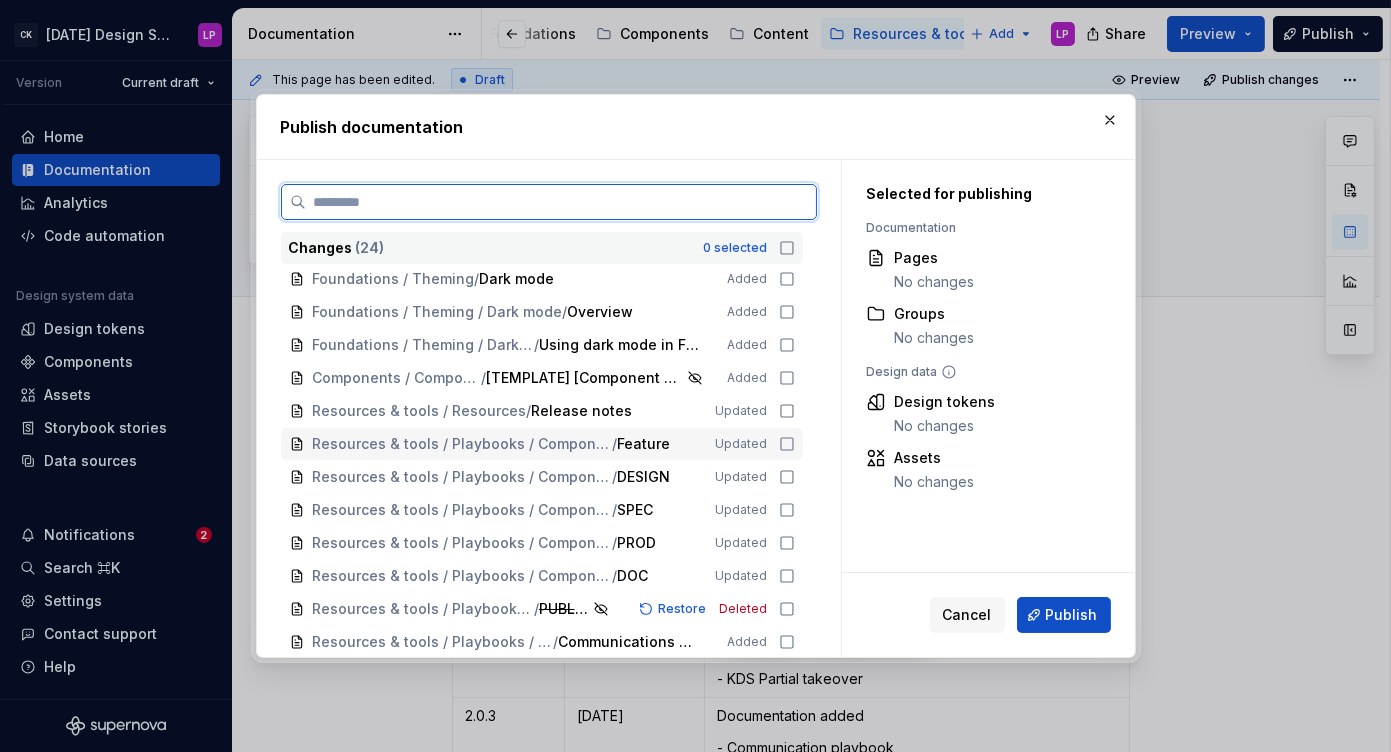 click 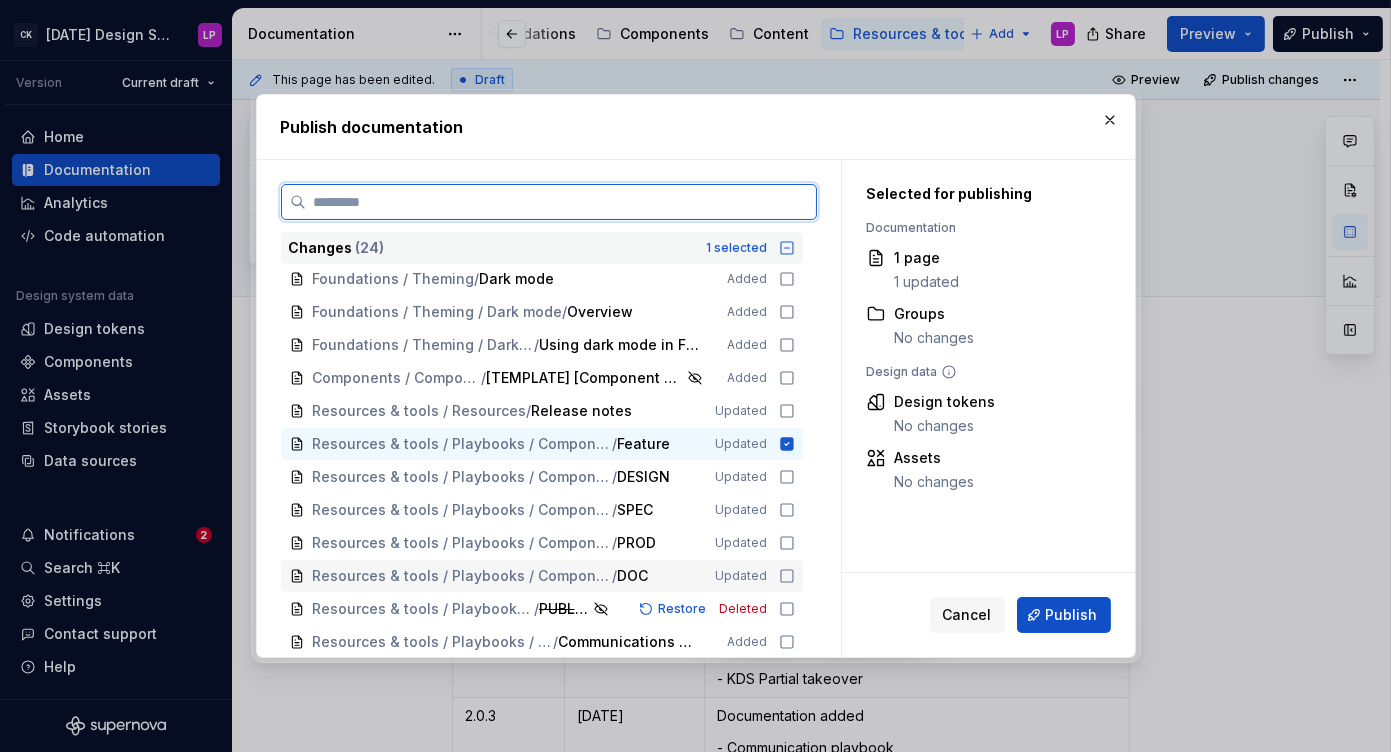 click 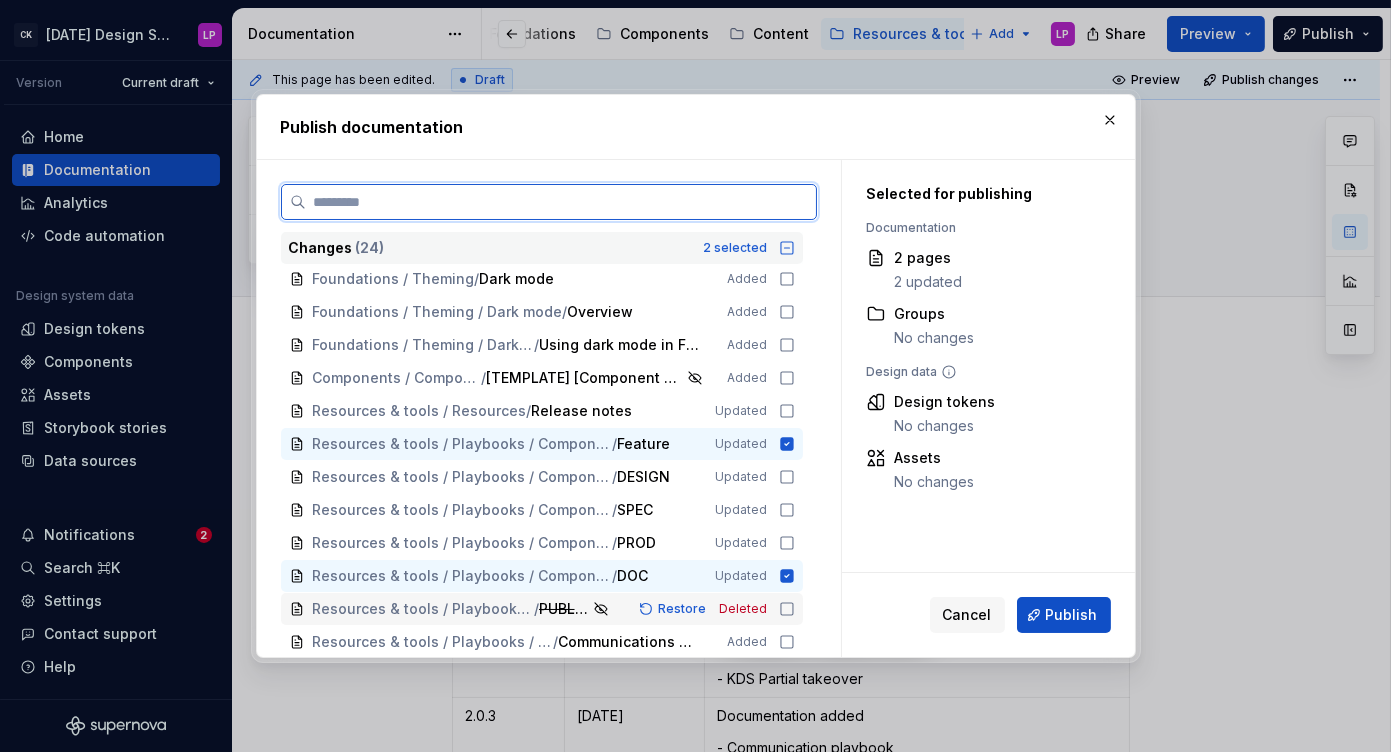 click 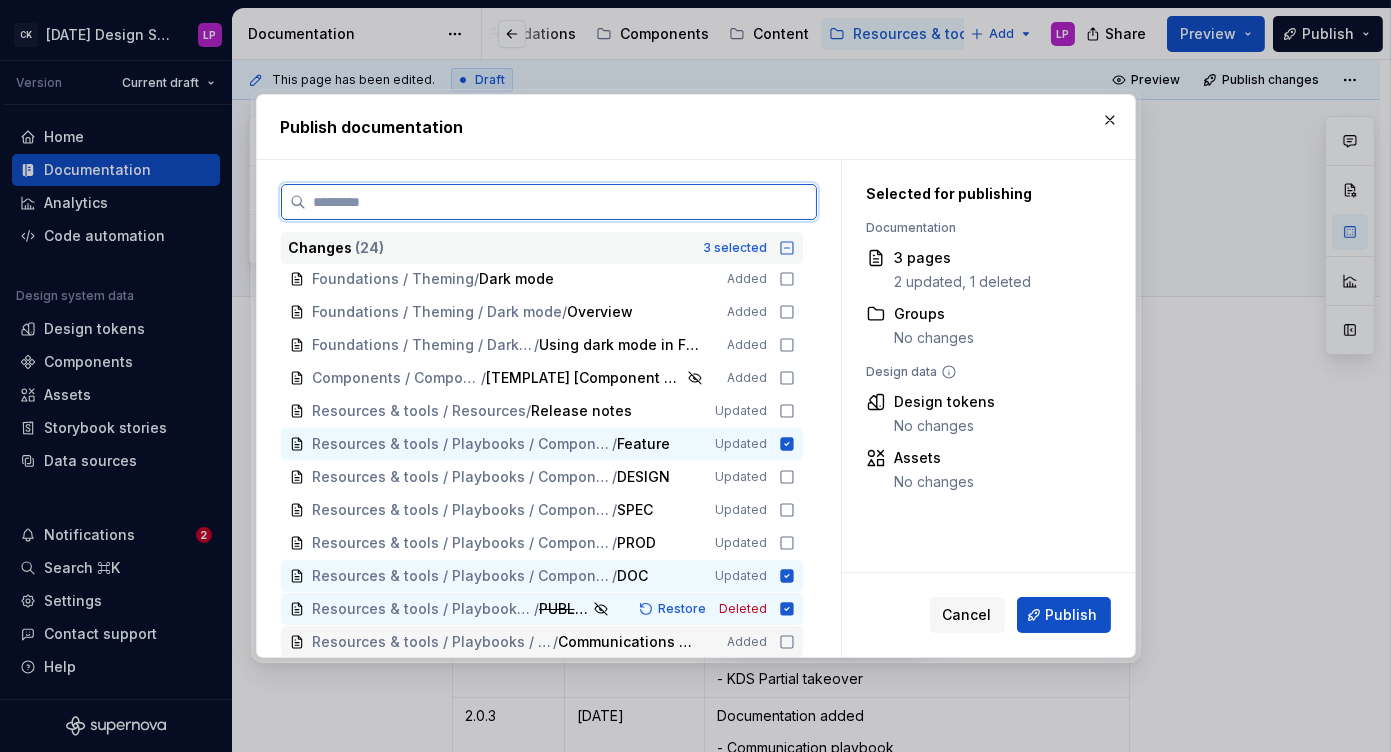 click 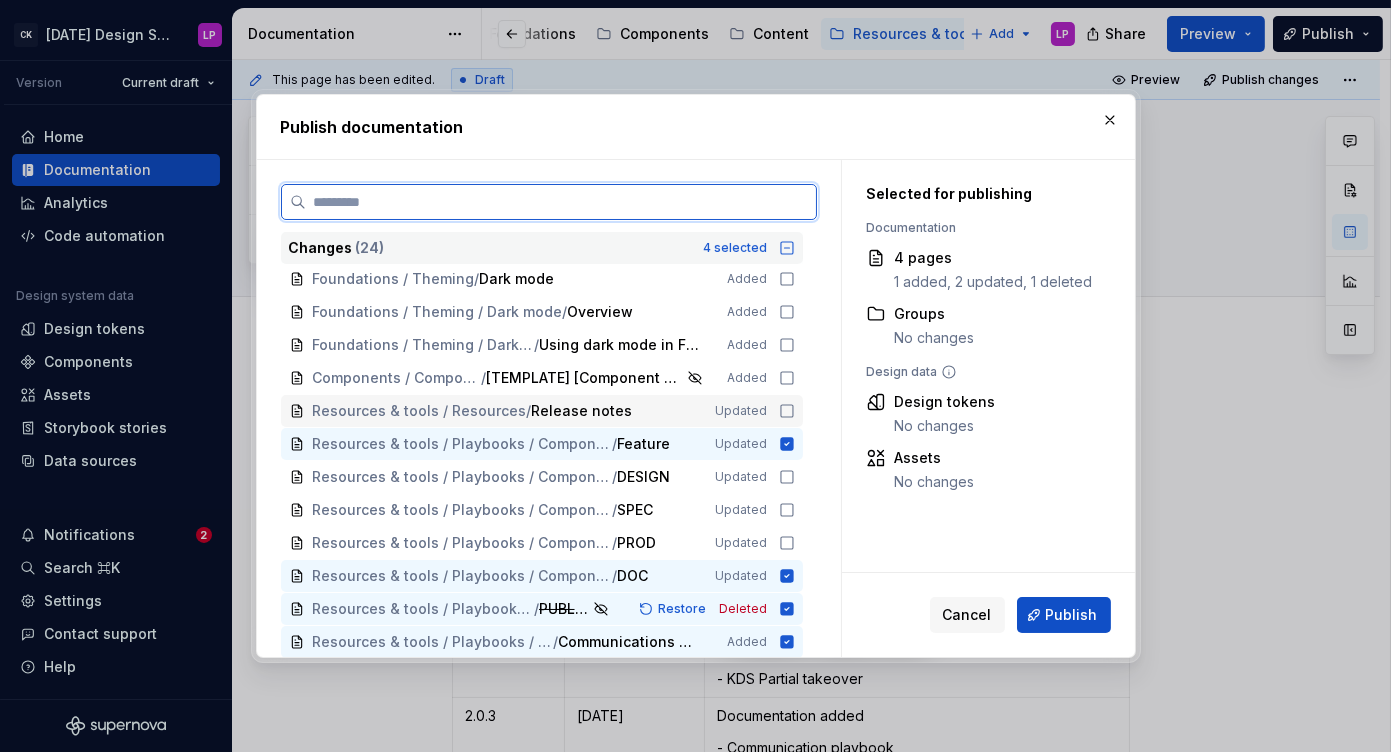 click 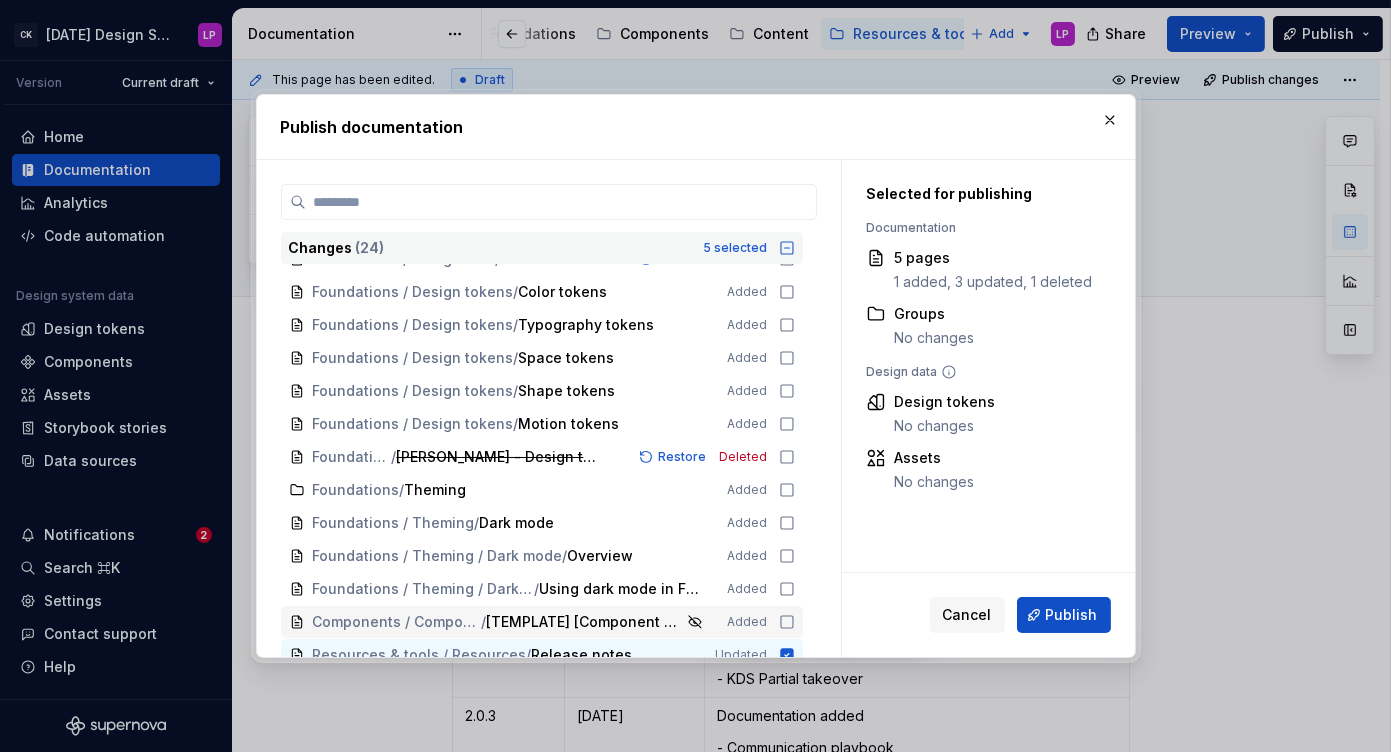scroll, scrollTop: 0, scrollLeft: 0, axis: both 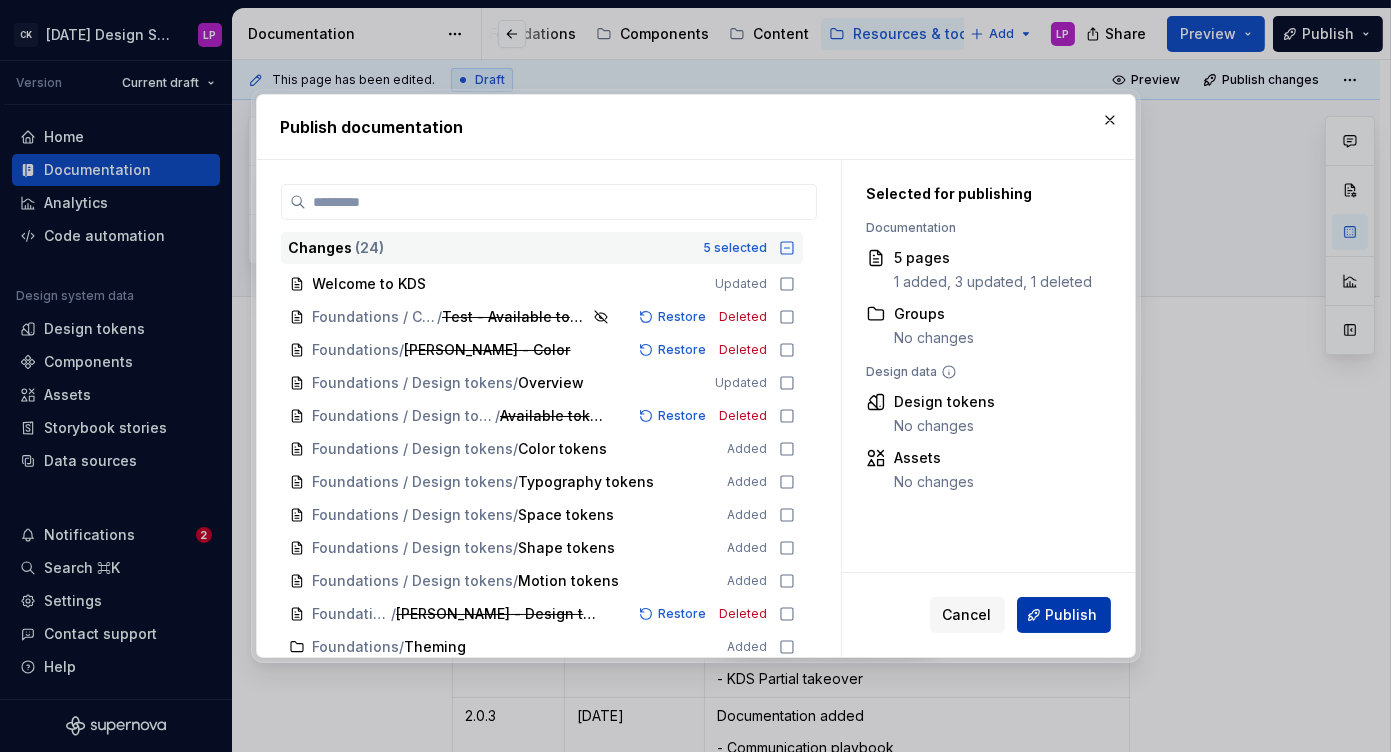 click on "Publish" at bounding box center (1064, 615) 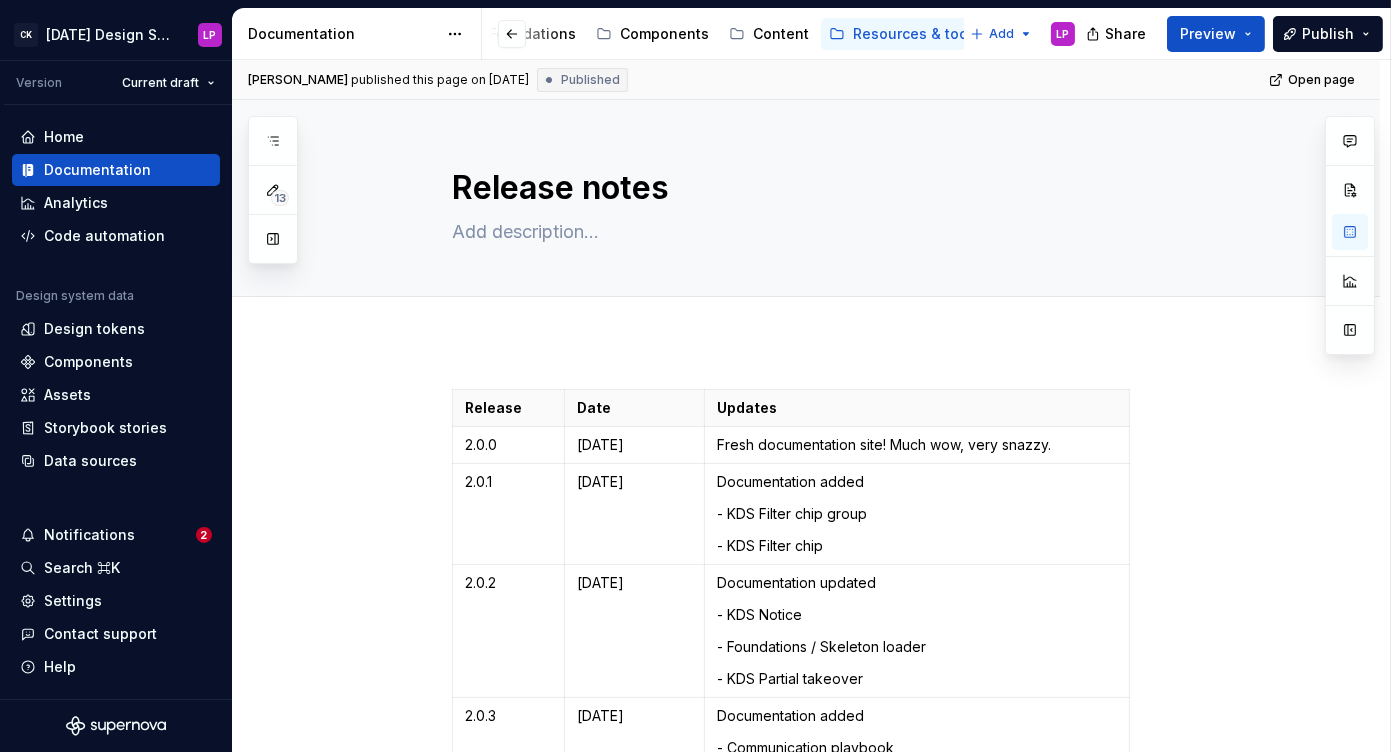 type on "*" 